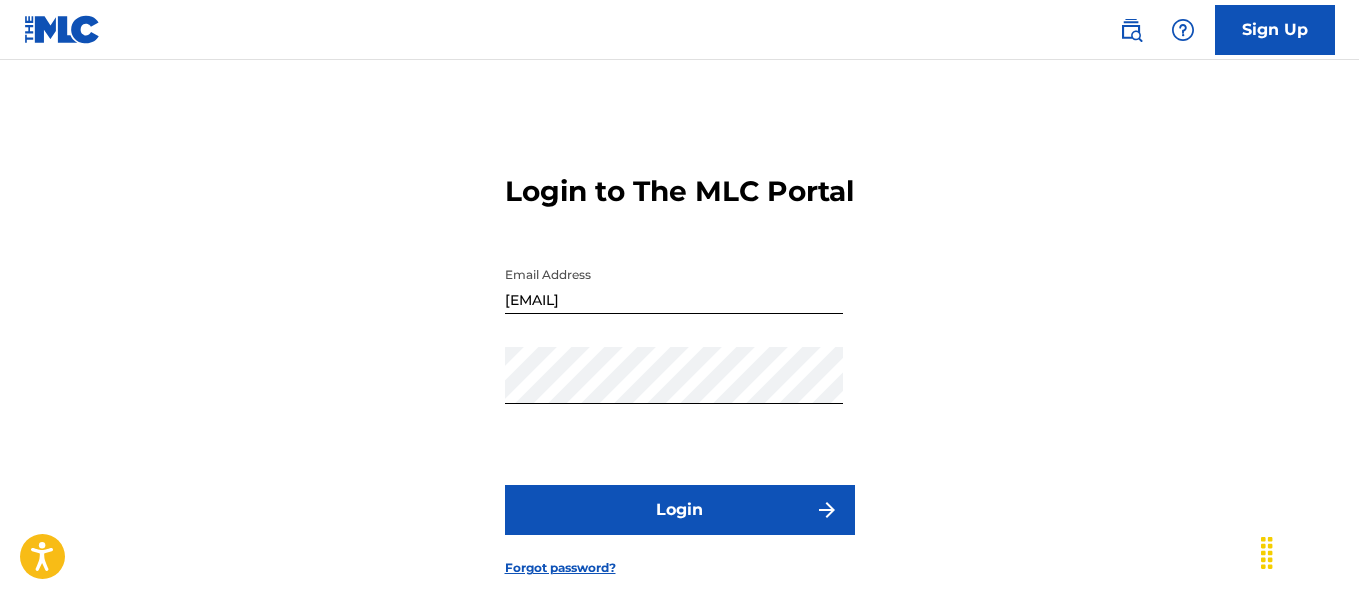 scroll, scrollTop: 0, scrollLeft: 0, axis: both 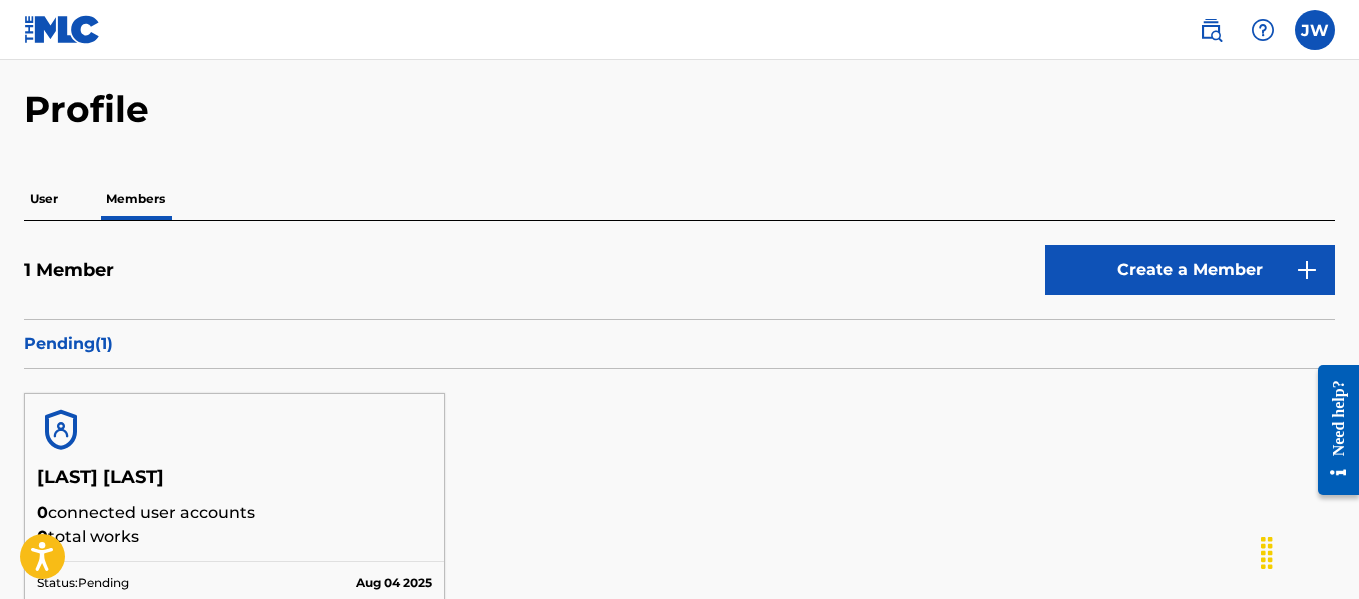 click at bounding box center [1315, 30] 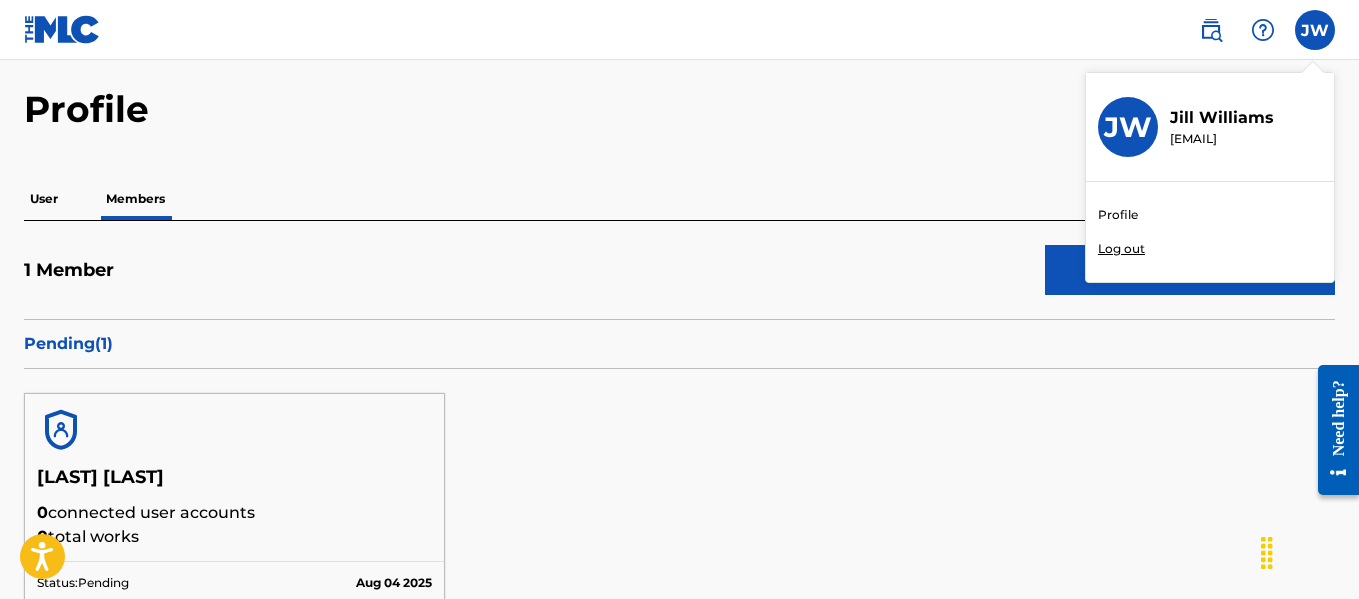 click on "Profile" at bounding box center [1118, 215] 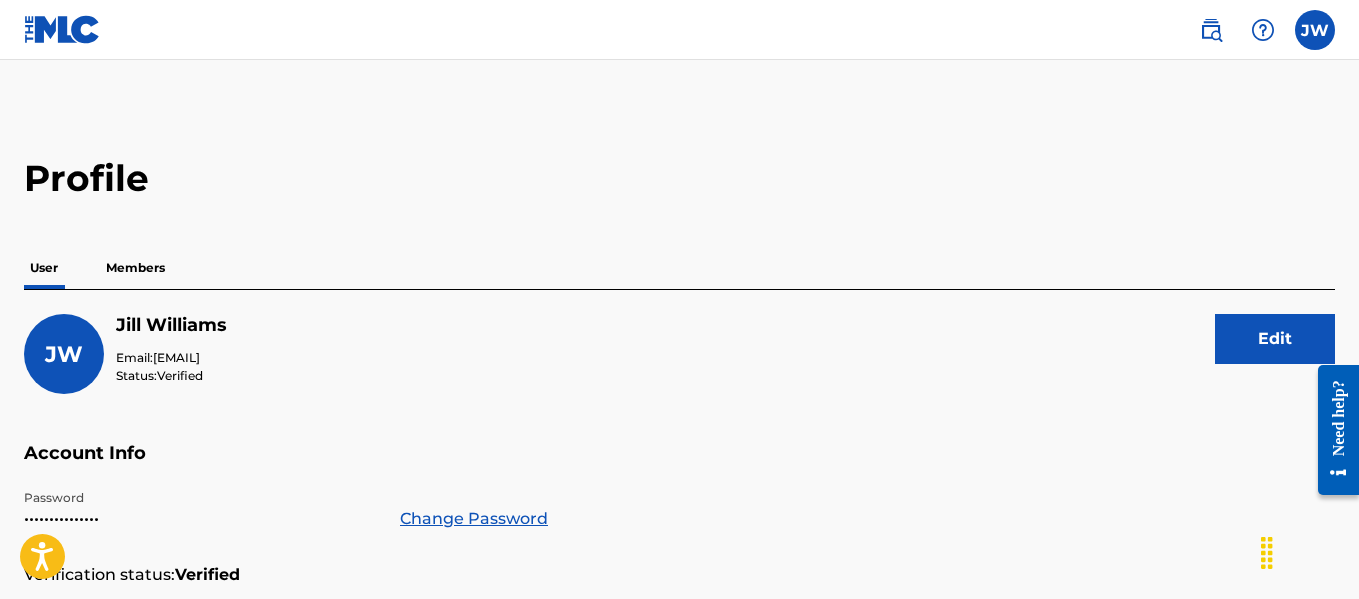 click at bounding box center [1315, 30] 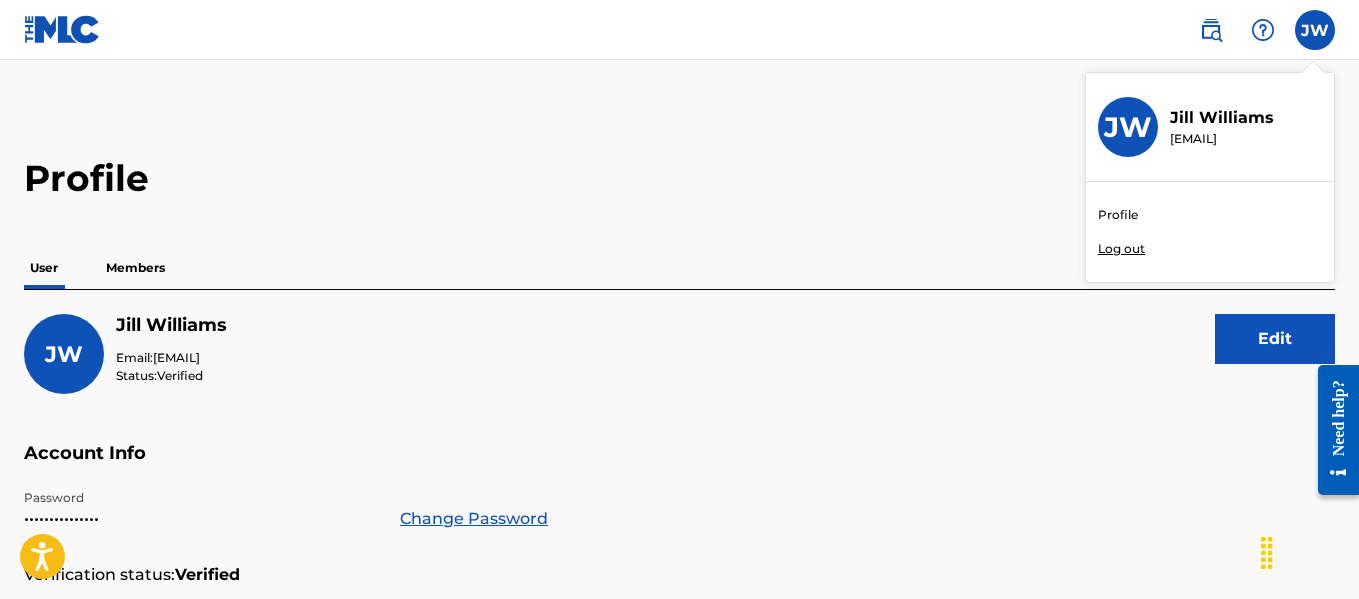 click on "Log out" at bounding box center (1121, 249) 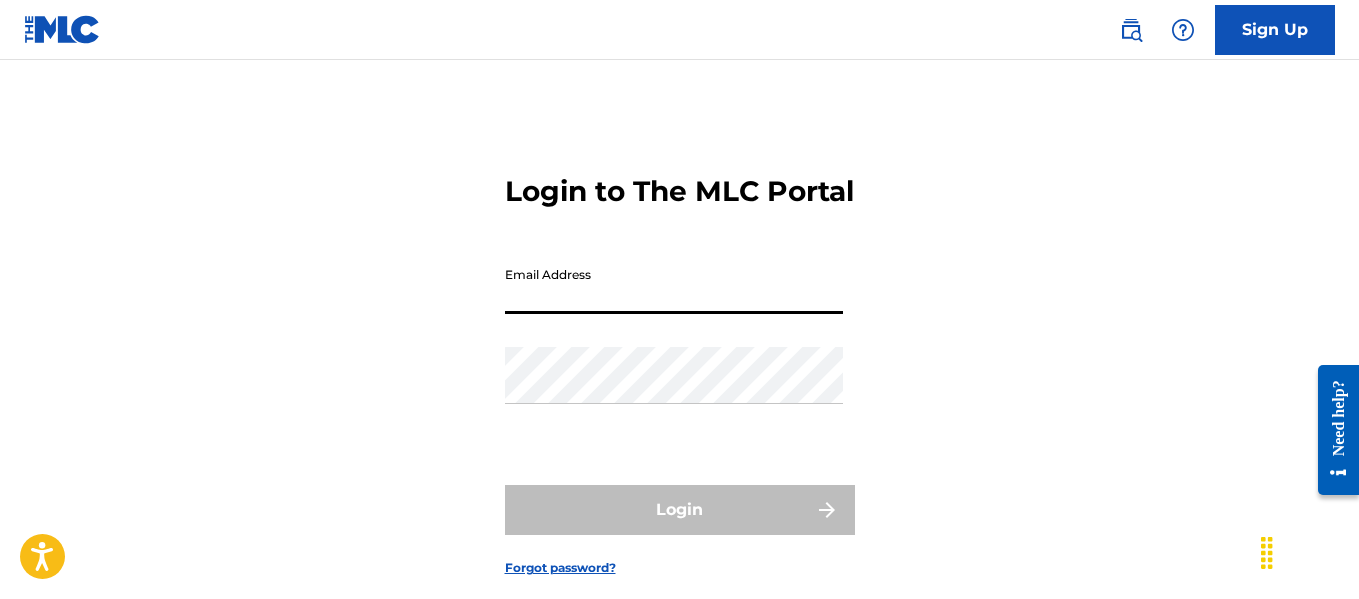 click on "Email Address" at bounding box center (674, 285) 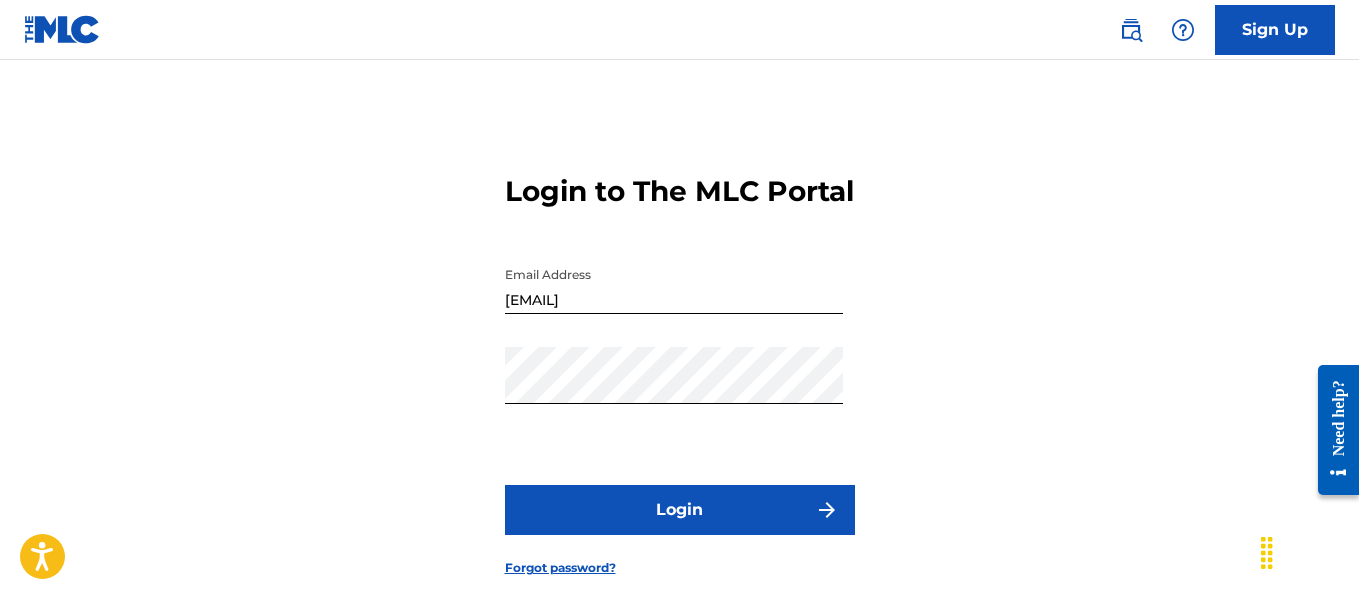 click on "Login" at bounding box center [680, 510] 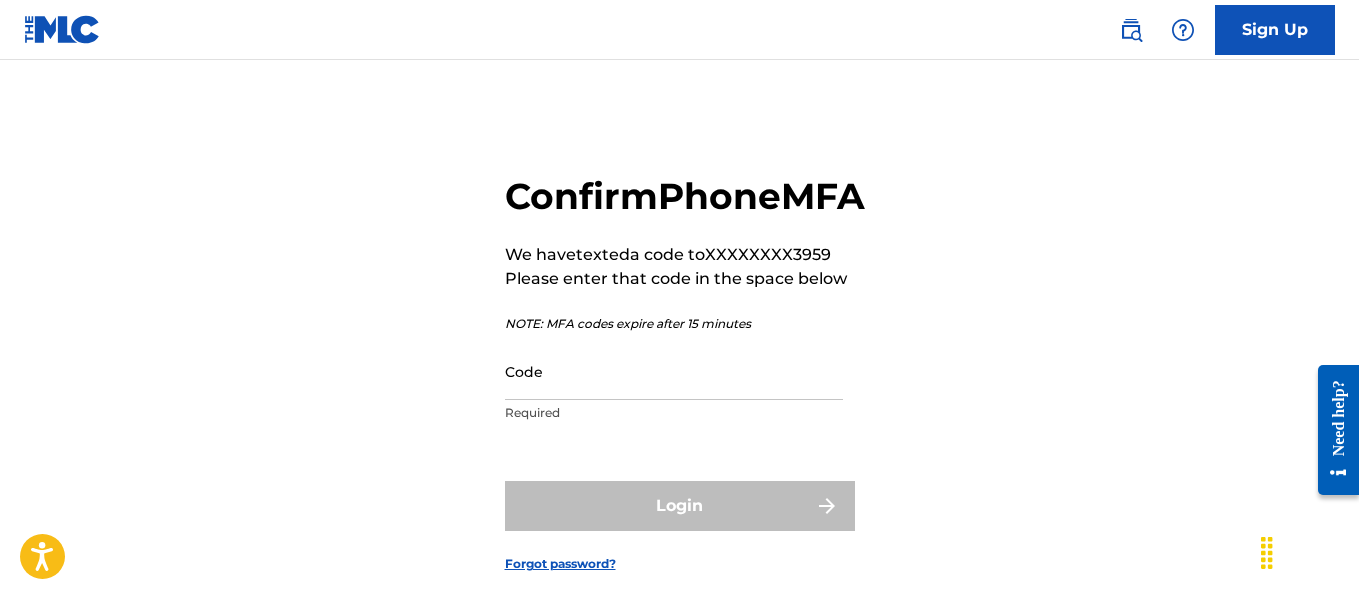 click on "Code" at bounding box center [674, 371] 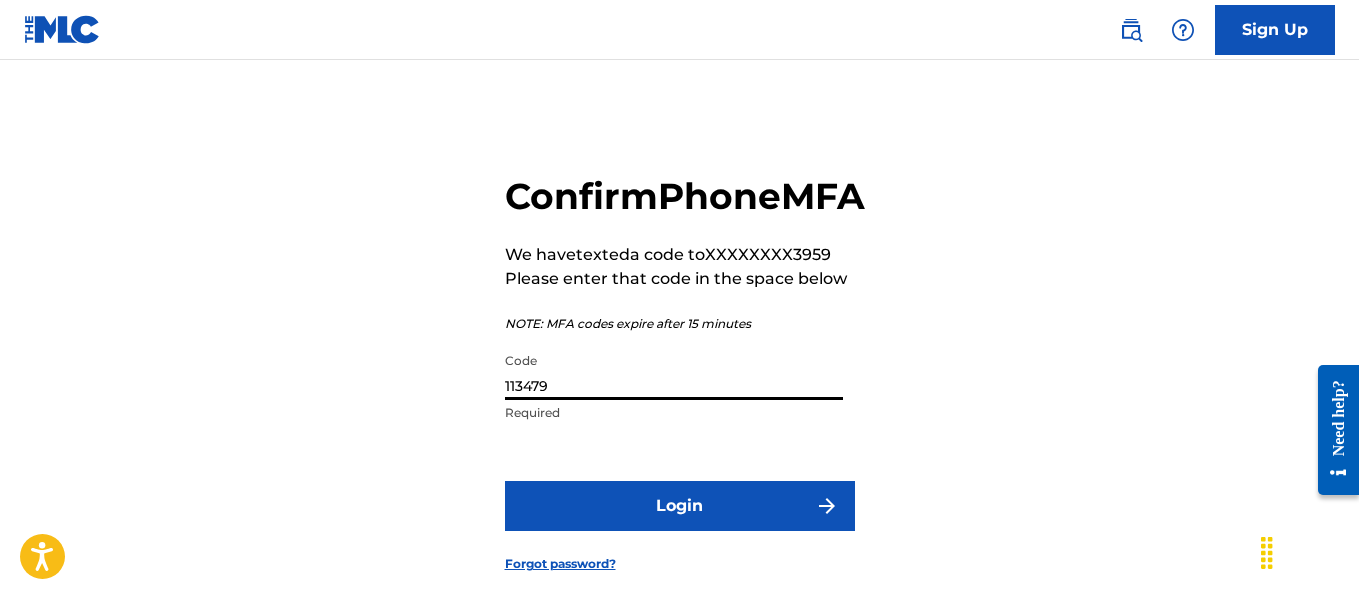 type on "113479" 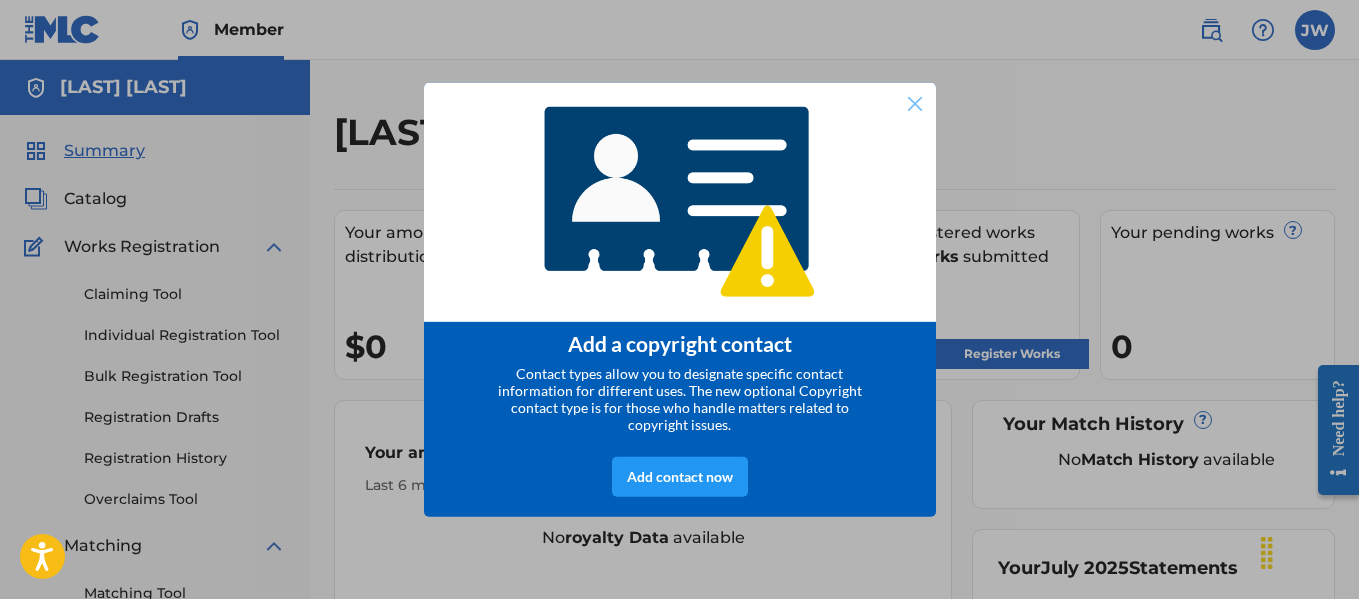 scroll, scrollTop: 0, scrollLeft: 0, axis: both 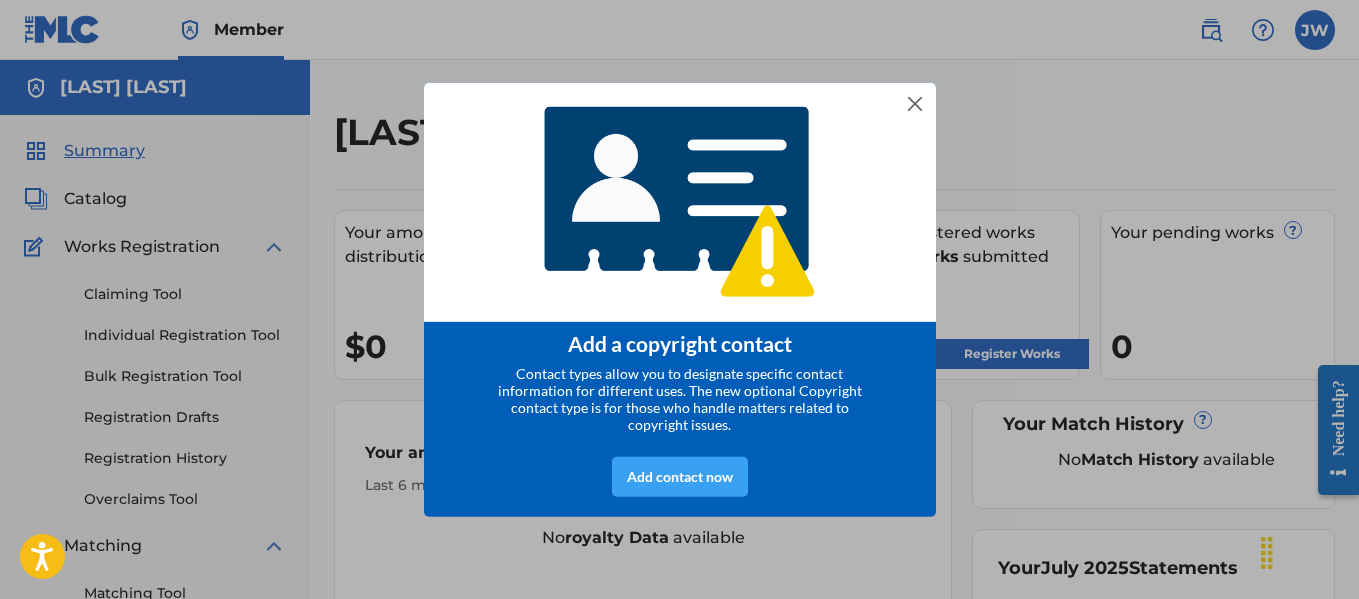 click on "Add contact now" at bounding box center [680, 477] 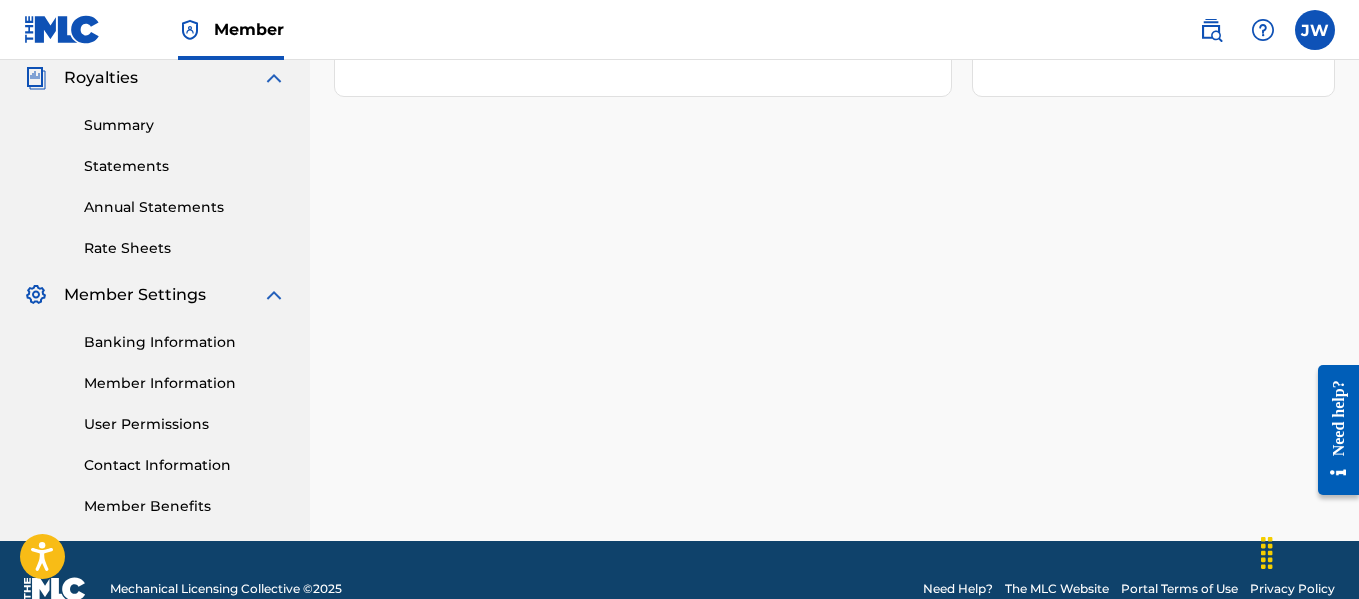 scroll, scrollTop: 641, scrollLeft: 0, axis: vertical 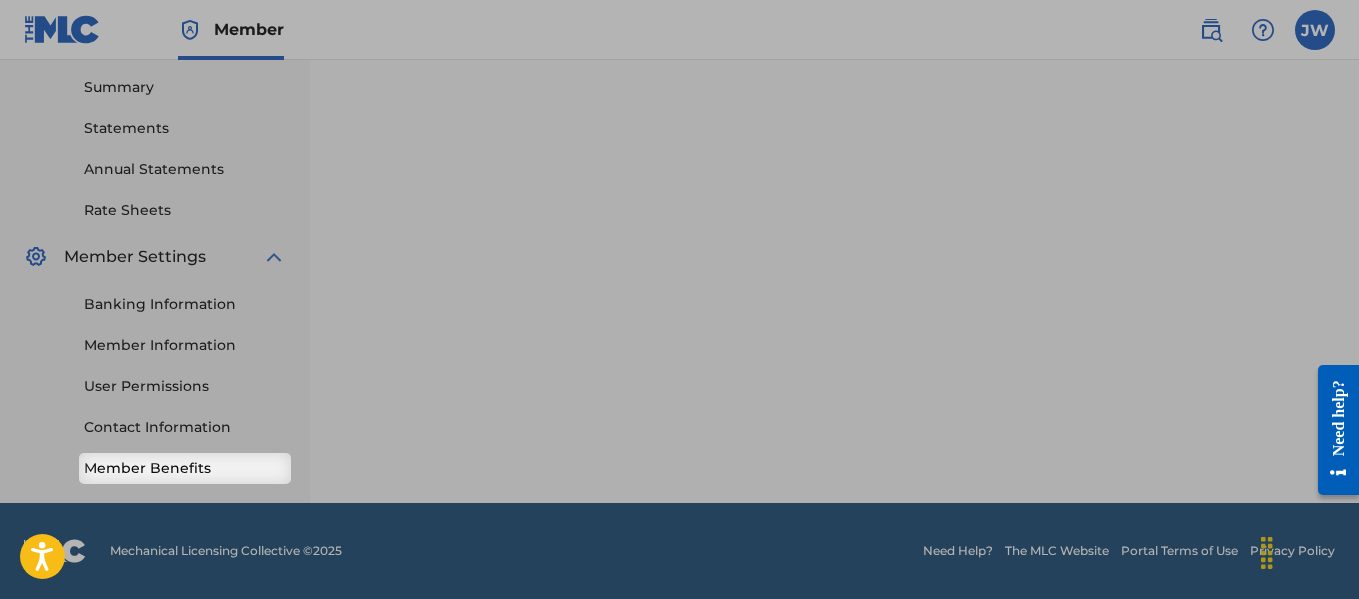 click on "Member Benefits" at bounding box center [185, 468] 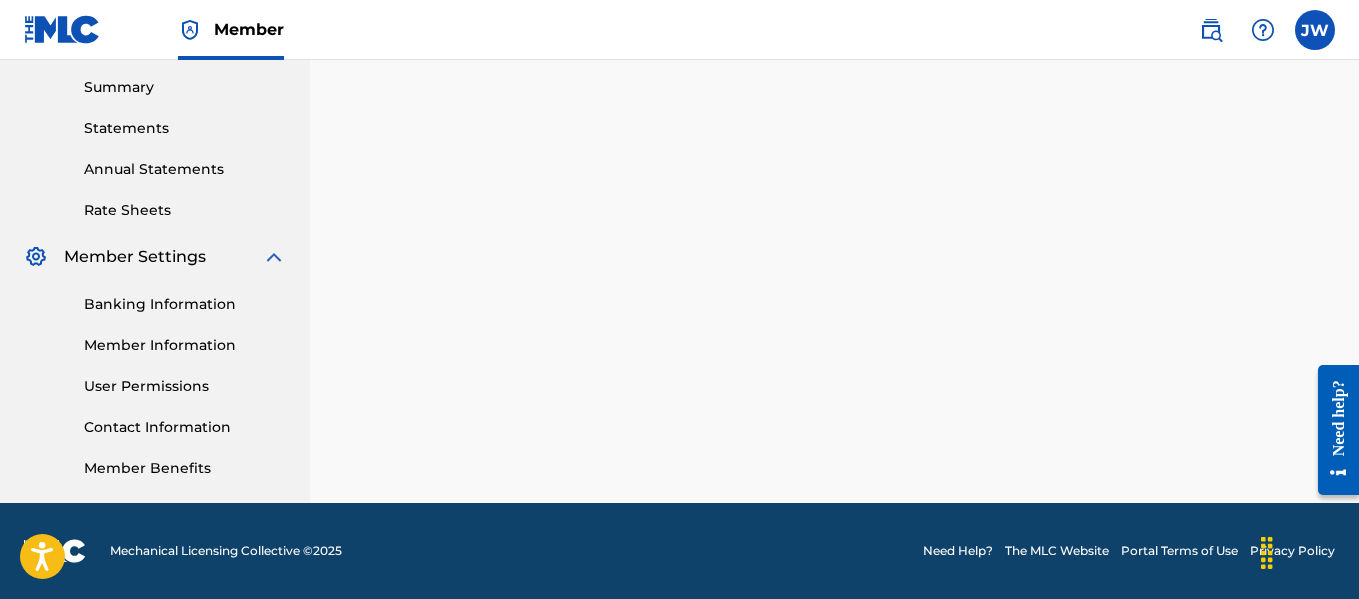 click on "Banking Information" at bounding box center (185, 304) 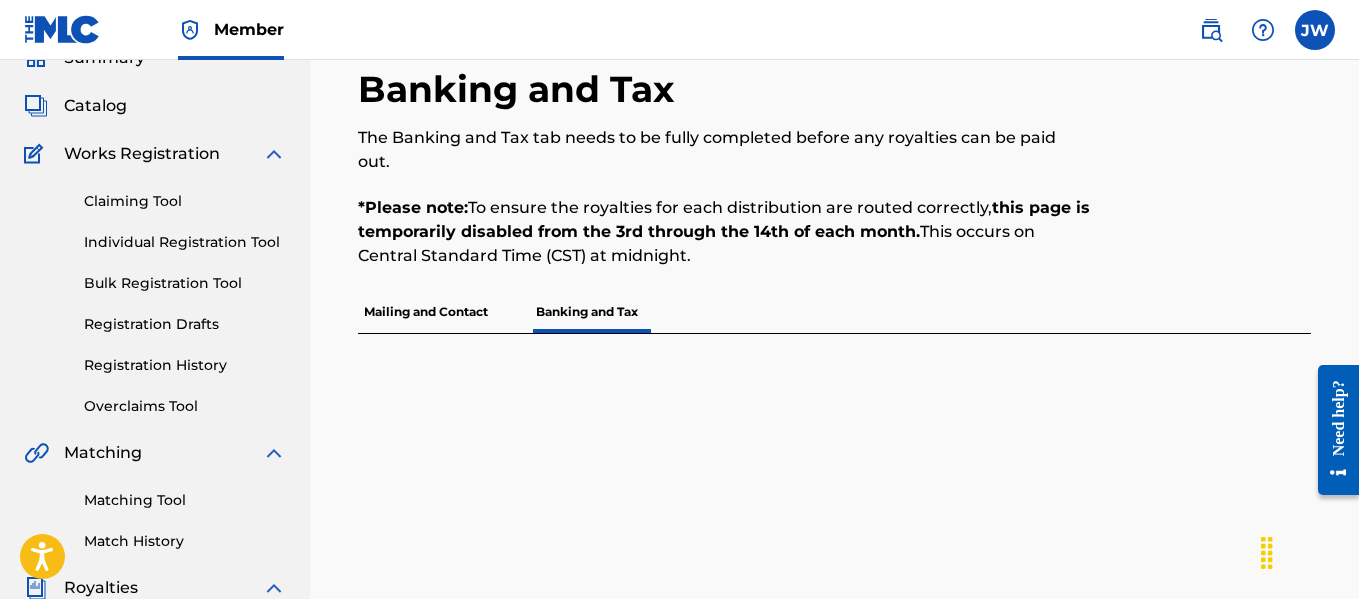 scroll, scrollTop: 0, scrollLeft: 0, axis: both 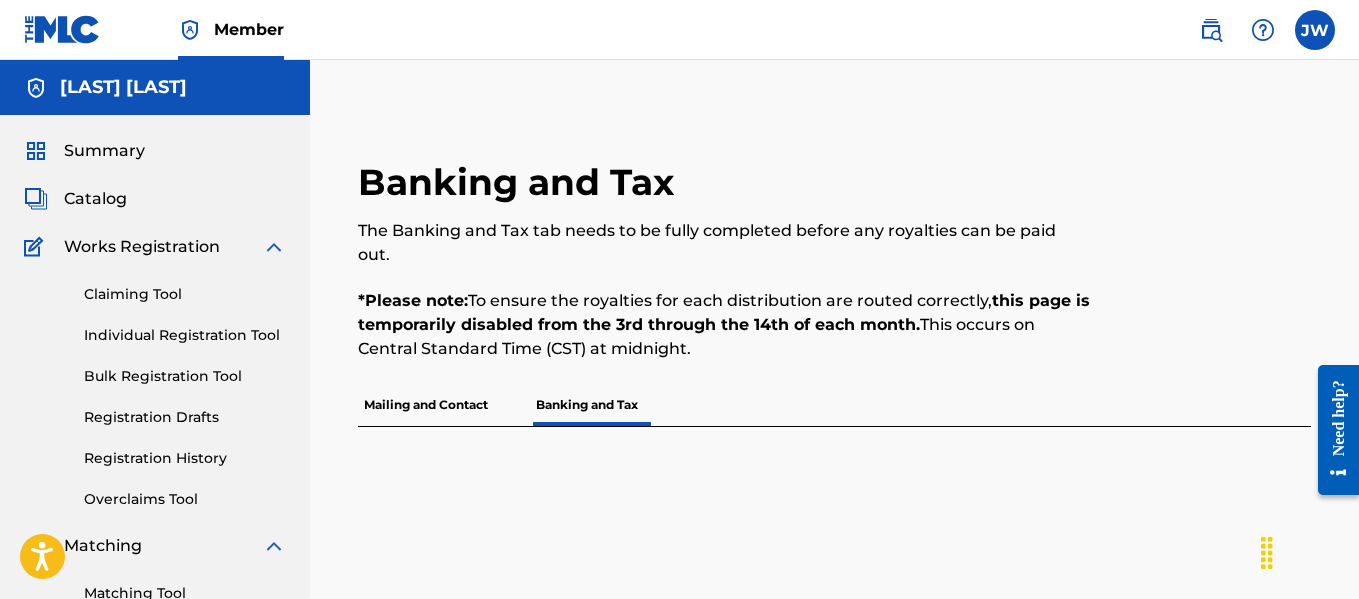 click on "Summary" at bounding box center (104, 151) 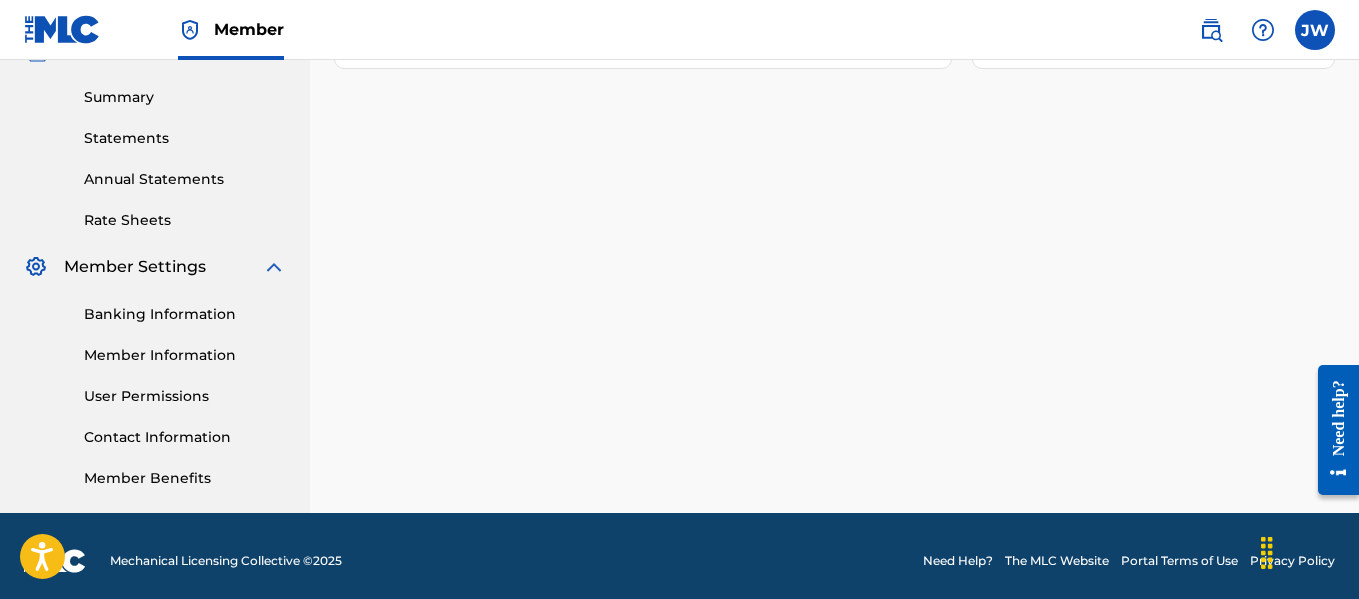 scroll, scrollTop: 641, scrollLeft: 0, axis: vertical 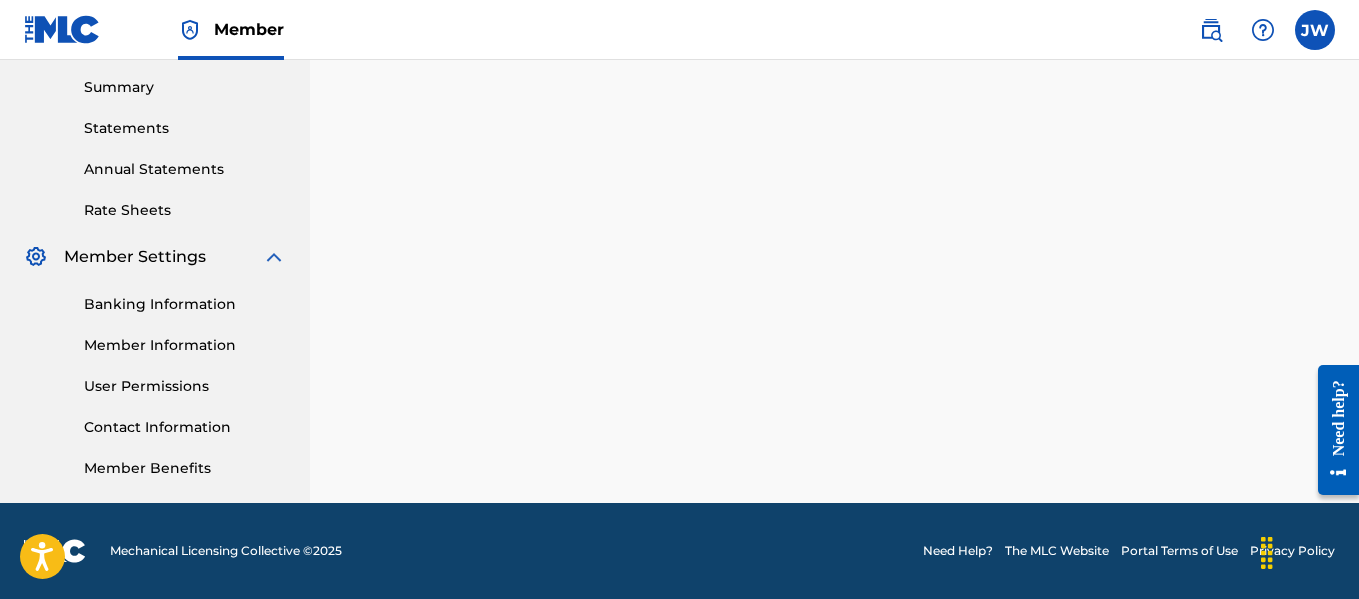 click on "Member Information" at bounding box center (185, 345) 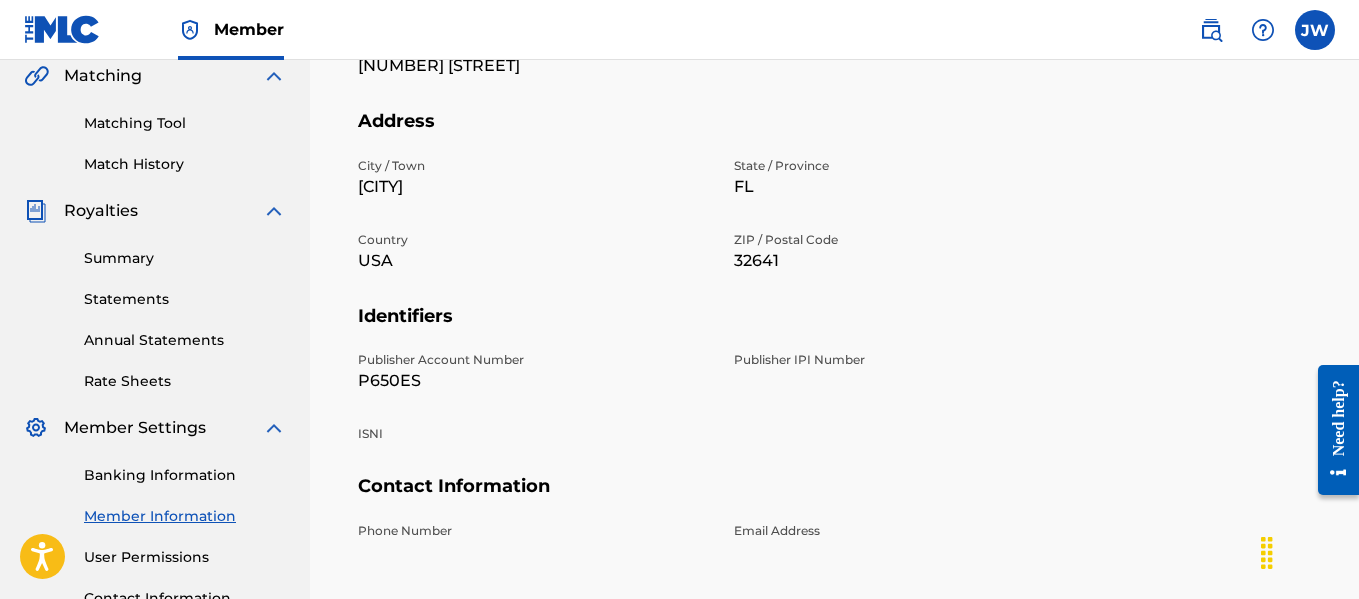 scroll, scrollTop: 513, scrollLeft: 0, axis: vertical 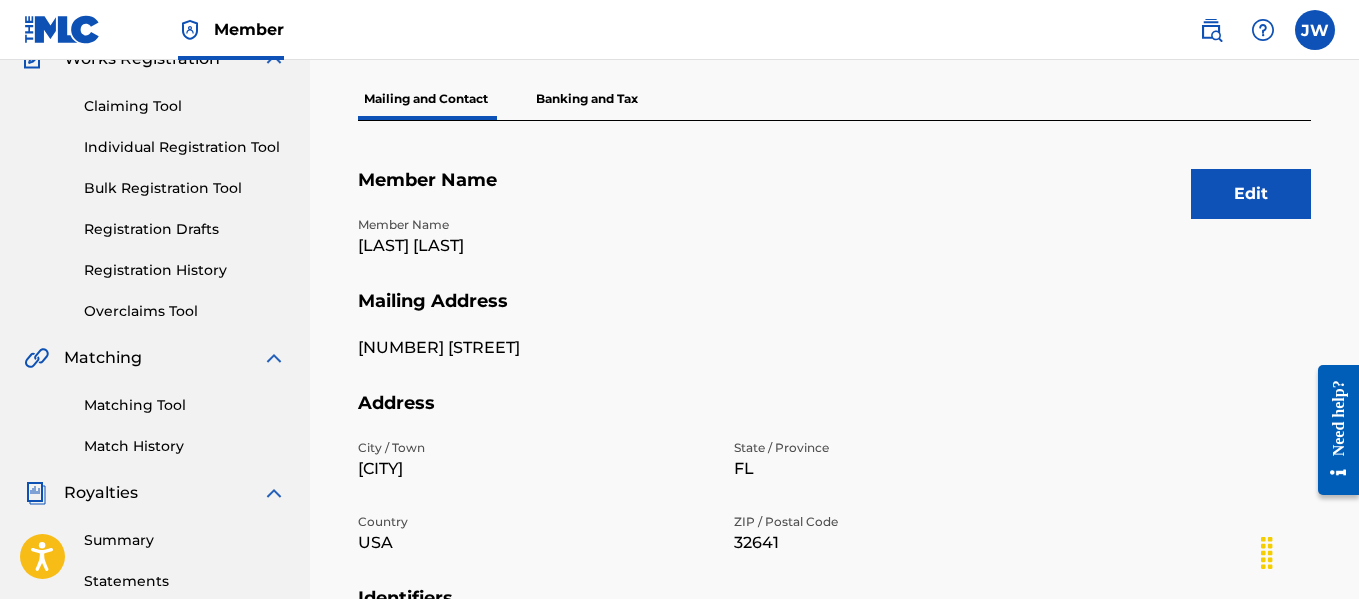 click on "Edit" at bounding box center (1251, 194) 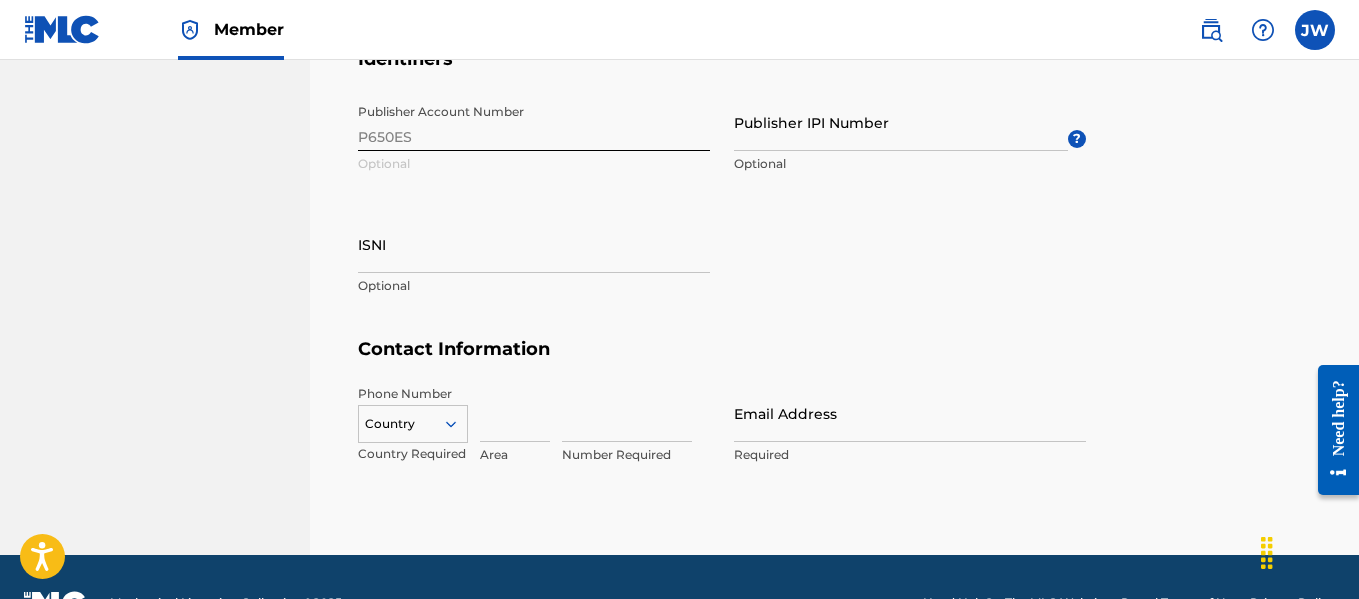 scroll, scrollTop: 1092, scrollLeft: 0, axis: vertical 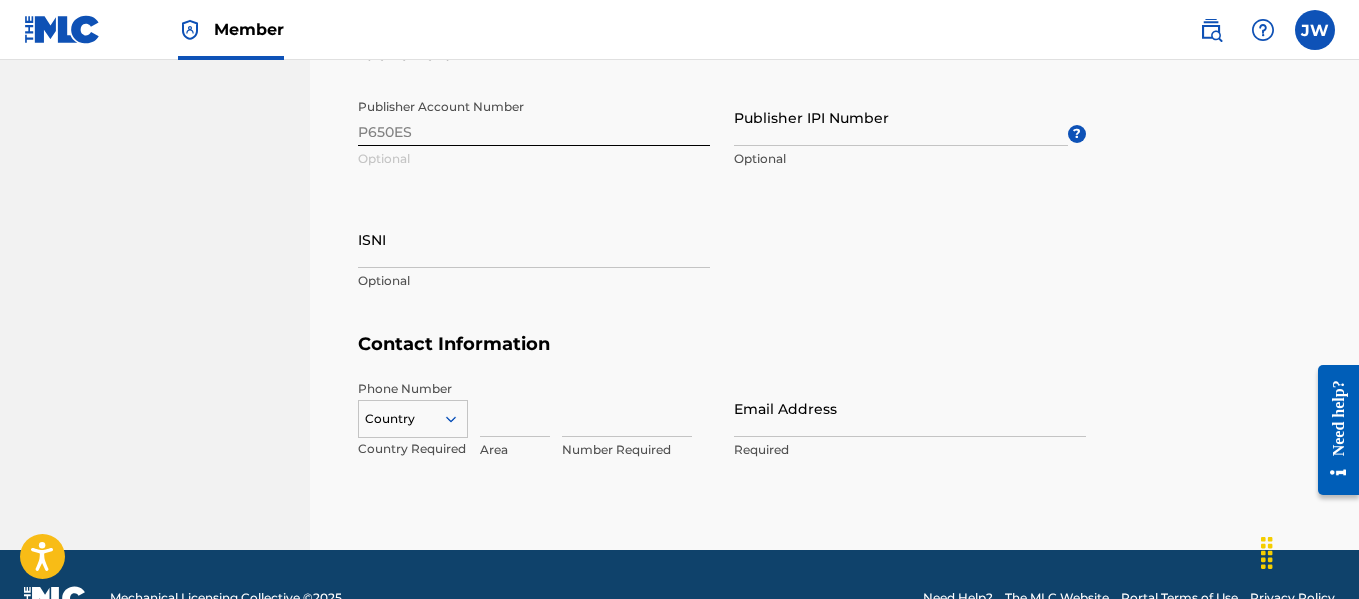 click on "Country" at bounding box center [413, 415] 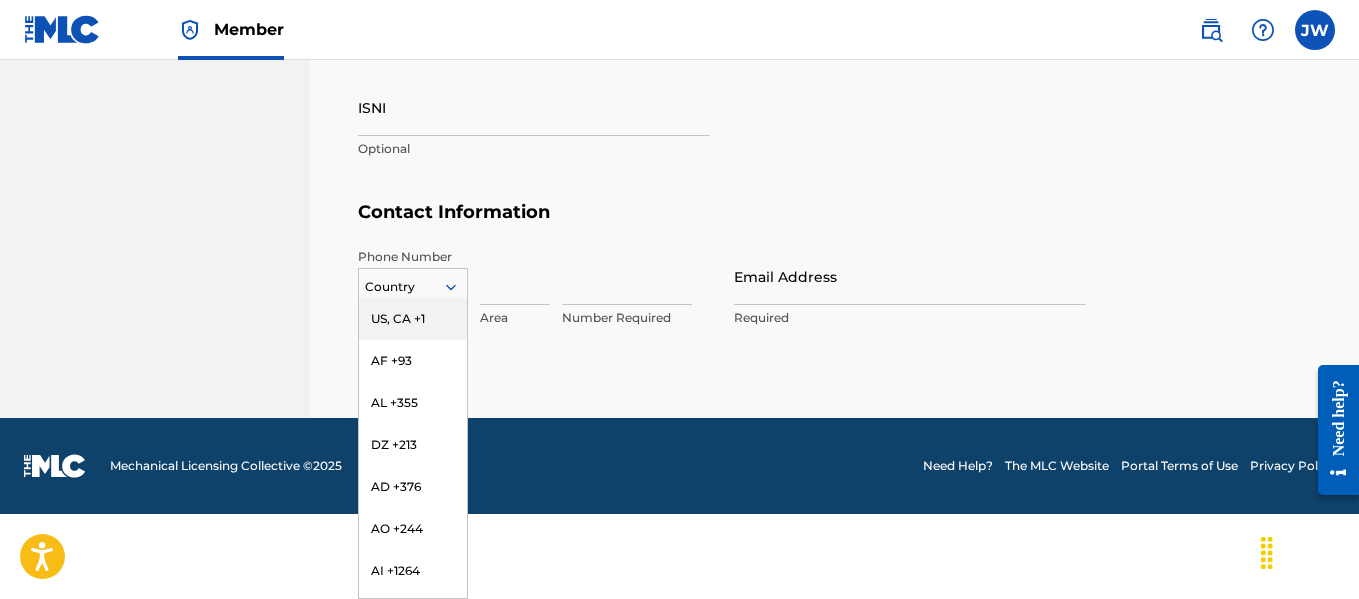click on "US, CA +1" at bounding box center [413, 319] 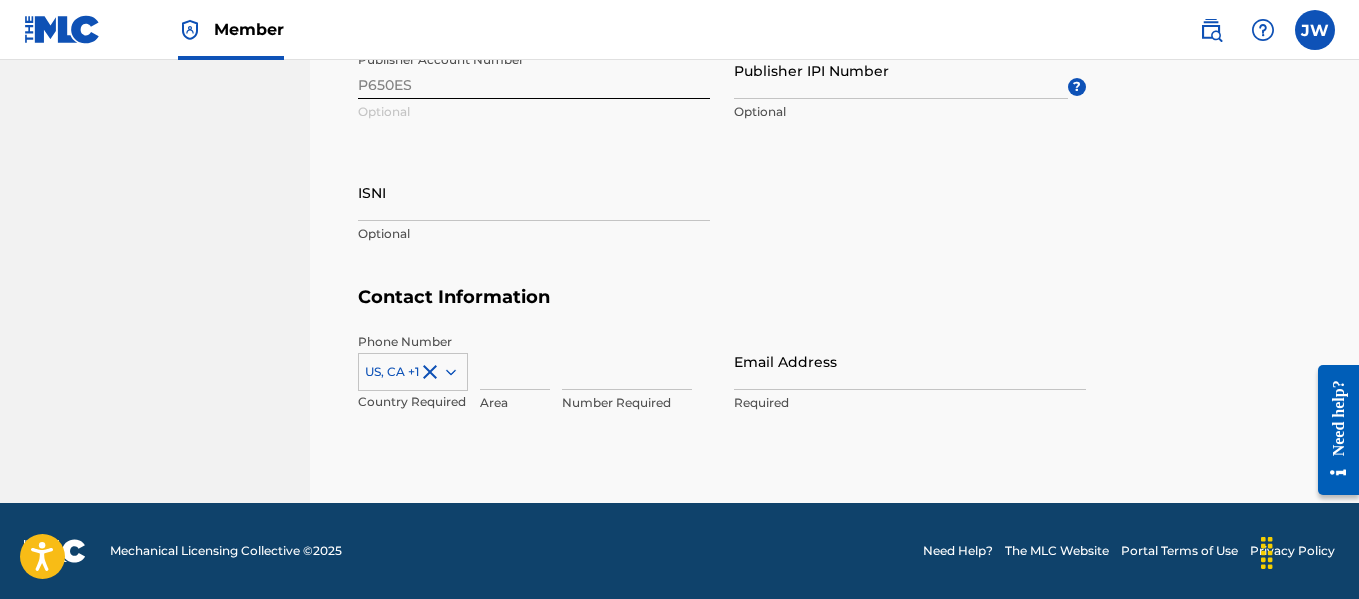 scroll, scrollTop: 1139, scrollLeft: 0, axis: vertical 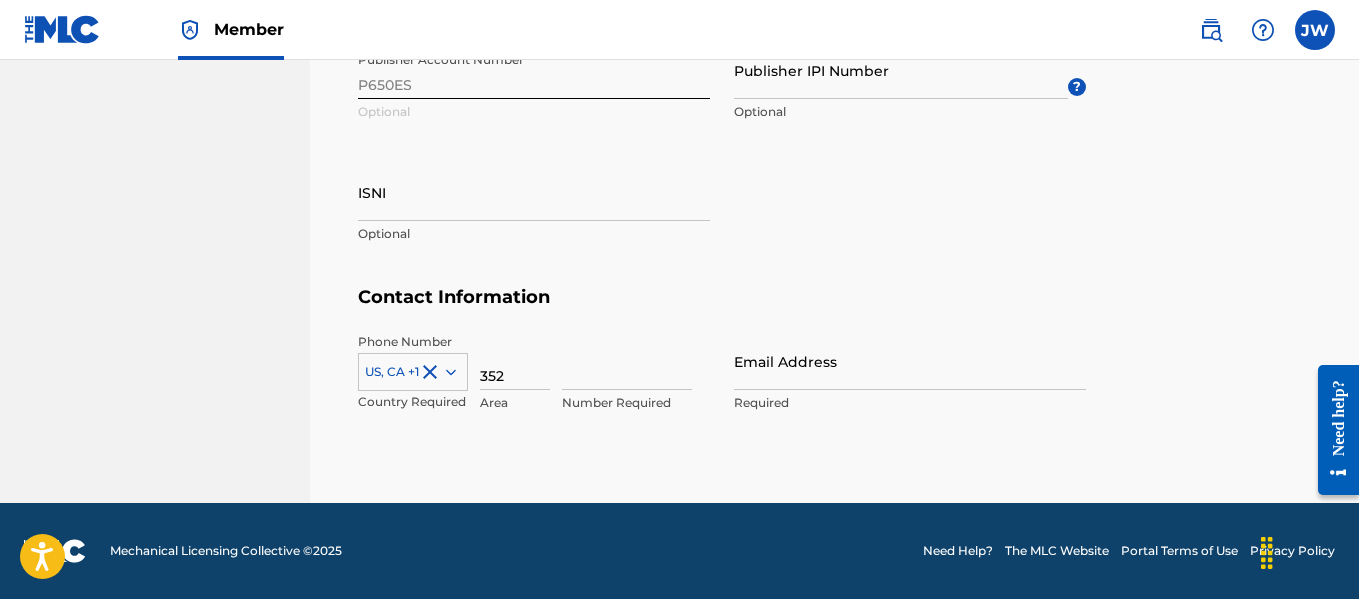 type on "[LAST] [LAST]" 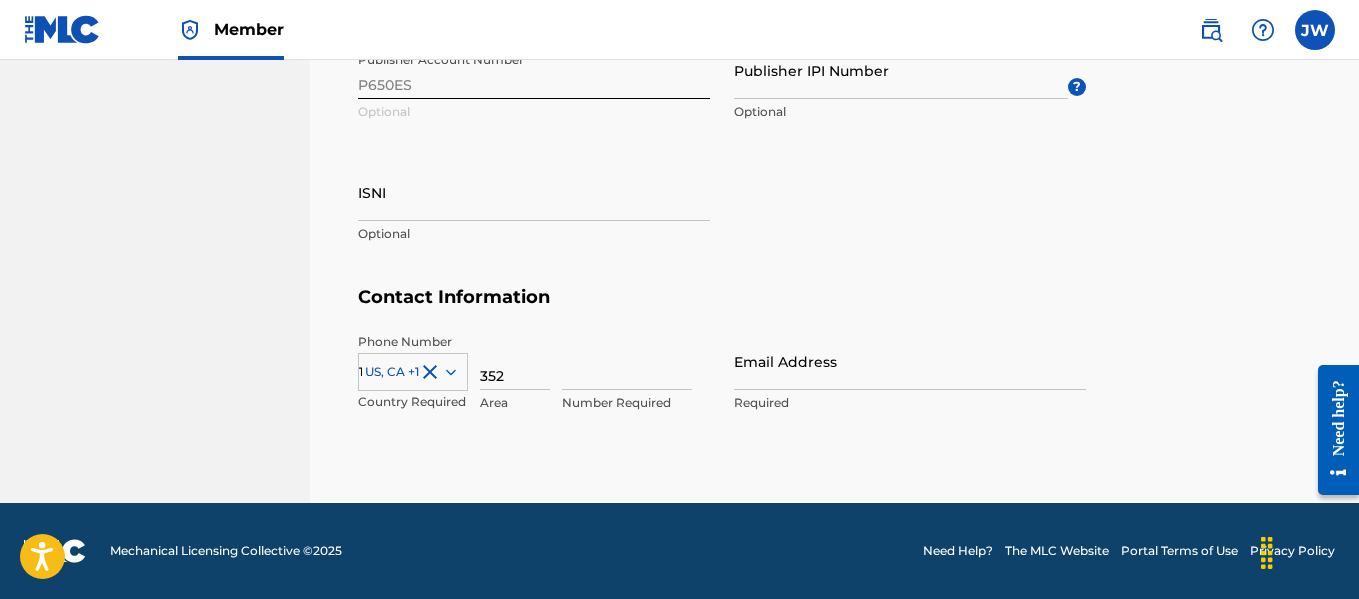 type on "6723959" 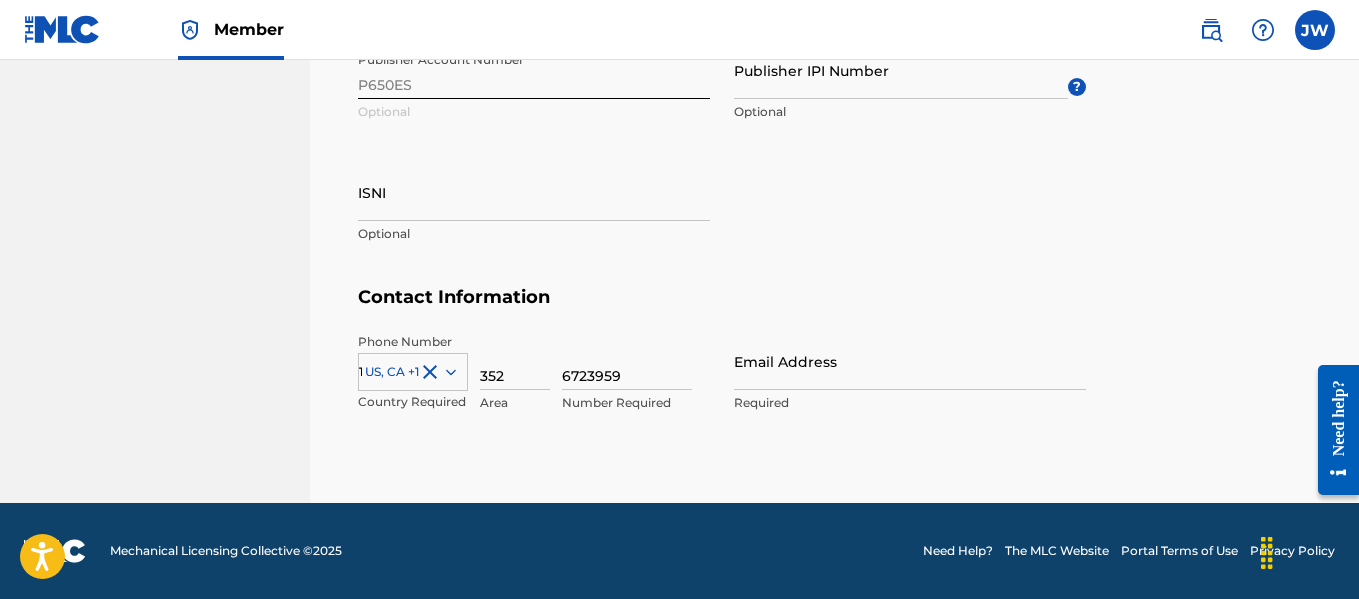 type on "[EMAIL]" 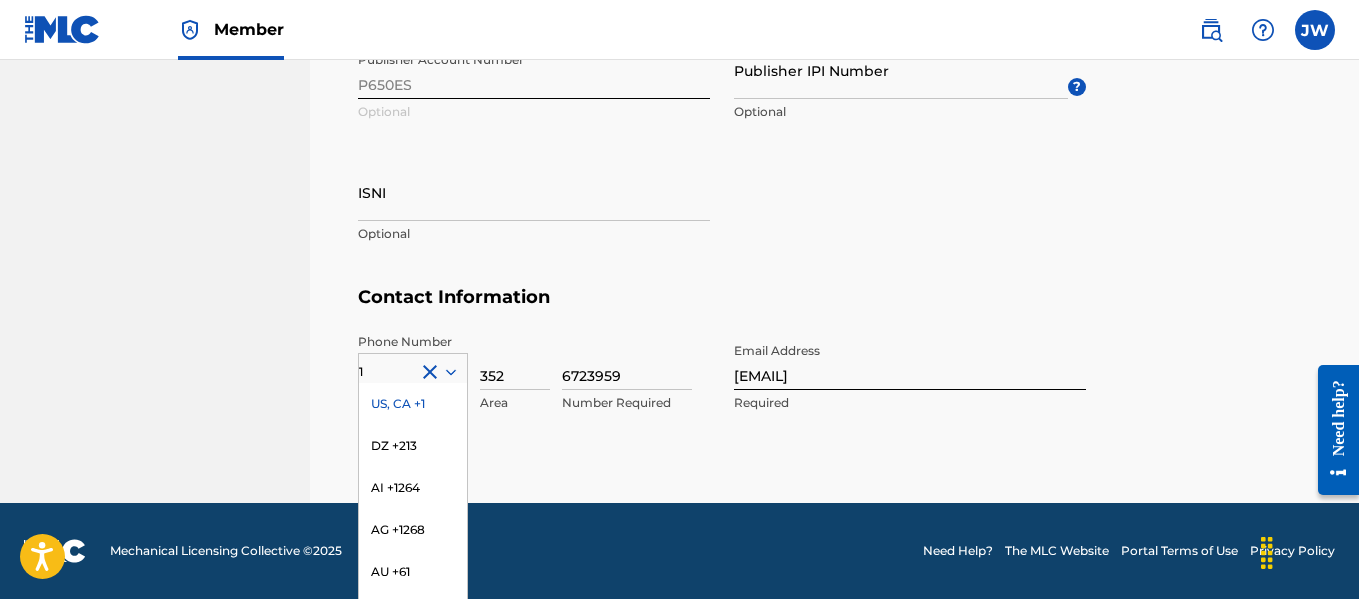 scroll, scrollTop: 1224, scrollLeft: 0, axis: vertical 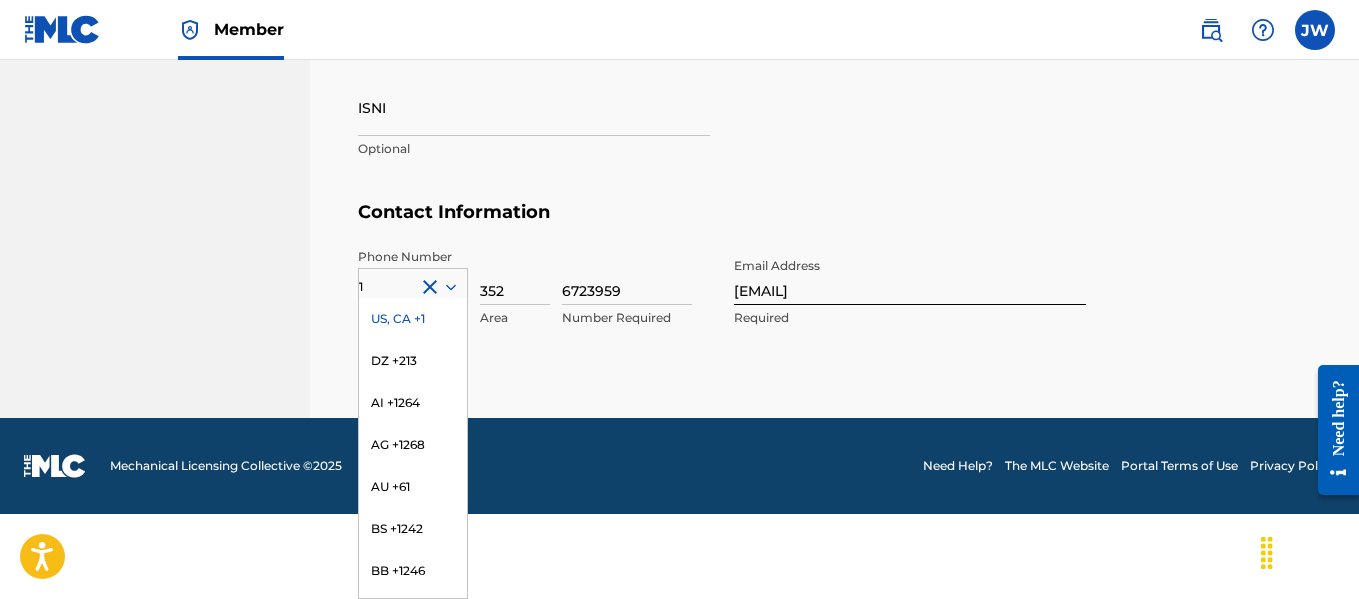 click on "Cancel Save Member Name  Name [LAST] [LAST] Required Mailing Address Street Address - Line 1 [NUMBER] [STREET] Required Street Address - Line 2 Optional Street Address - Line 3 [LAST] [LAST] Optional Address City / Town [CITY] Required Country United States United States Required State / Province FL [STATE] Required ZIP / Postal Code 32641 Required Identifiers Publisher Account Number P650ES Optional Publisher IPI Number Optional ? ISNI Optional Contact Information Phone Number 1 US, CA +1DZ +213 AI +1264 AU +61 BS +1242 BB +1246 BZ +501 BM +1441 BO +591 KY +1345 DM +1767 DO +1809 ER +291 ET +251 GA +241 GD +1473 IN +91 JM +1876 JP +81 LV +371 LB +961 LR +231 LY +218 MG +261 FM +691 ME, RS +381 MS +1664 MA, EH +212 NL +31 PE +51 PT +351 KN +1869 LC +1758 VC +1784 SN +221 SK +421 CH +41 TT +1868 TN +216 TC +1649 AE +971 VG +1284 WF +681 Country Required [NUMBER] Area [PHONE] Number Required Email Address [EMAIL] Required" at bounding box center [834, -249] 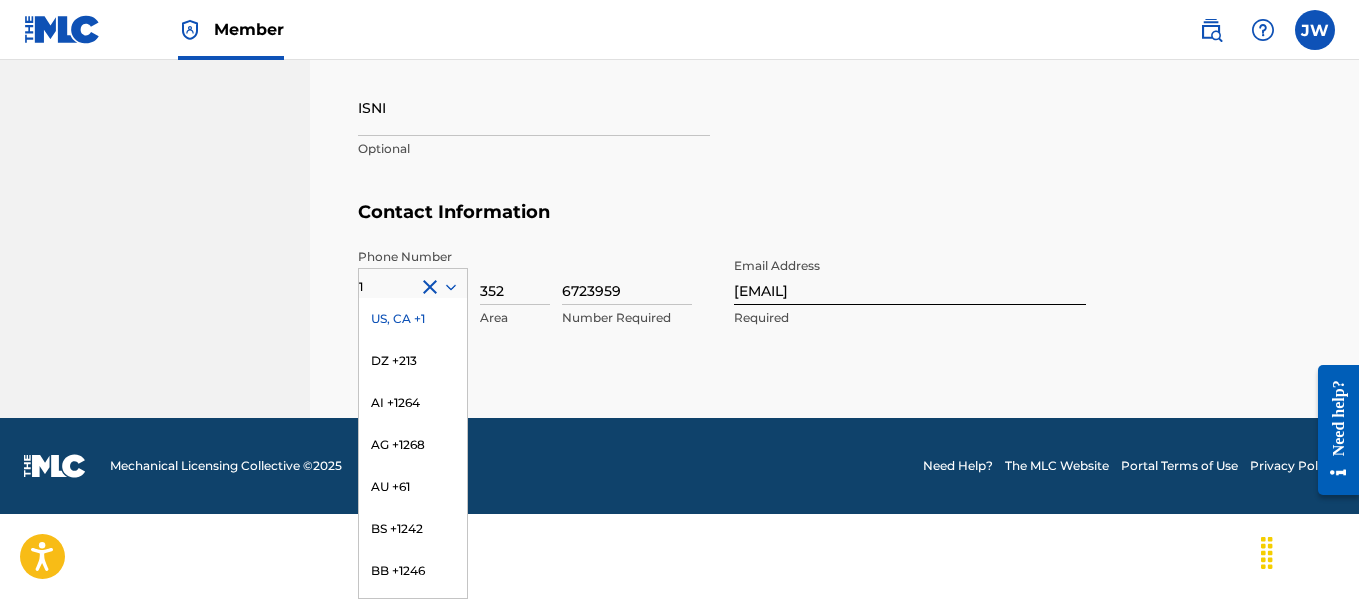 click on "Cancel Save Member Name  Name [LAST] [LAST] Required Mailing Address Street Address - Line 1 [NUMBER] [STREET] Required Street Address - Line 2 Optional Street Address - Line 3 [LAST] [LAST] Optional Address City / Town [CITY] Required Country United States United States Required State / Province FL [STATE] Required ZIP / Postal Code 32641 Required Identifiers Publisher Account Number P650ES Optional Publisher IPI Number Optional ? ISNI Optional Contact Information Phone Number 1 US, CA +1DZ +213 AI +1264 AU +61 BS +1242 BB +1246 BZ +501 BM +1441 BO +591 KY +1345 DM +1767 DO +1809 ER +291 ET +251 GA +241 GD +1473 IN +91 JM +1876 JP +81 LV +371 LB +961 LR +231 LY +218 MG +261 FM +691 ME, RS +381 MS +1664 MA, EH +212 NL +31 PE +51 PT +351 KN +1869 LC +1758 VC +1784 SN +221 SK +421 CH +41 TT +1868 TN +216 TC +1649 AE +971 VG +1284 WF +681 Country Required [NUMBER] Area [PHONE] Number Required Email Address [EMAIL] Required" at bounding box center [834, -249] 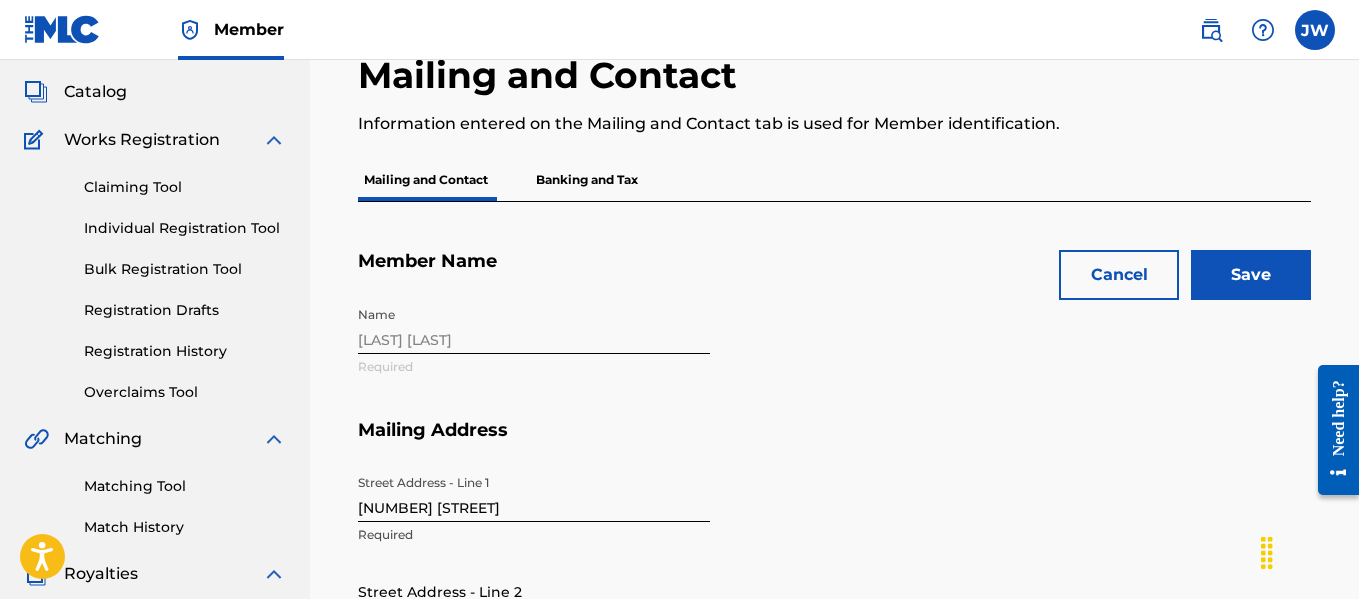 scroll, scrollTop: 105, scrollLeft: 0, axis: vertical 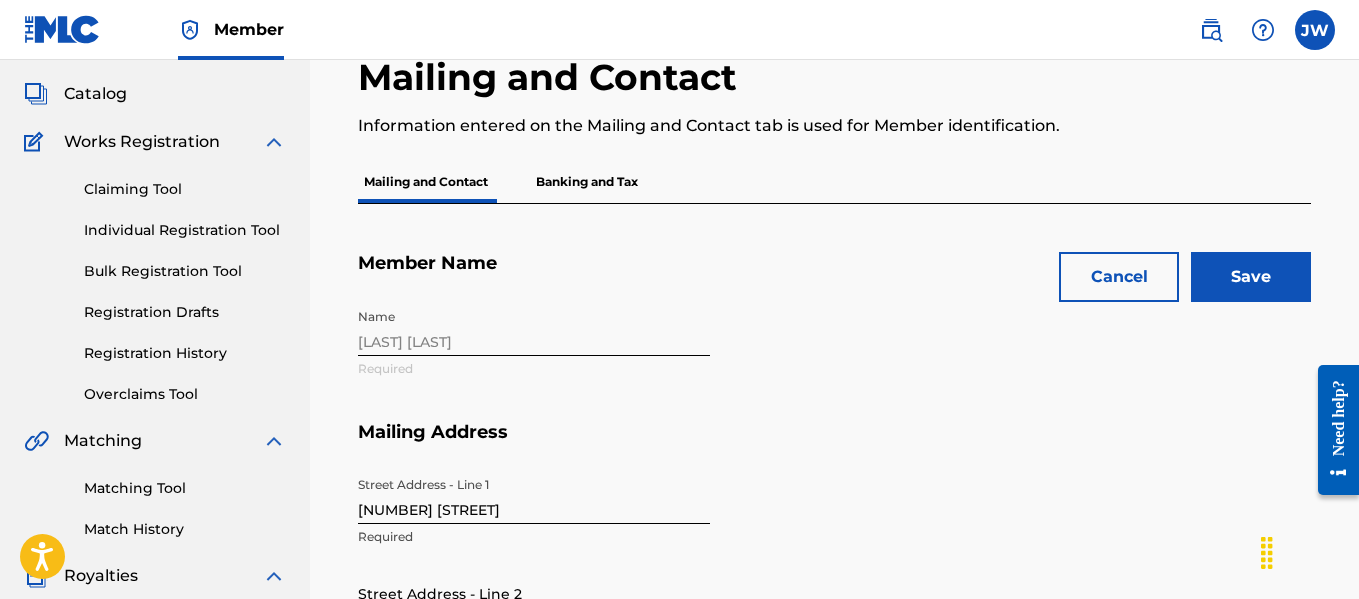 click on "Save" at bounding box center [1251, 277] 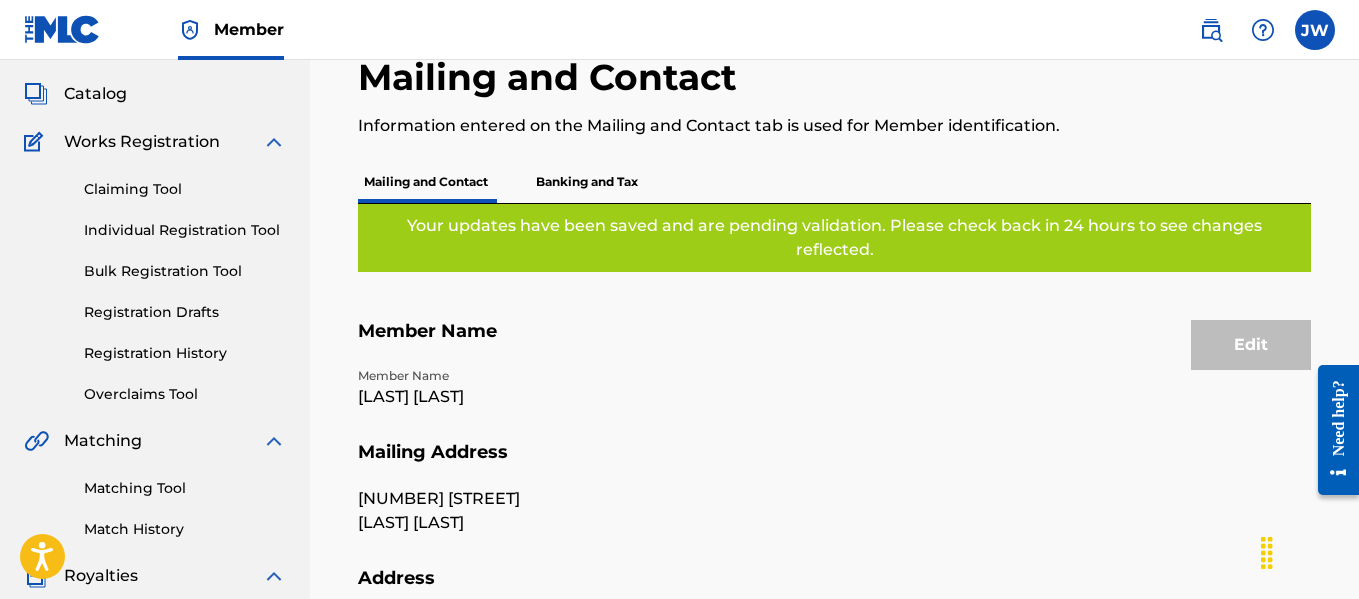 click on "Banking and Tax" at bounding box center (587, 182) 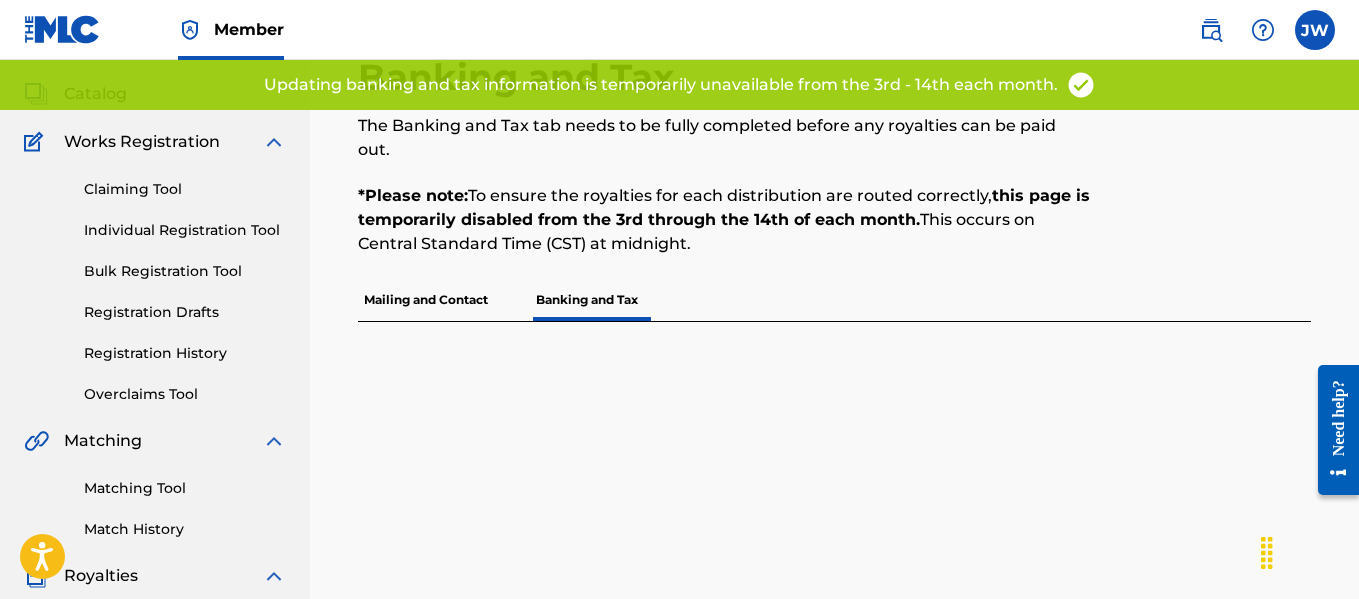 scroll, scrollTop: 0, scrollLeft: 0, axis: both 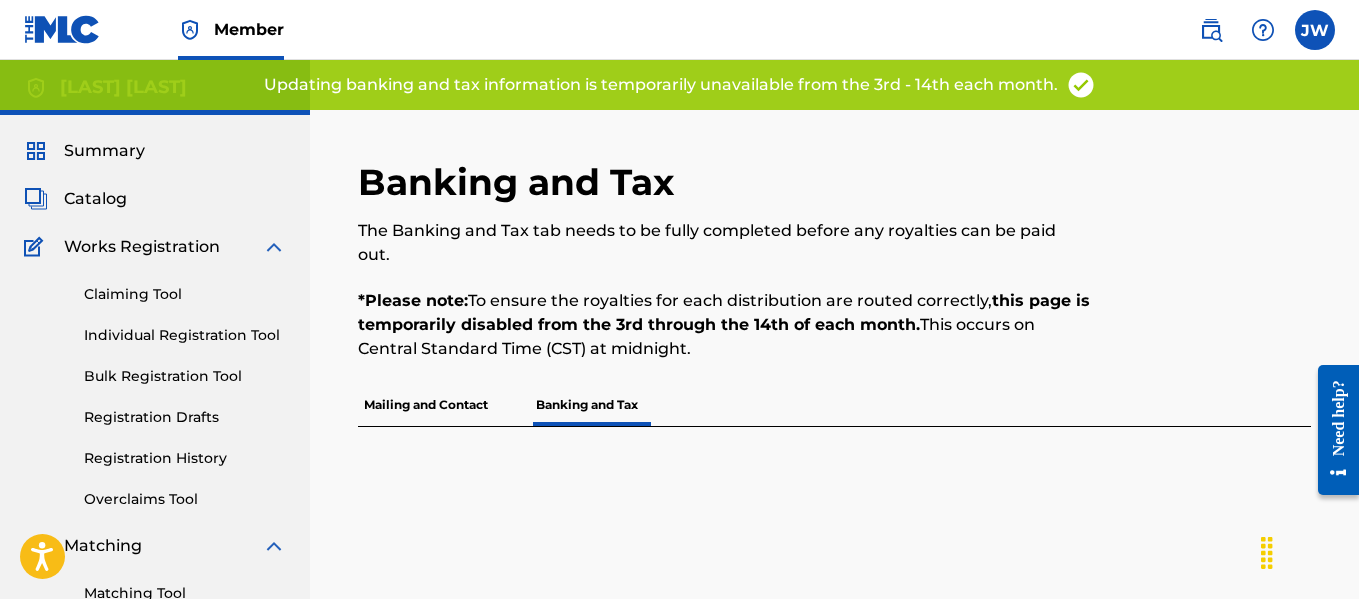 click on "Claiming Tool" at bounding box center [185, 294] 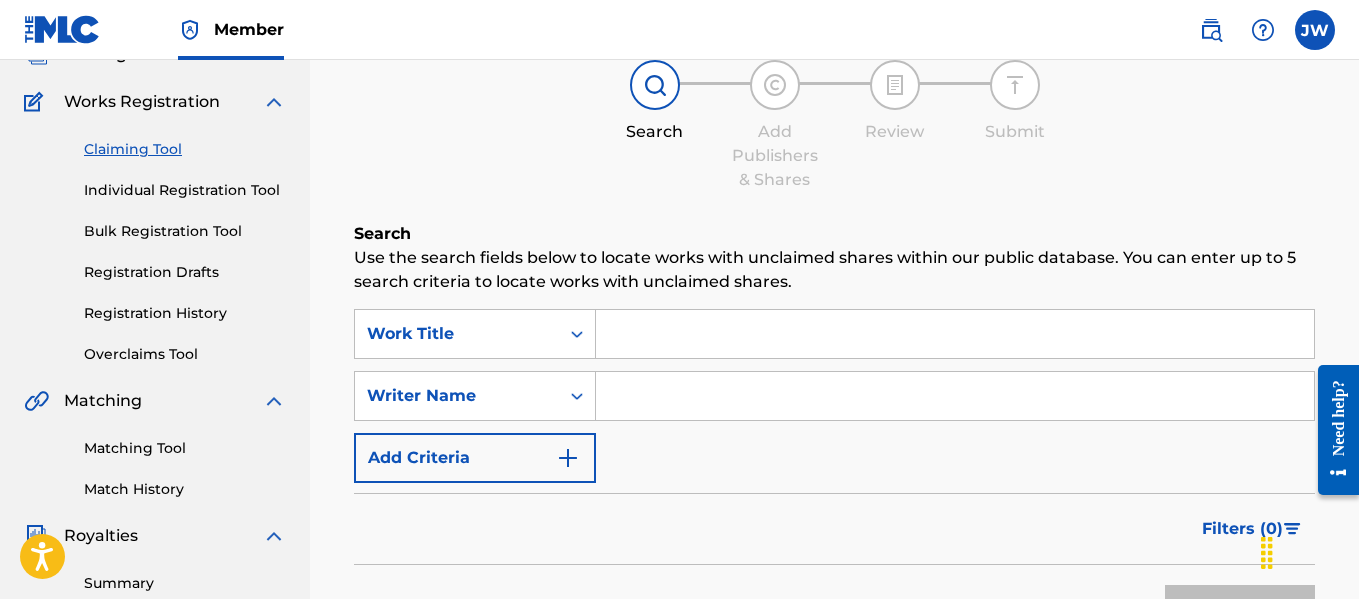 scroll, scrollTop: 146, scrollLeft: 0, axis: vertical 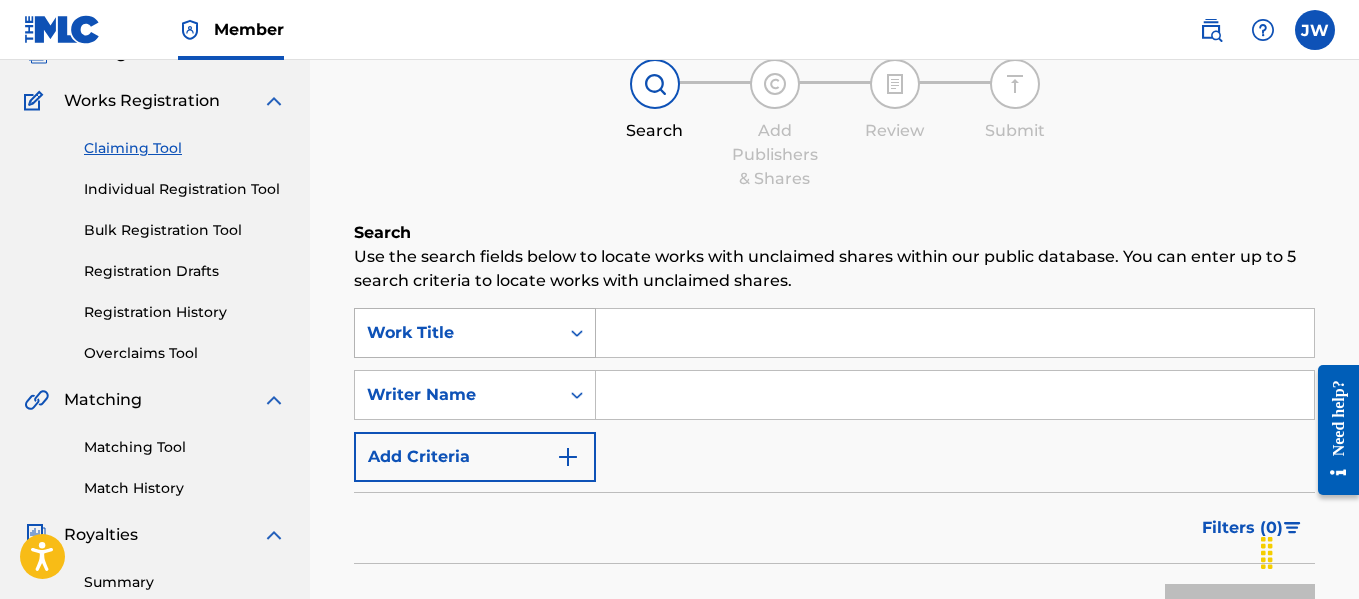 click at bounding box center [577, 333] 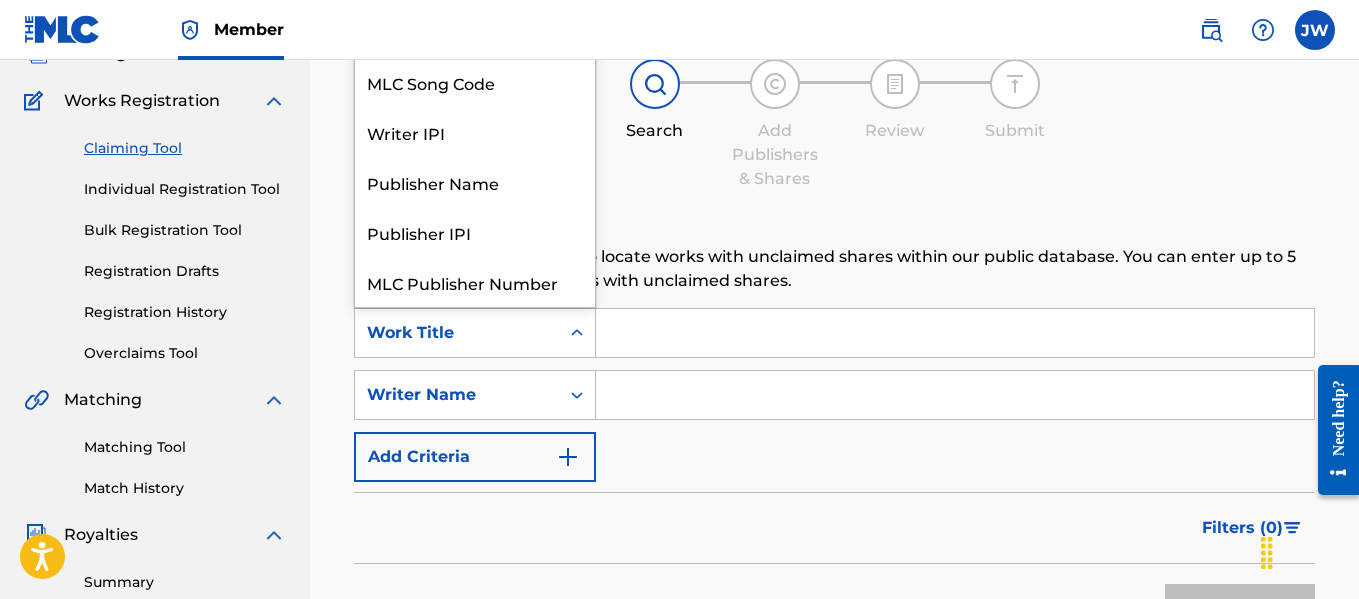 scroll, scrollTop: 50, scrollLeft: 0, axis: vertical 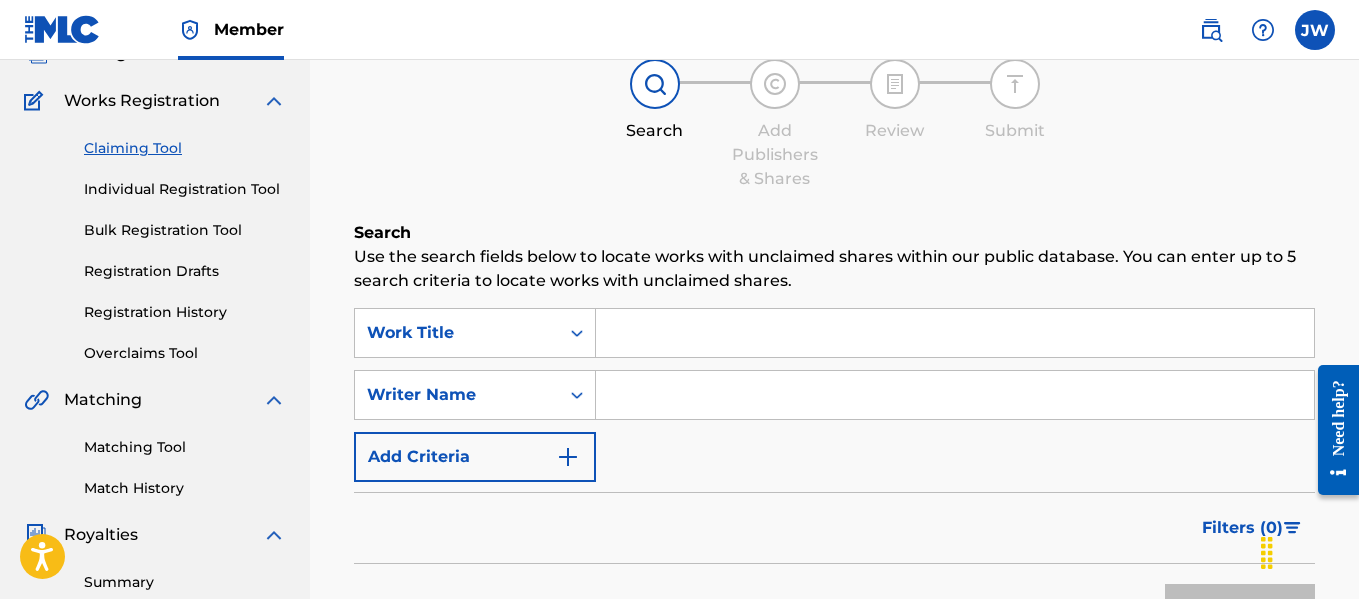 click 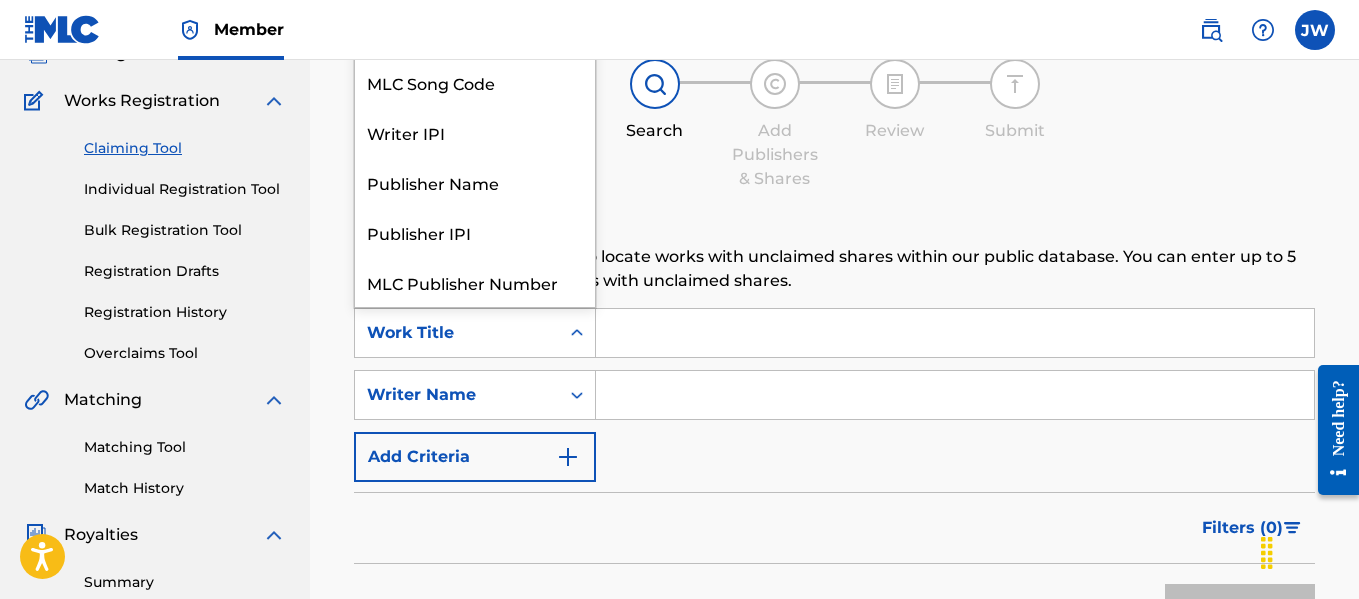 scroll, scrollTop: 50, scrollLeft: 0, axis: vertical 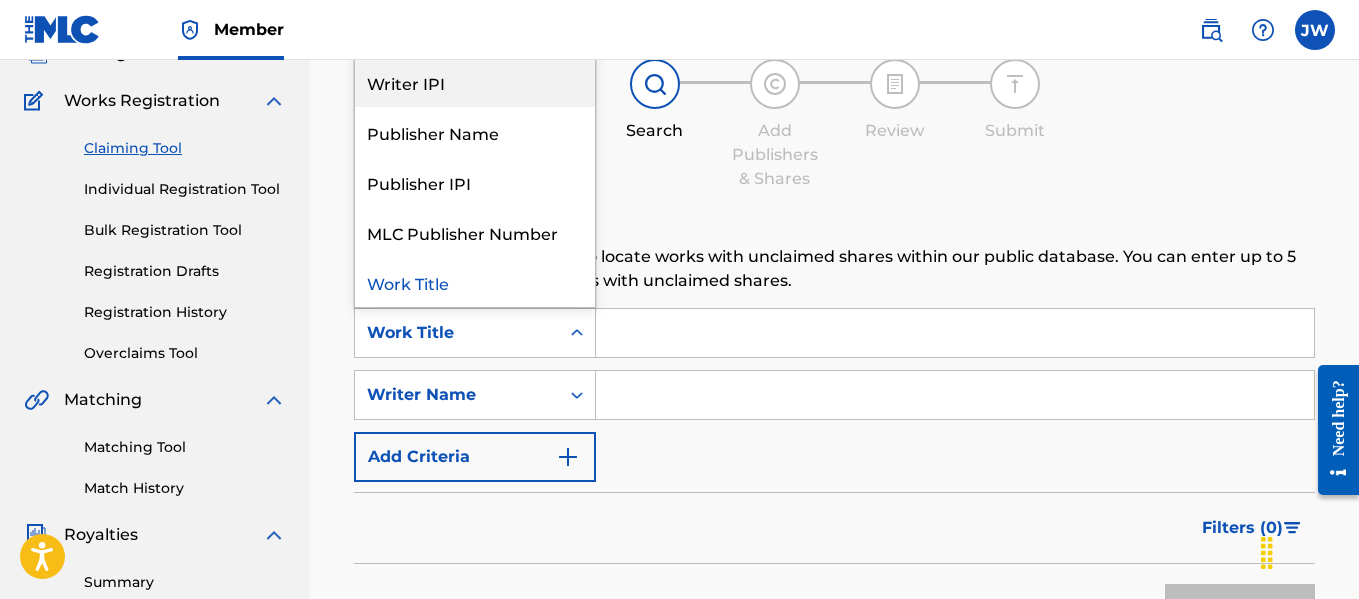 click on "Writer IPI" at bounding box center [475, 82] 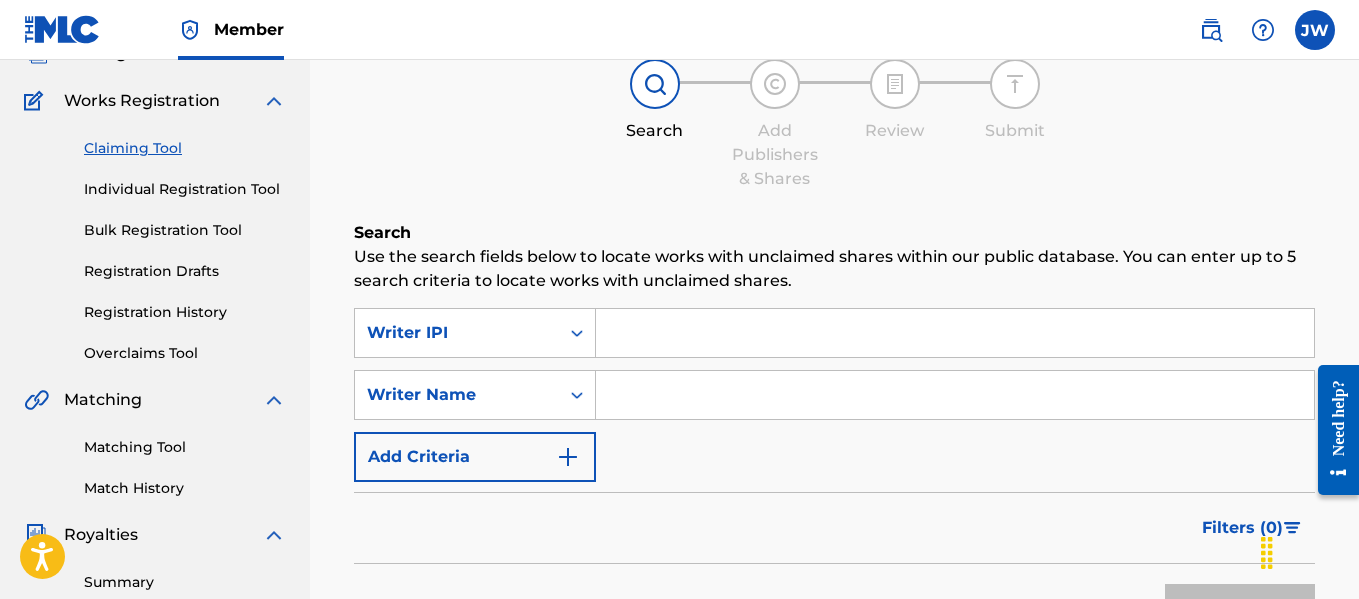 click at bounding box center [955, 333] 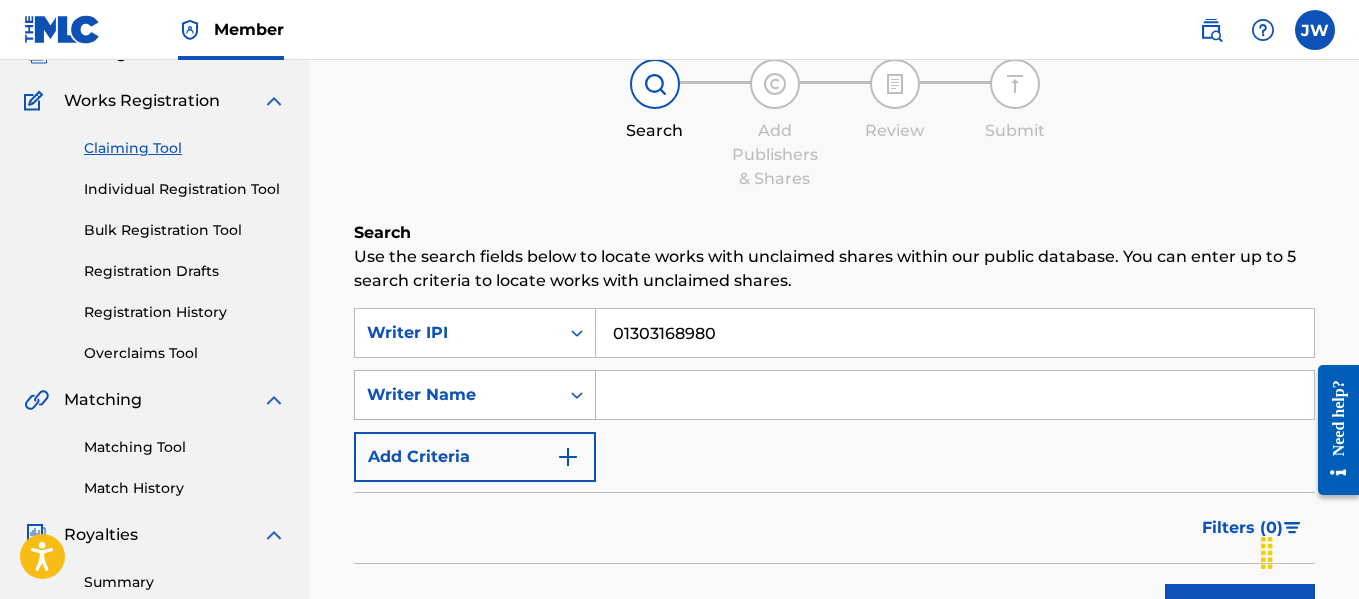 type on "01303168980" 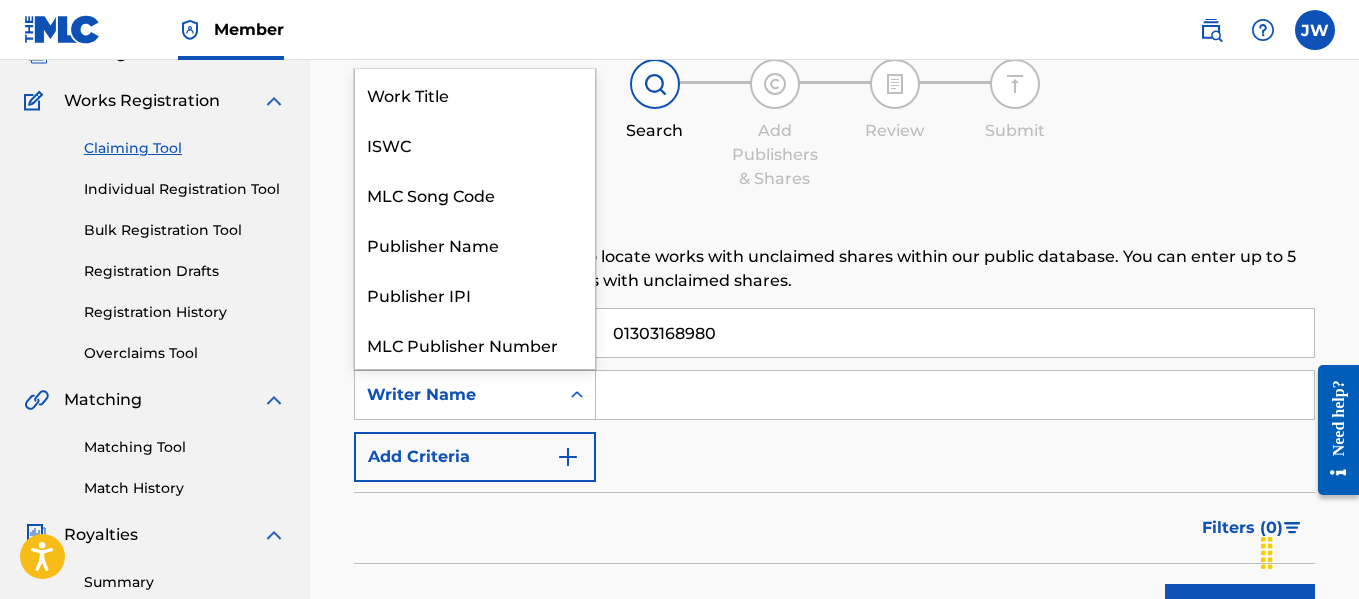 click 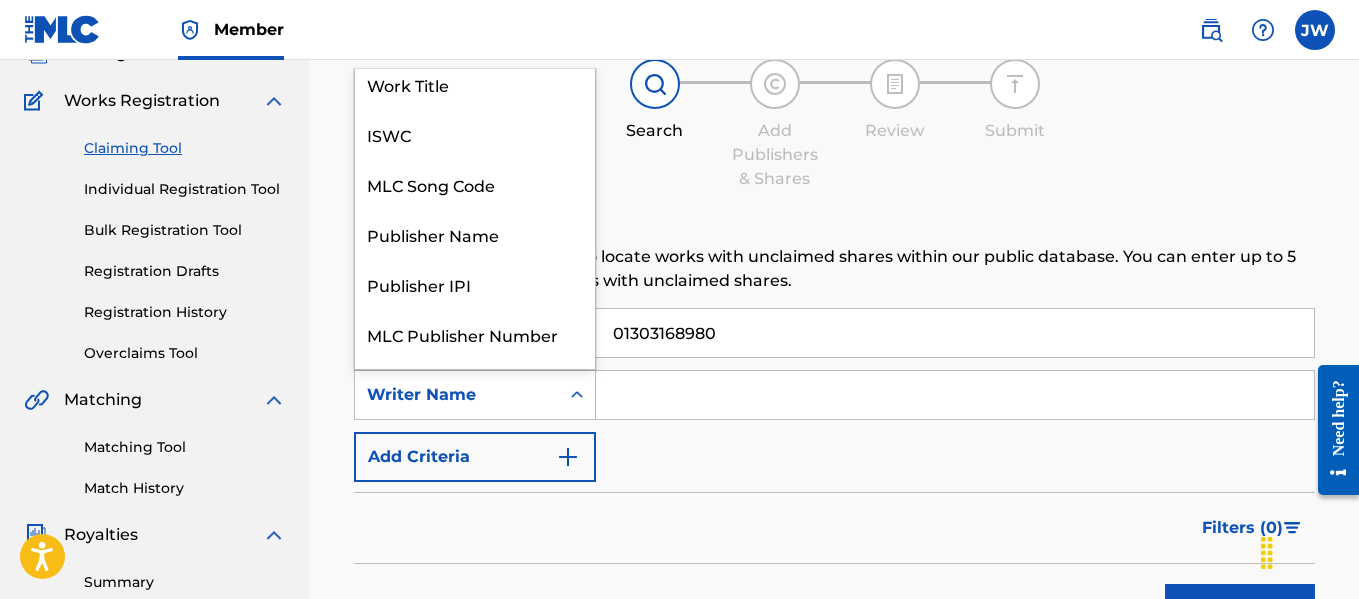 scroll, scrollTop: 2, scrollLeft: 0, axis: vertical 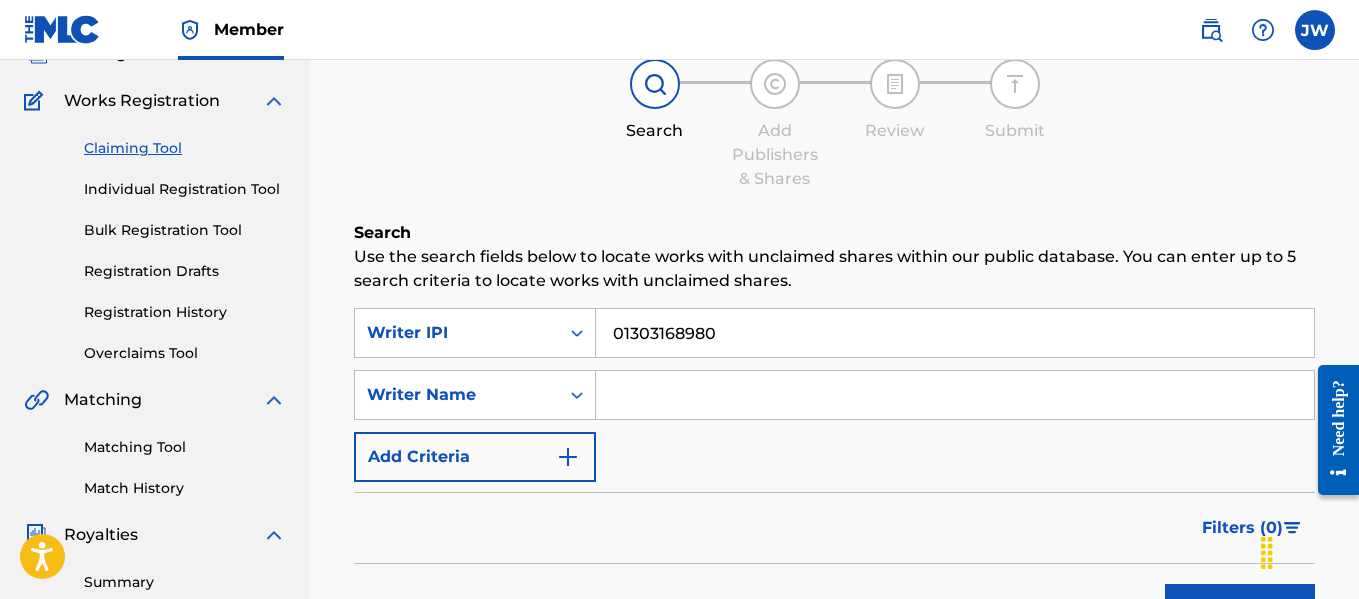 click on "Individual Registration Tool" at bounding box center (185, 189) 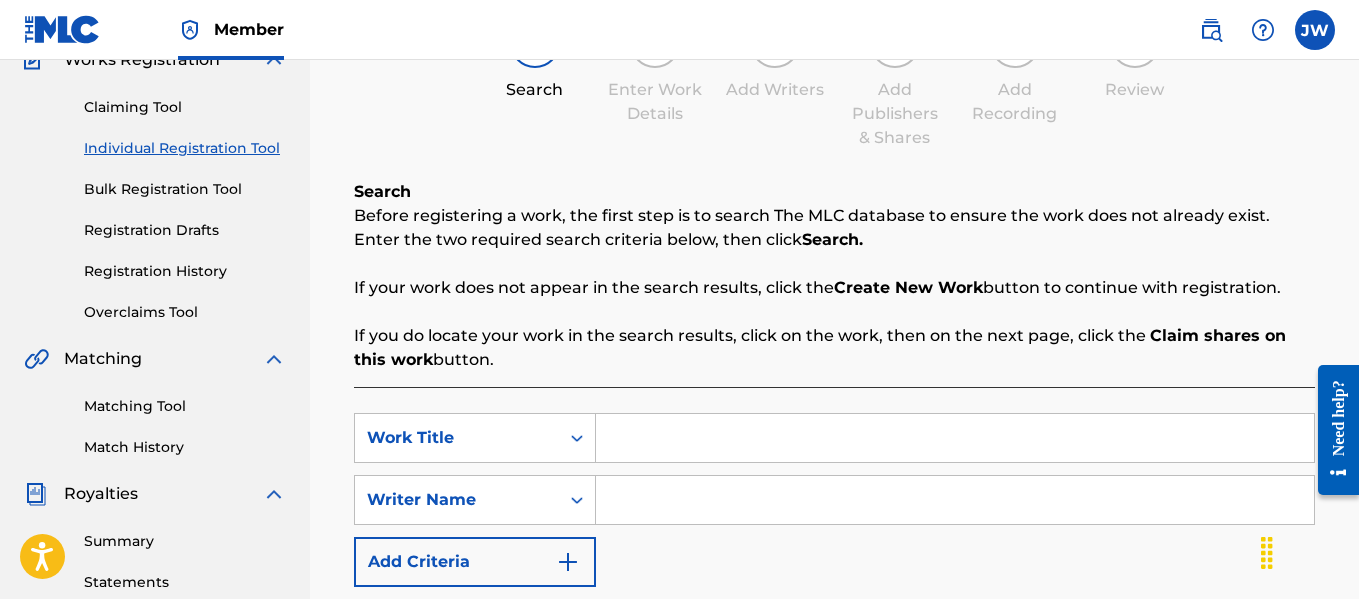 scroll, scrollTop: 191, scrollLeft: 0, axis: vertical 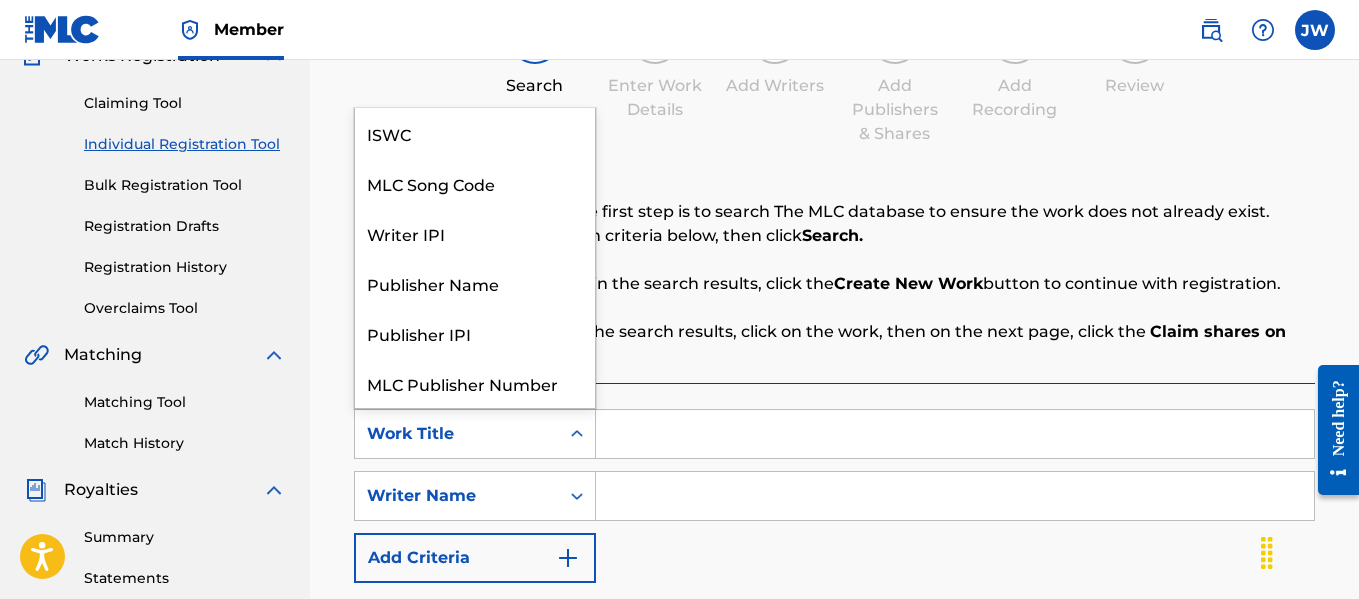 click at bounding box center [577, 434] 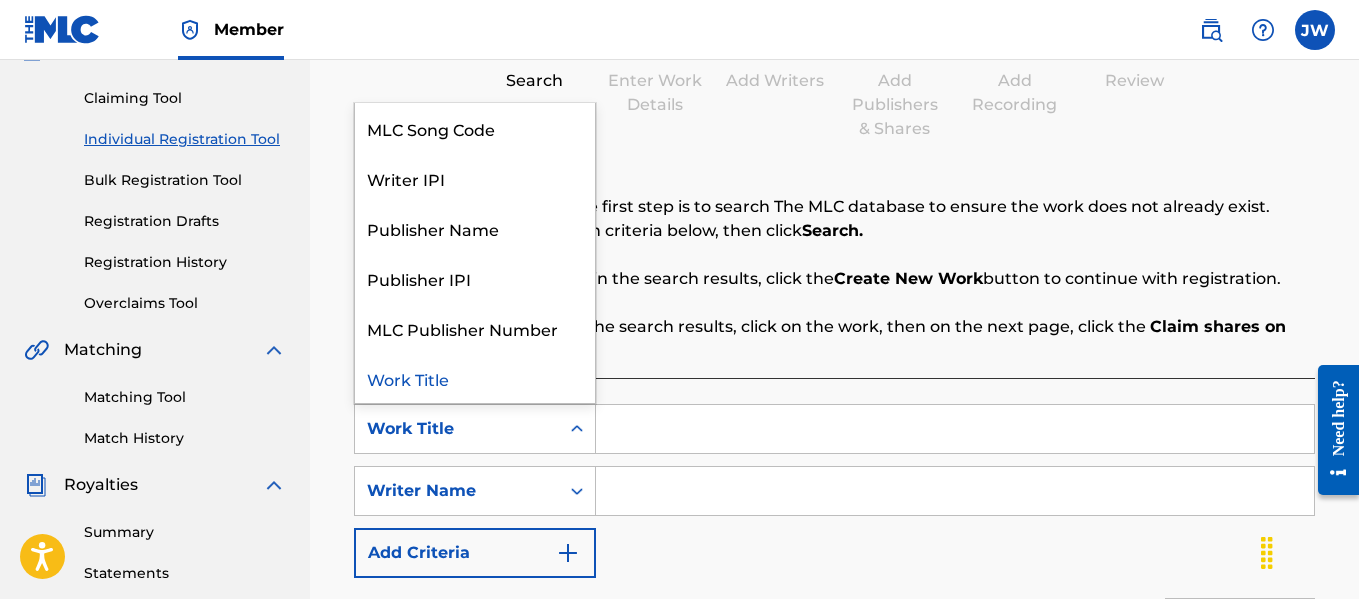 scroll, scrollTop: 186, scrollLeft: 0, axis: vertical 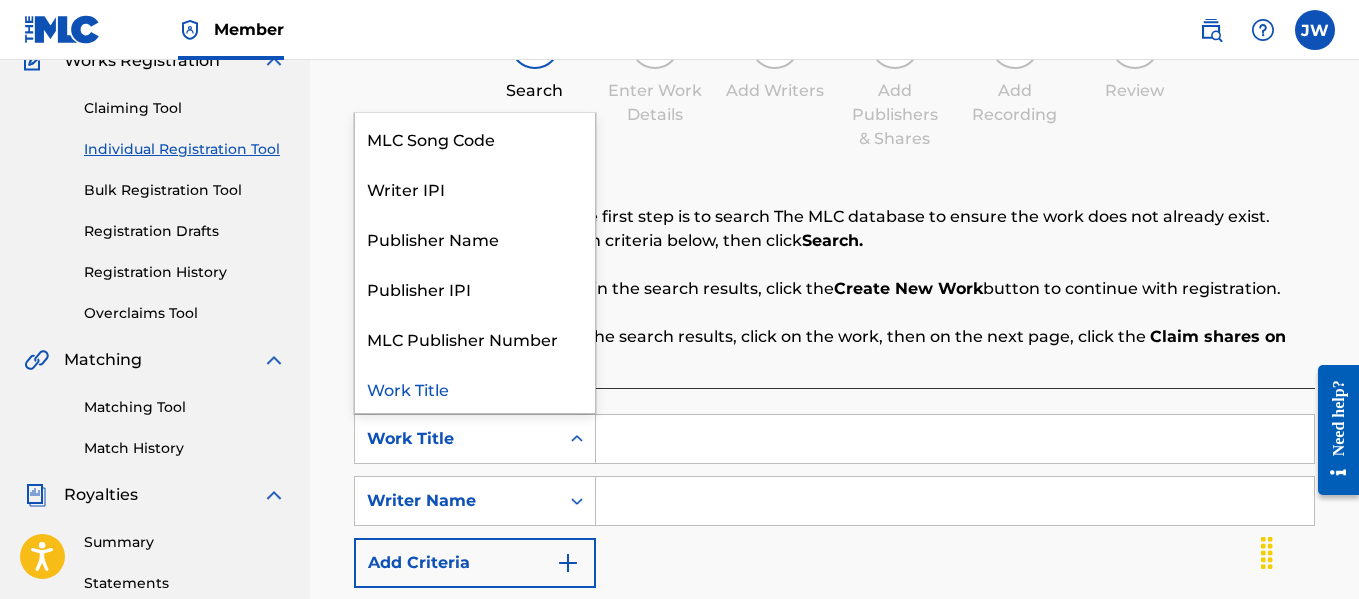 click on "Search Before registering a work, the first step is to search The MLC database to ensure the work does not already exist. Enter the two required search criteria below, then click   Search.  If your work does not appear in the search results, click the  Create New Work   button to continue with registration. If you do locate your work in the search results, click on the work, then on the next page, click the   Claim shares on this work  button." at bounding box center [834, 277] 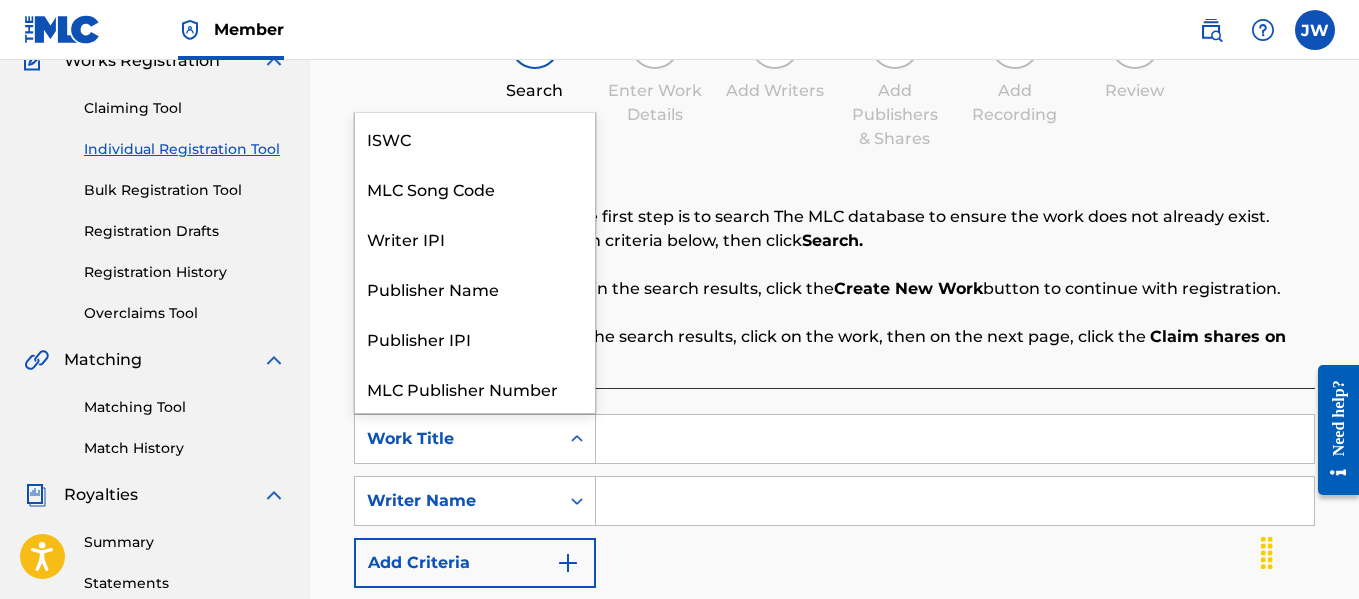 click 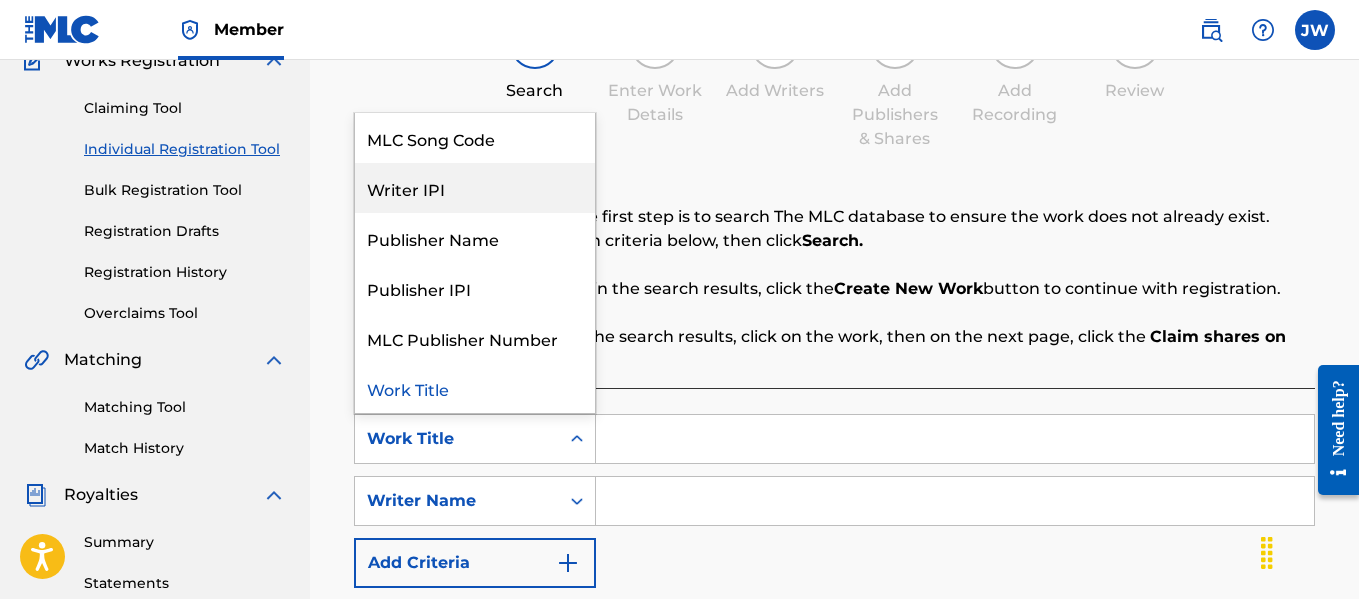 click on "Writer IPI" at bounding box center (475, 188) 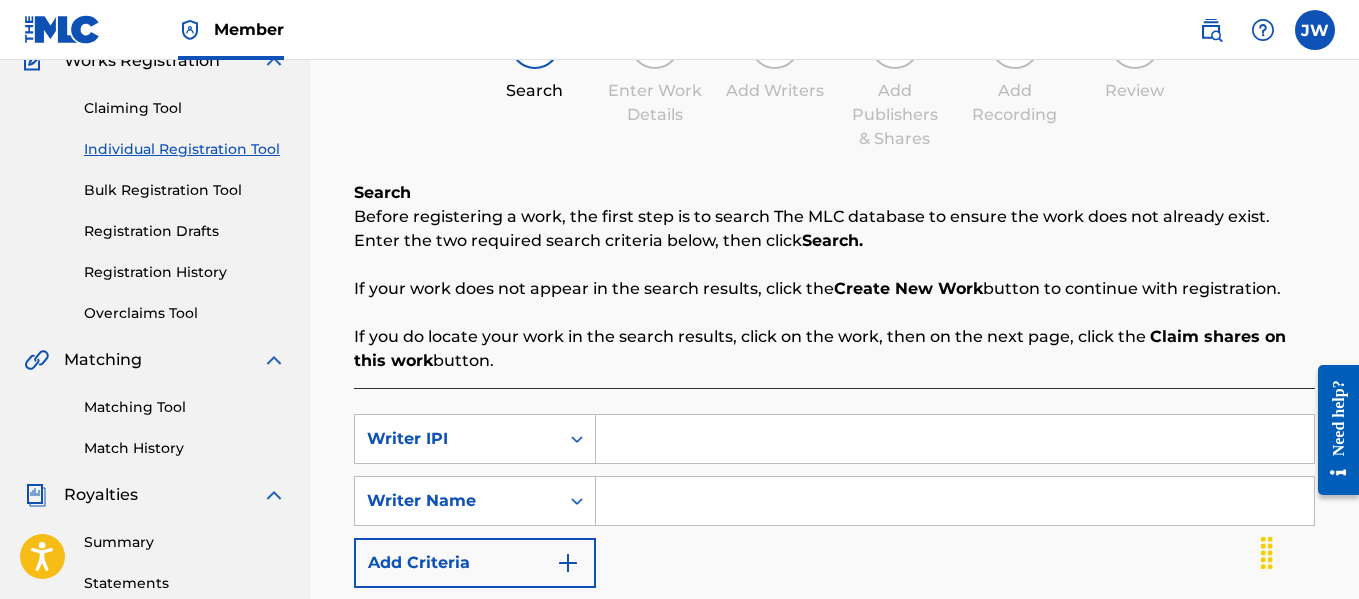 click at bounding box center [955, 439] 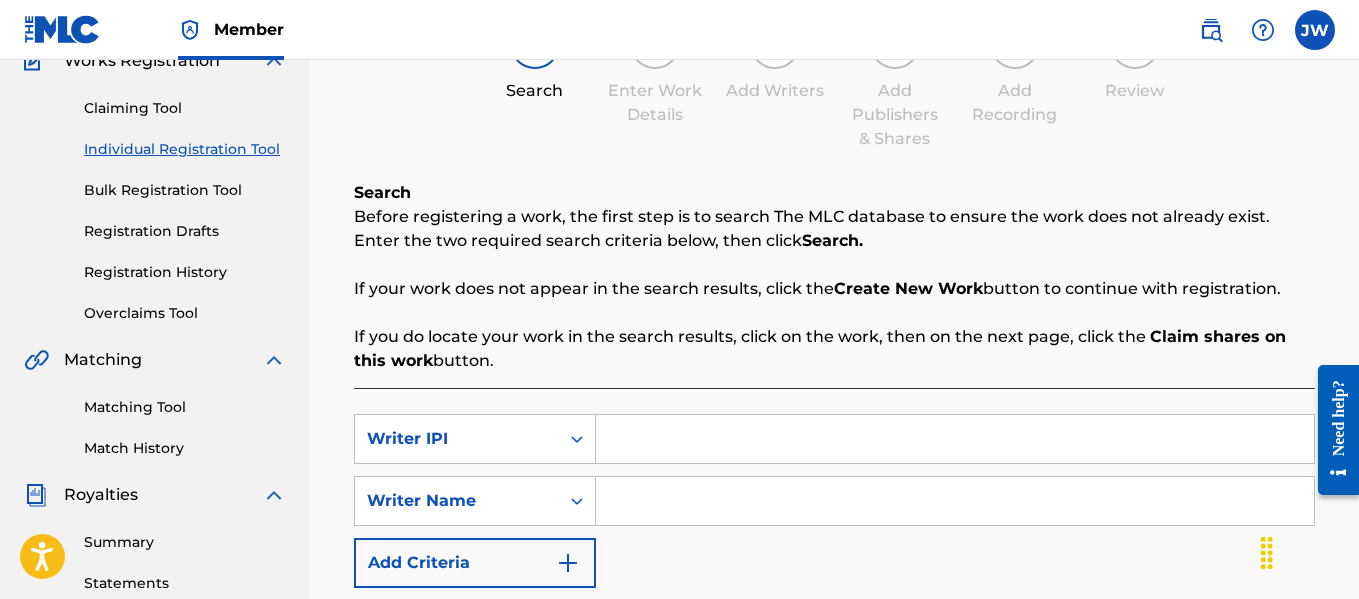 type on "01303168980" 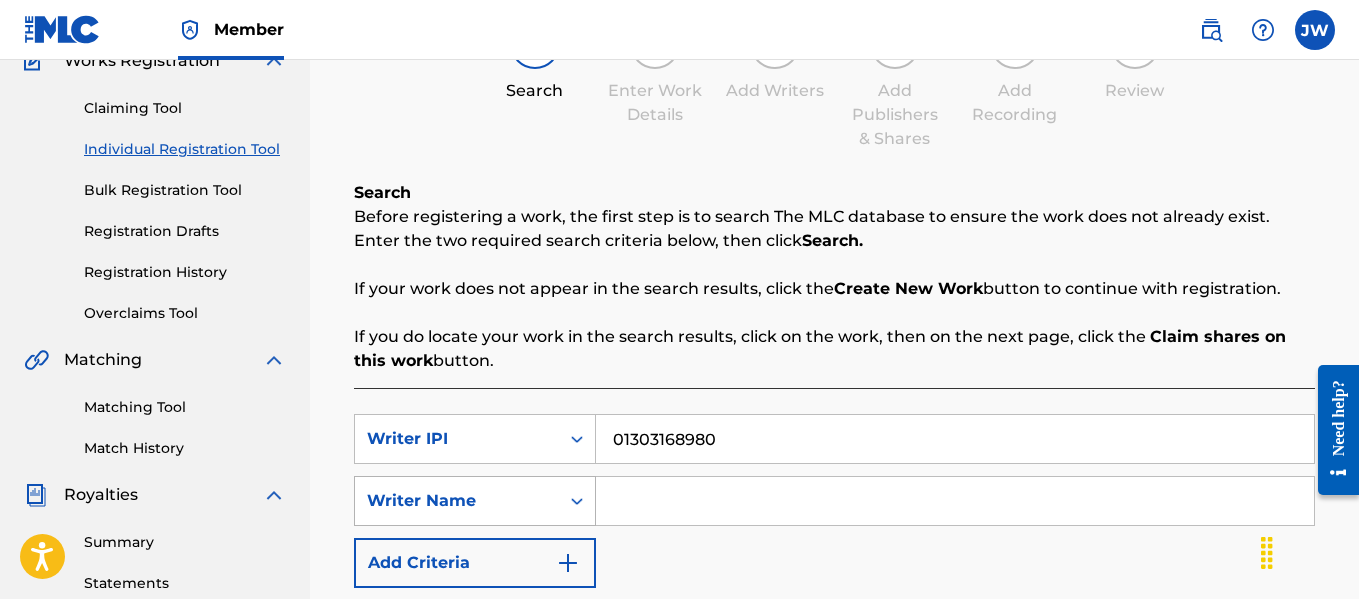 click on "Writer Name" at bounding box center (457, 501) 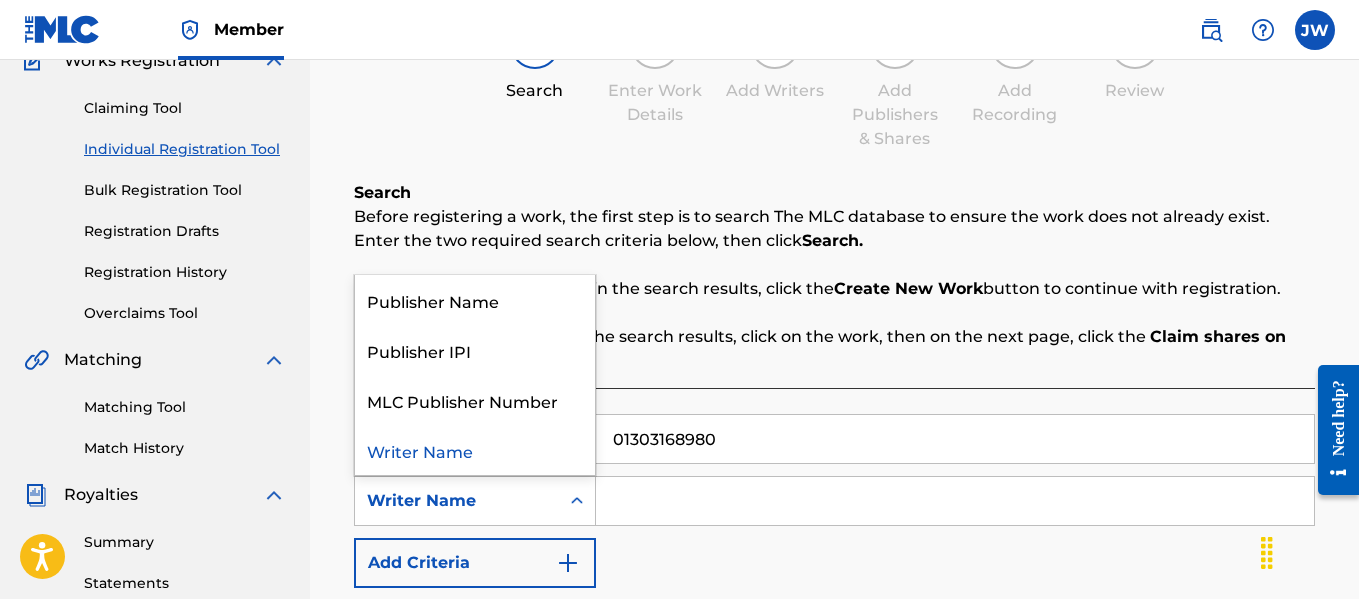 click at bounding box center [955, 501] 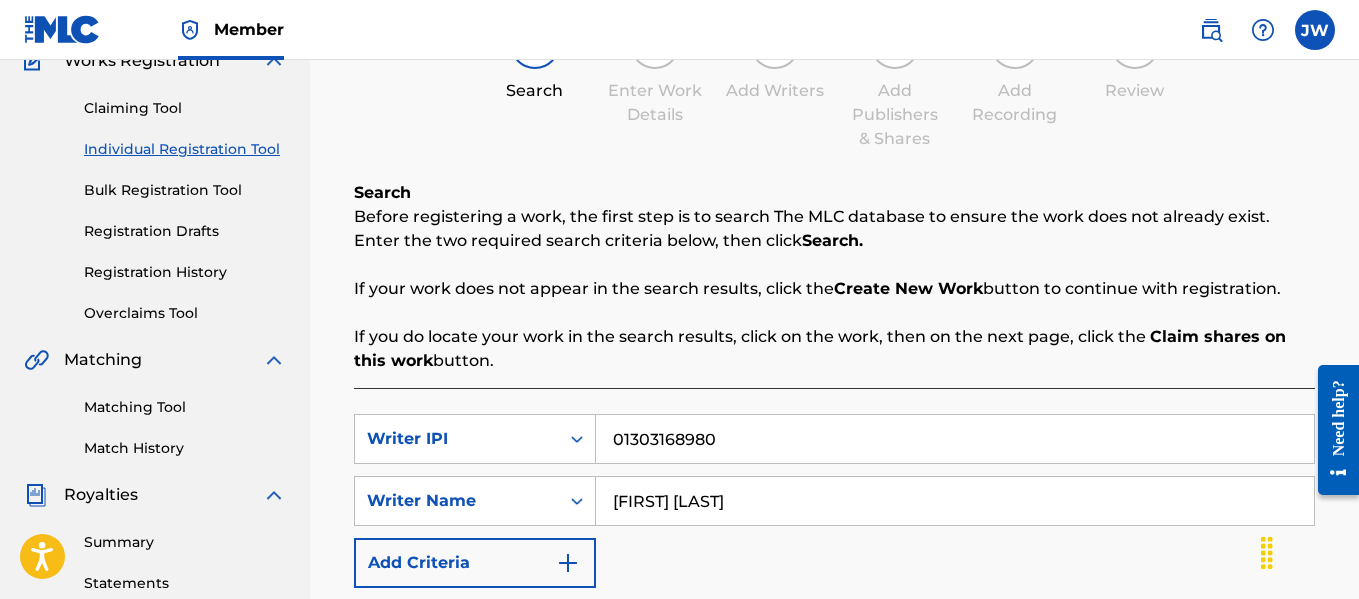 type on "[FIRST] [LAST]" 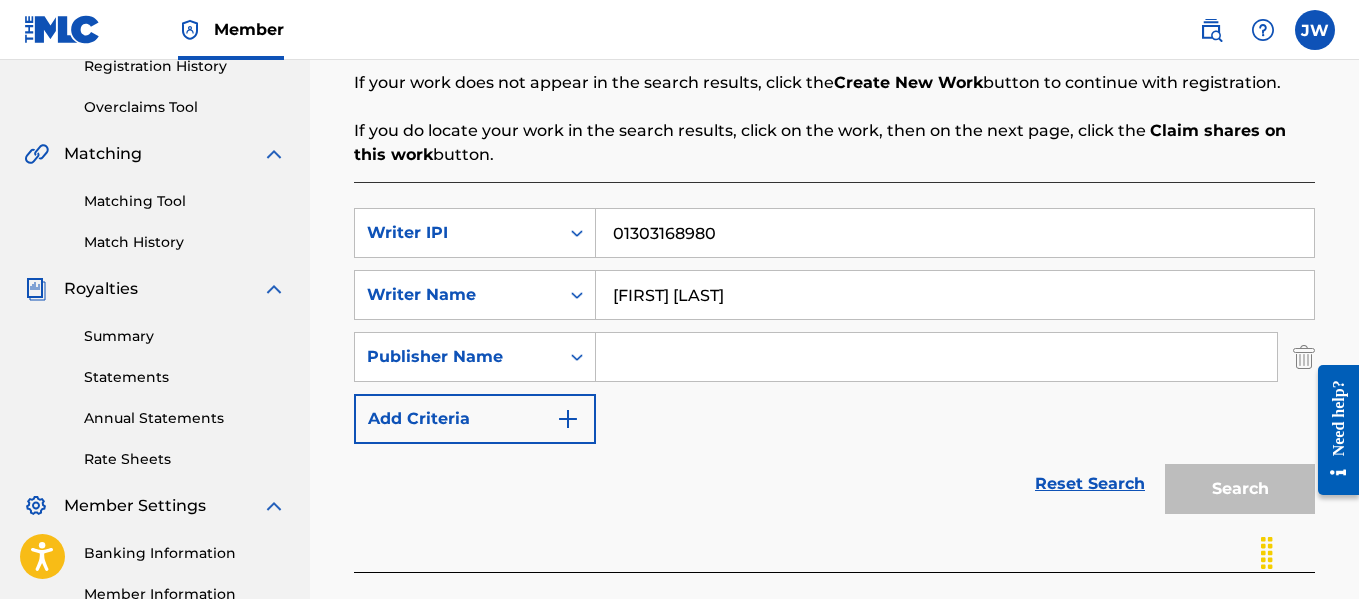 scroll, scrollTop: 396, scrollLeft: 0, axis: vertical 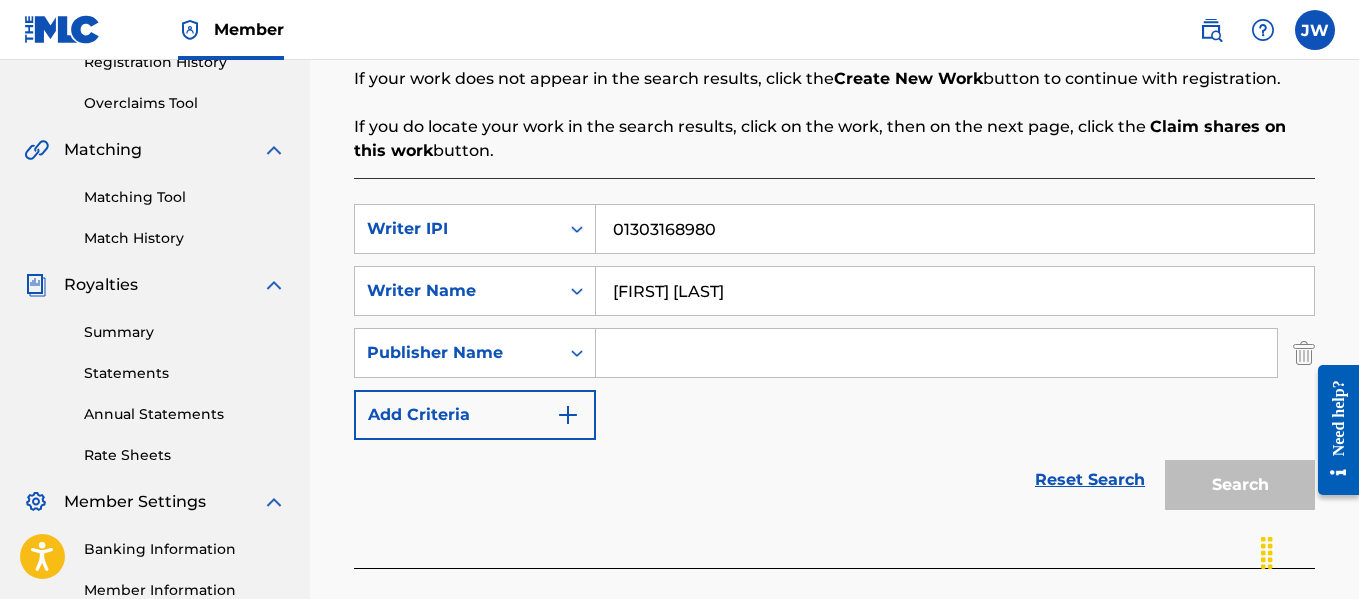 click at bounding box center [936, 353] 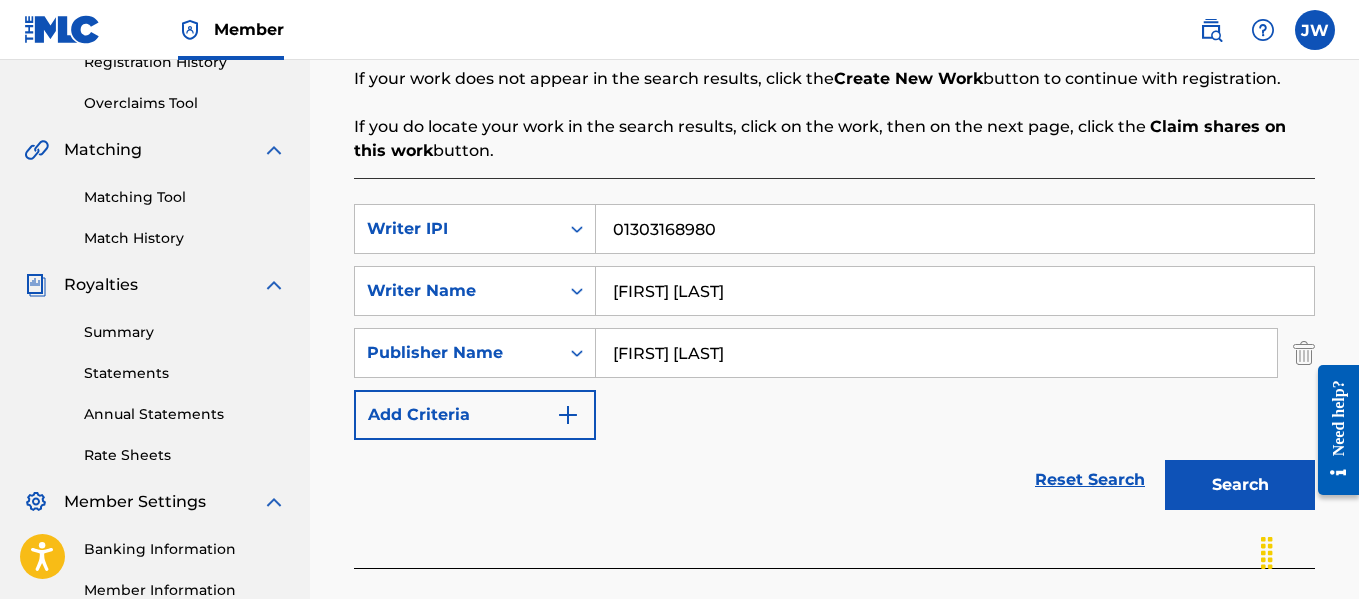 click at bounding box center (568, 415) 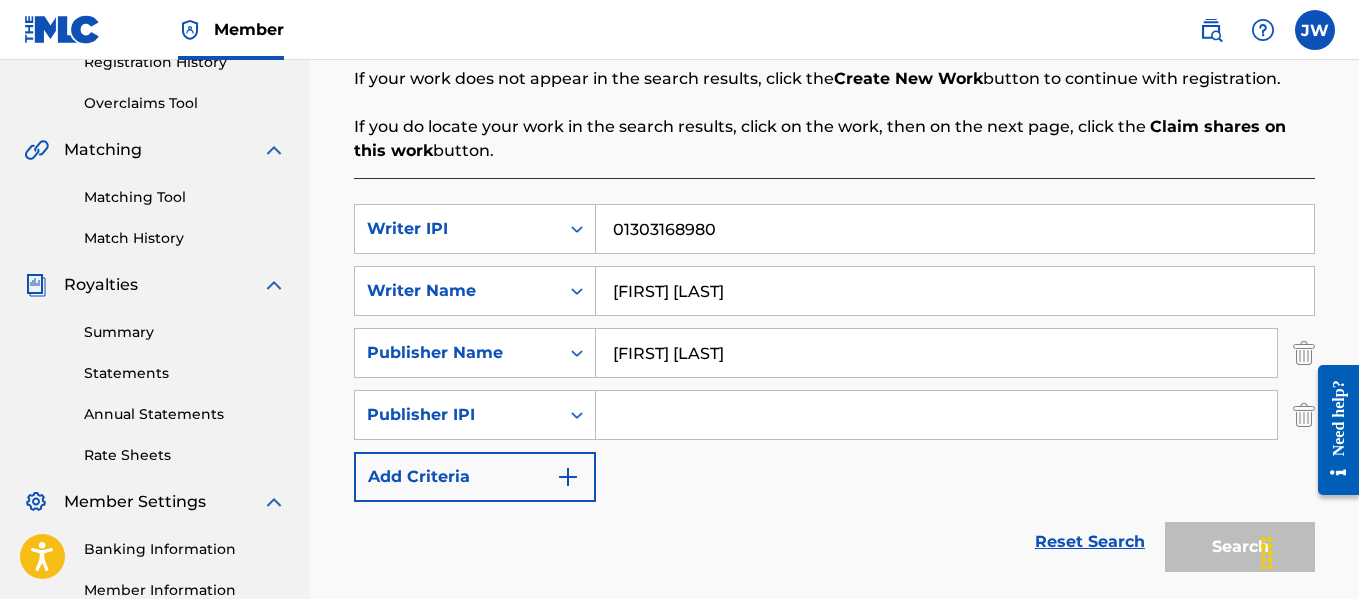 click 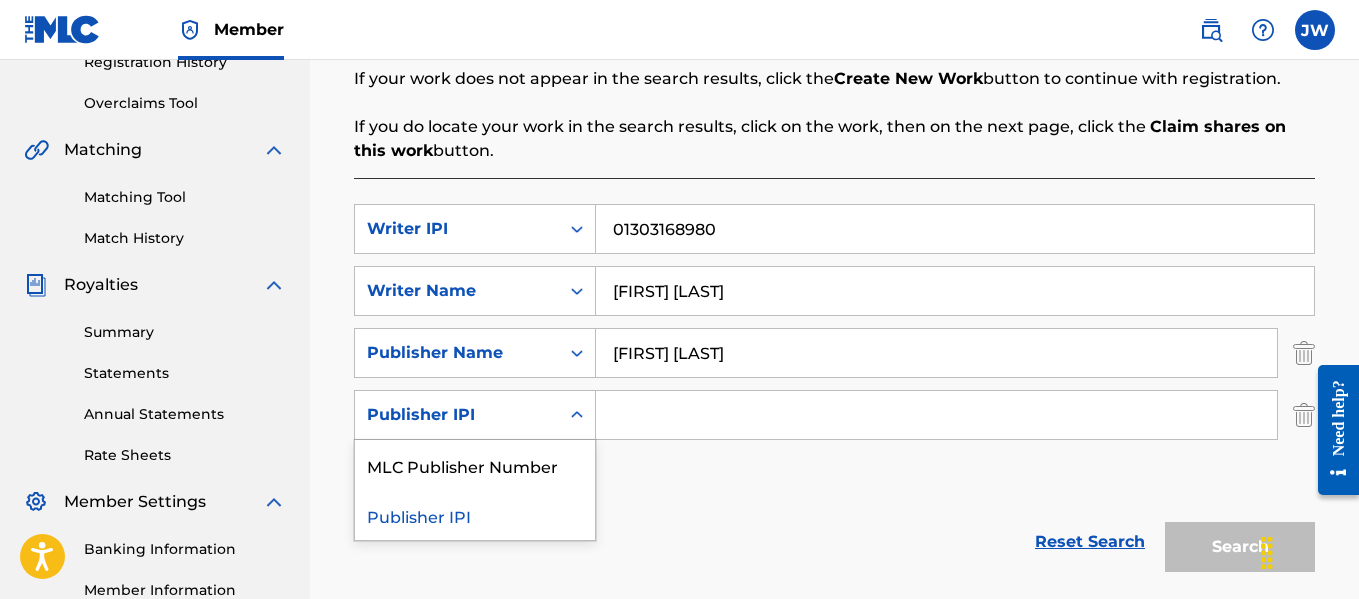 click on "[FIRST] [LAST]" at bounding box center (936, 353) 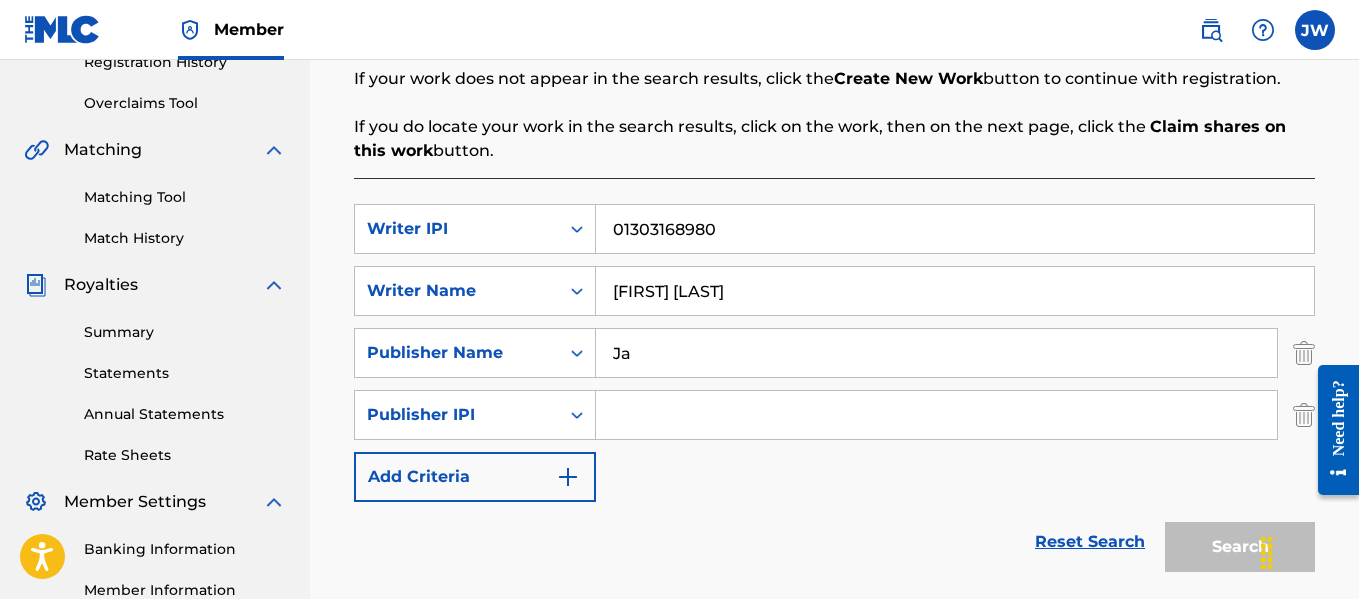 type on "J" 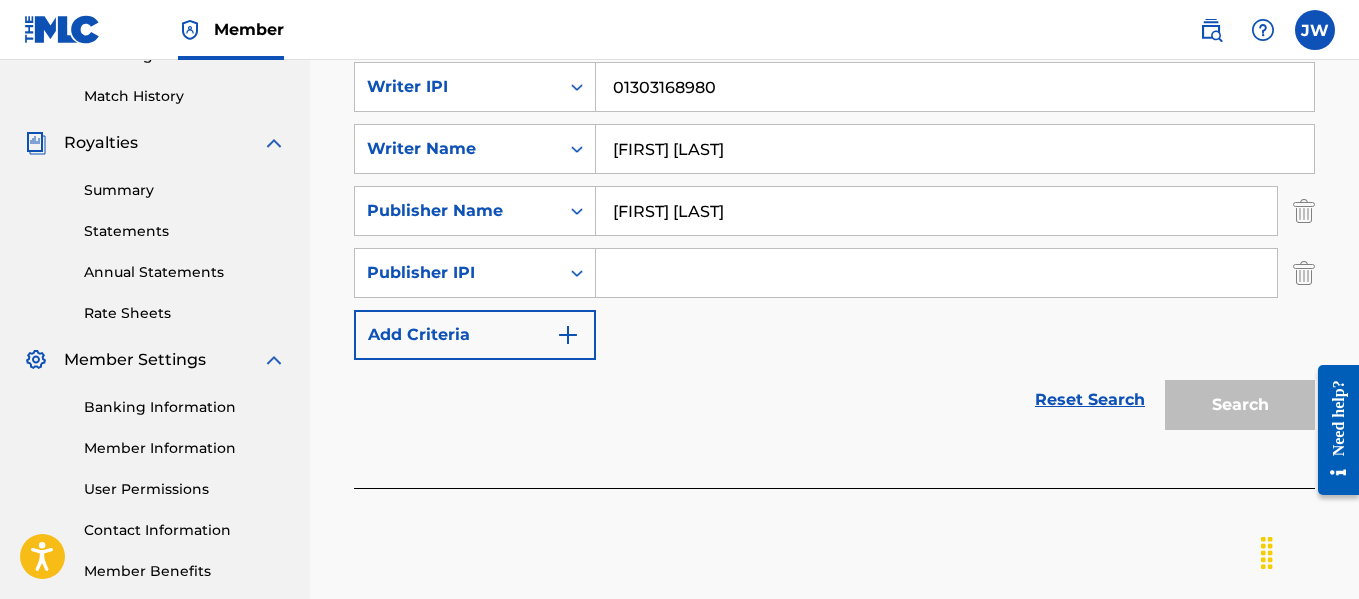 scroll, scrollTop: 548, scrollLeft: 0, axis: vertical 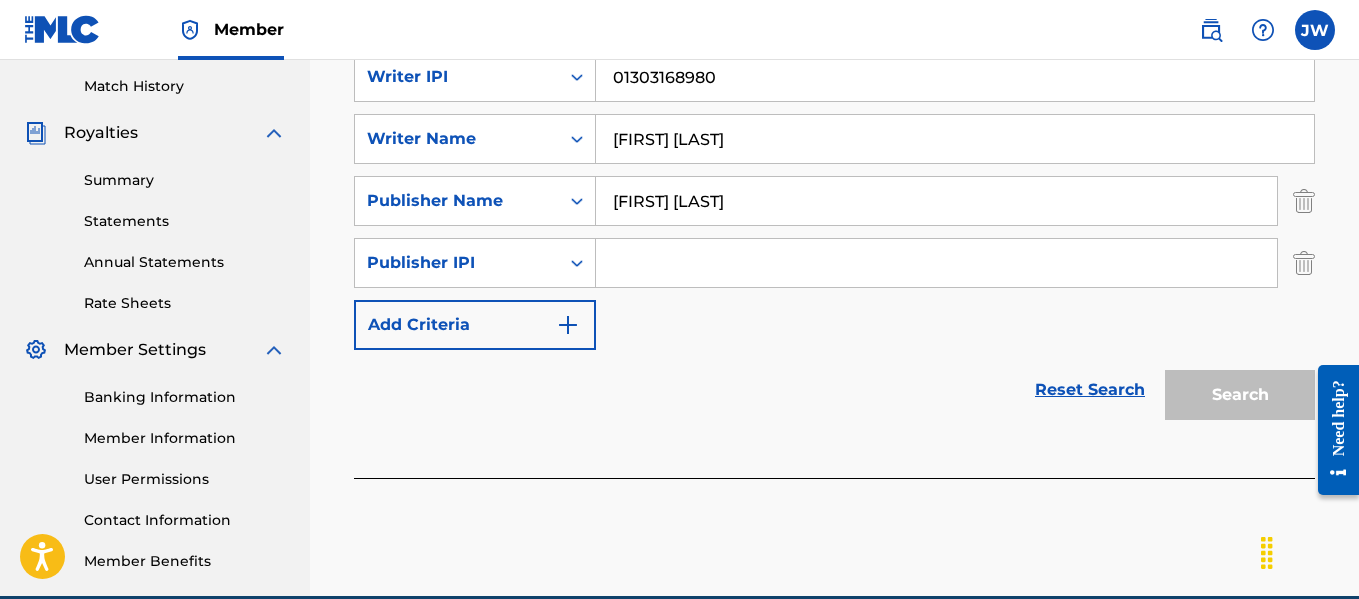type on "[FIRST] [LAST]" 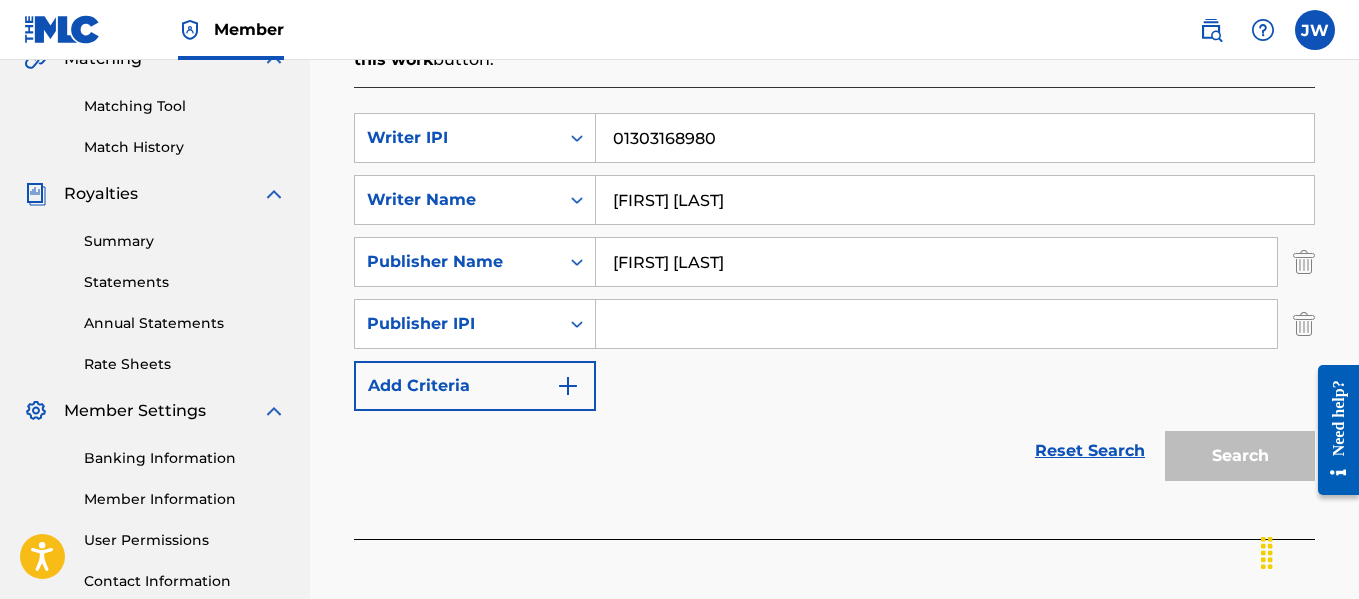 scroll, scrollTop: 492, scrollLeft: 0, axis: vertical 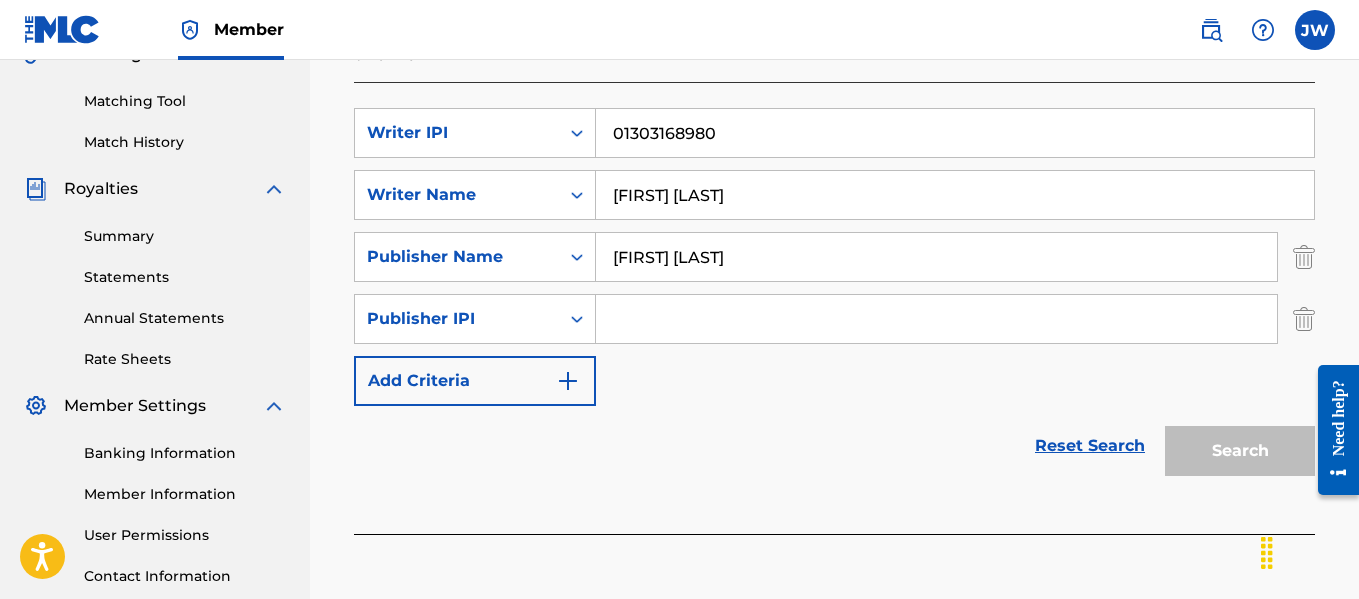 click at bounding box center (1304, 257) 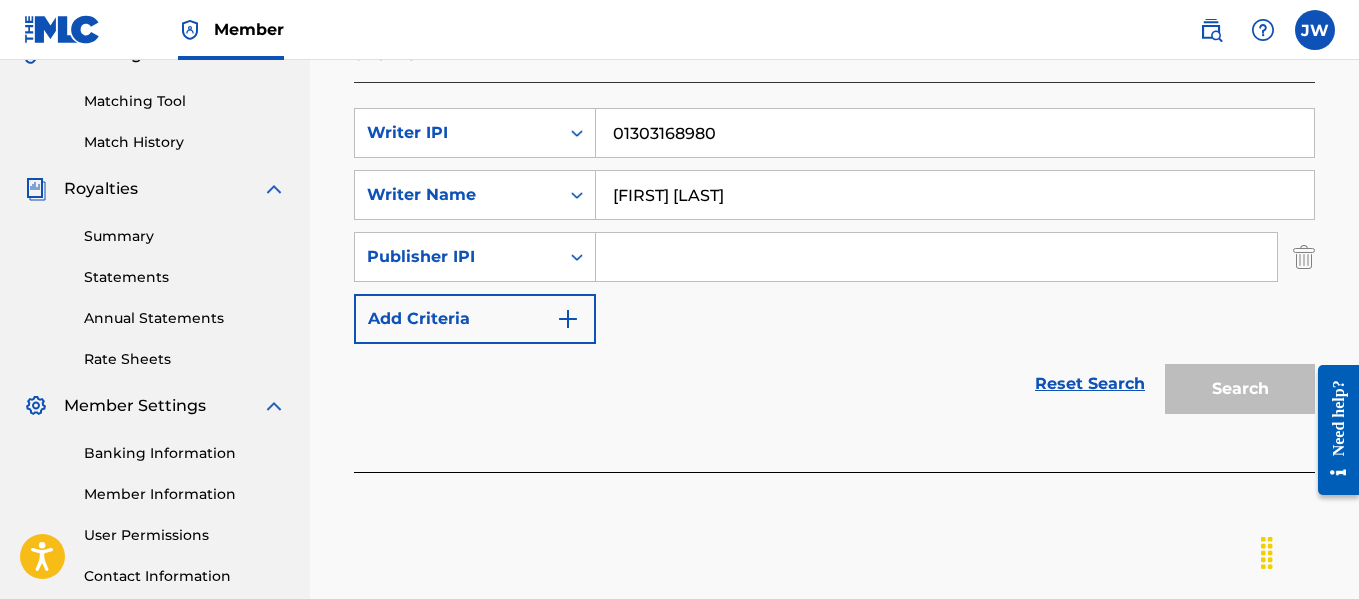 click on "Reset Search" at bounding box center (1090, 384) 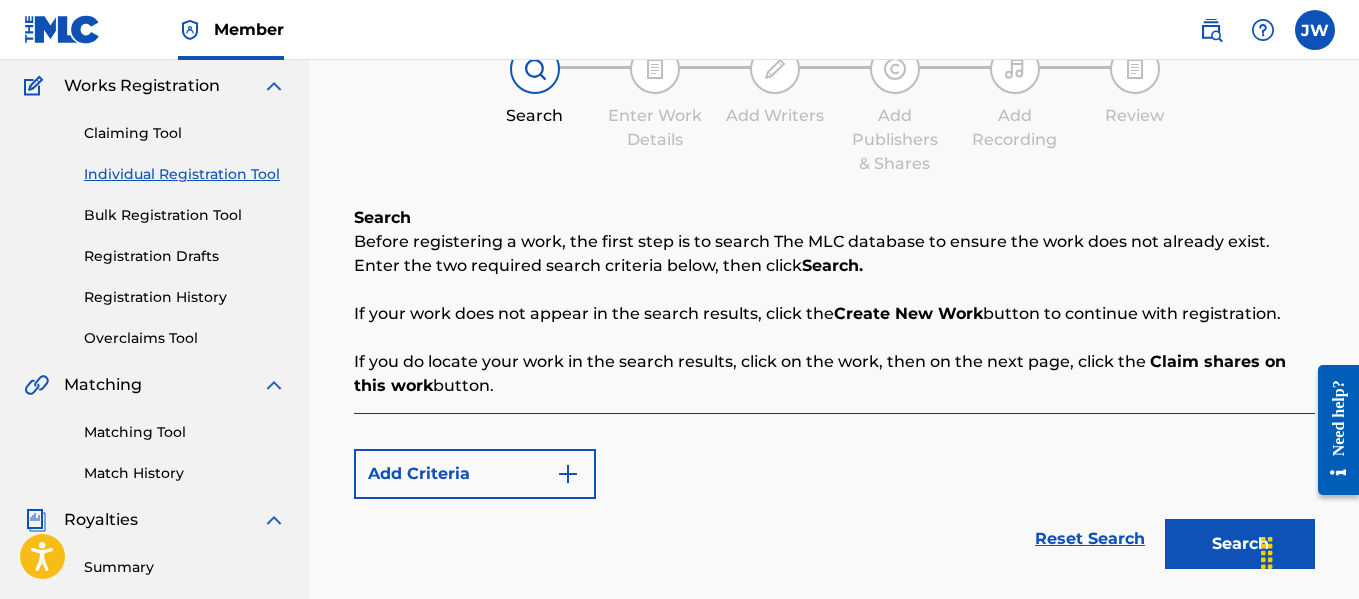 scroll, scrollTop: 158, scrollLeft: 0, axis: vertical 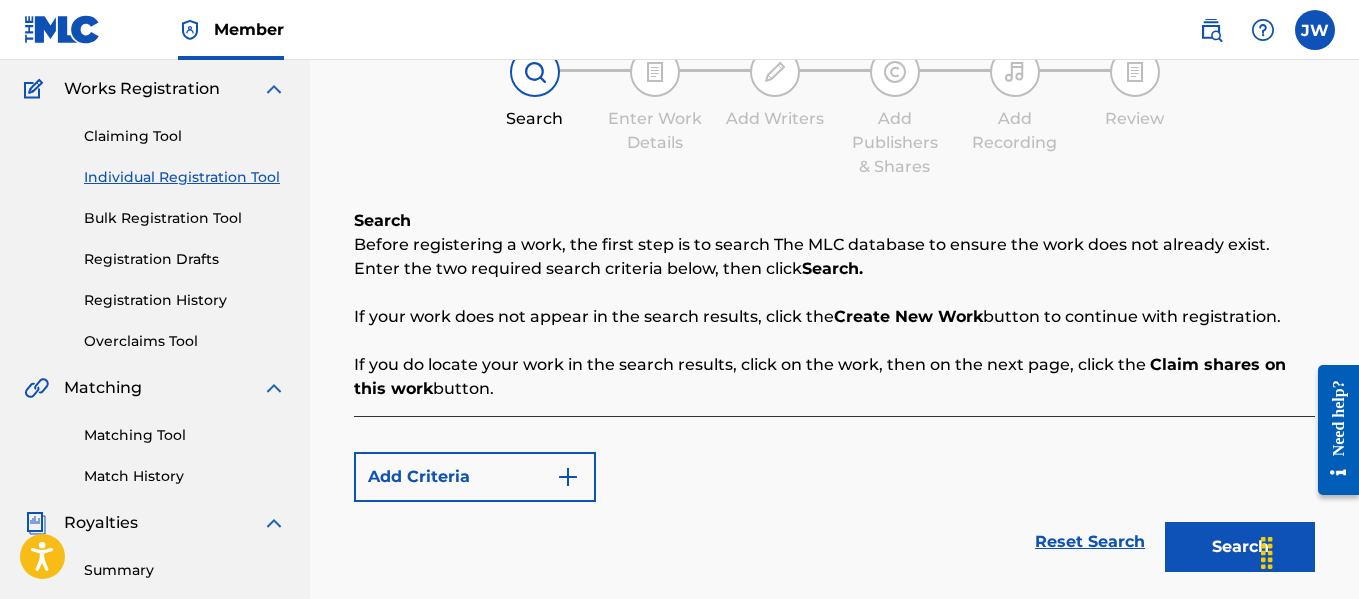 click on "Add Criteria" at bounding box center (475, 477) 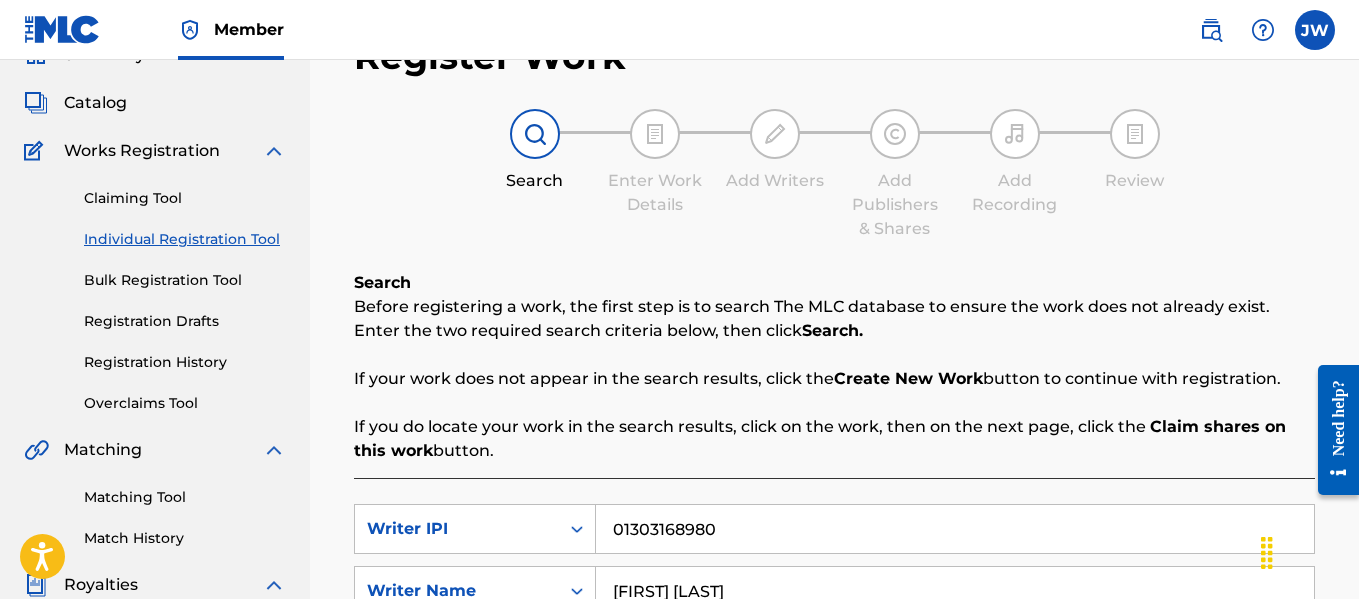 scroll, scrollTop: 95, scrollLeft: 0, axis: vertical 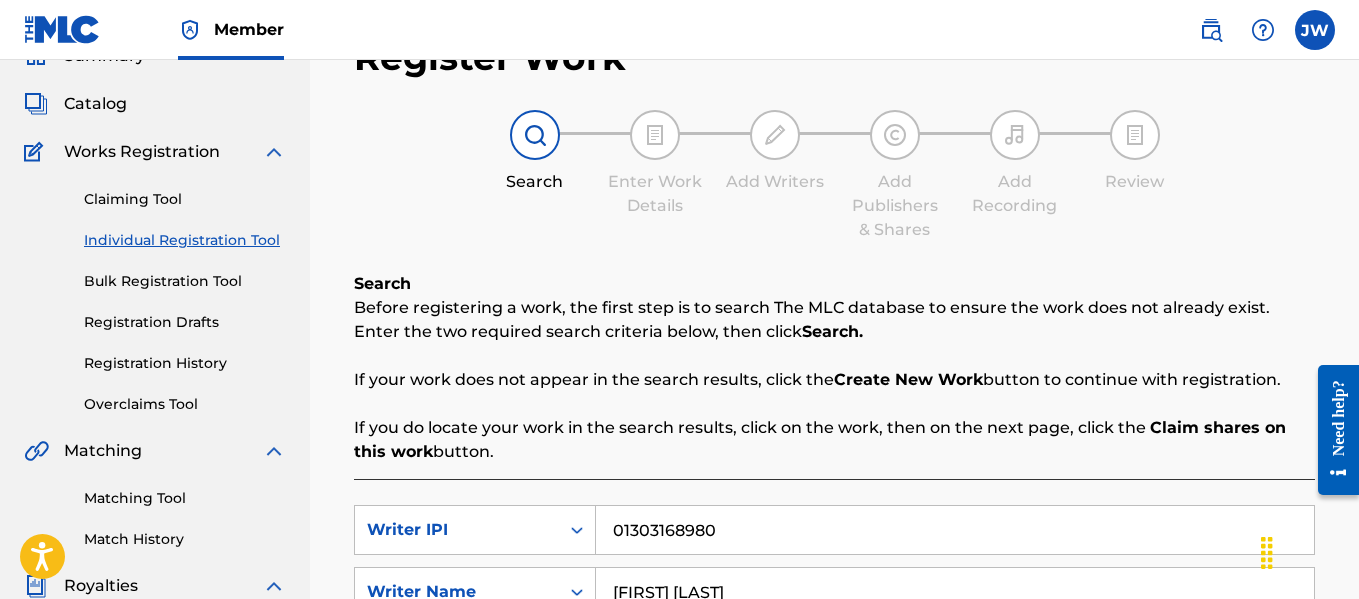 click at bounding box center [655, 135] 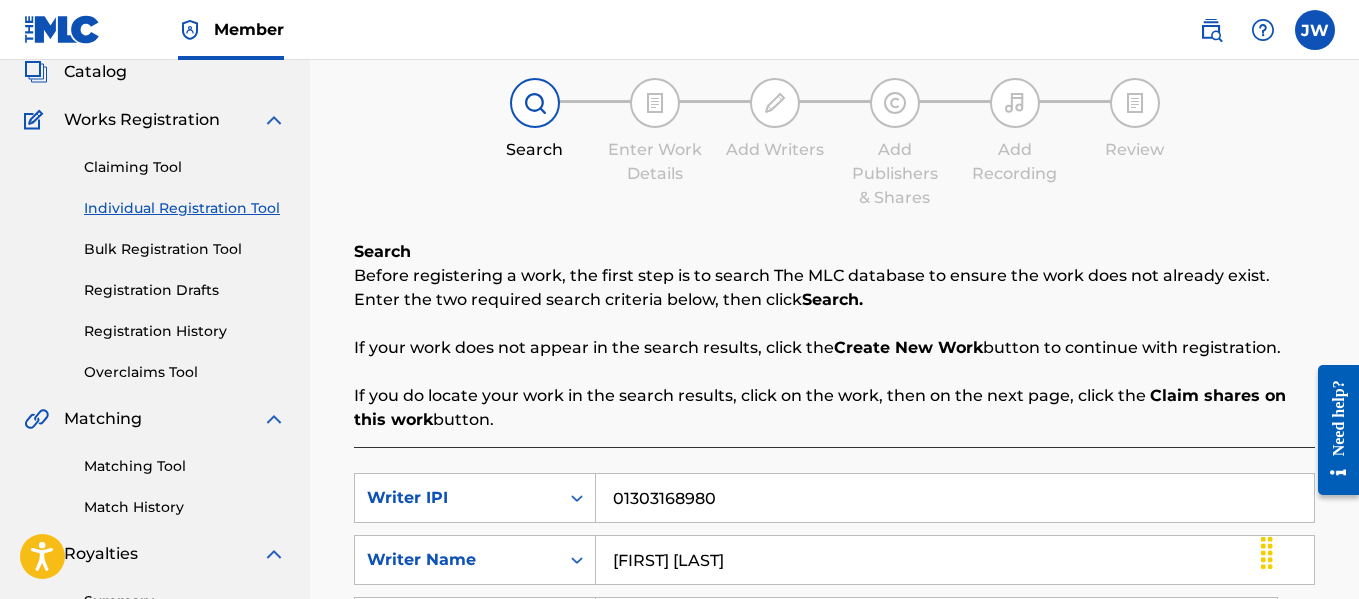 scroll, scrollTop: 134, scrollLeft: 0, axis: vertical 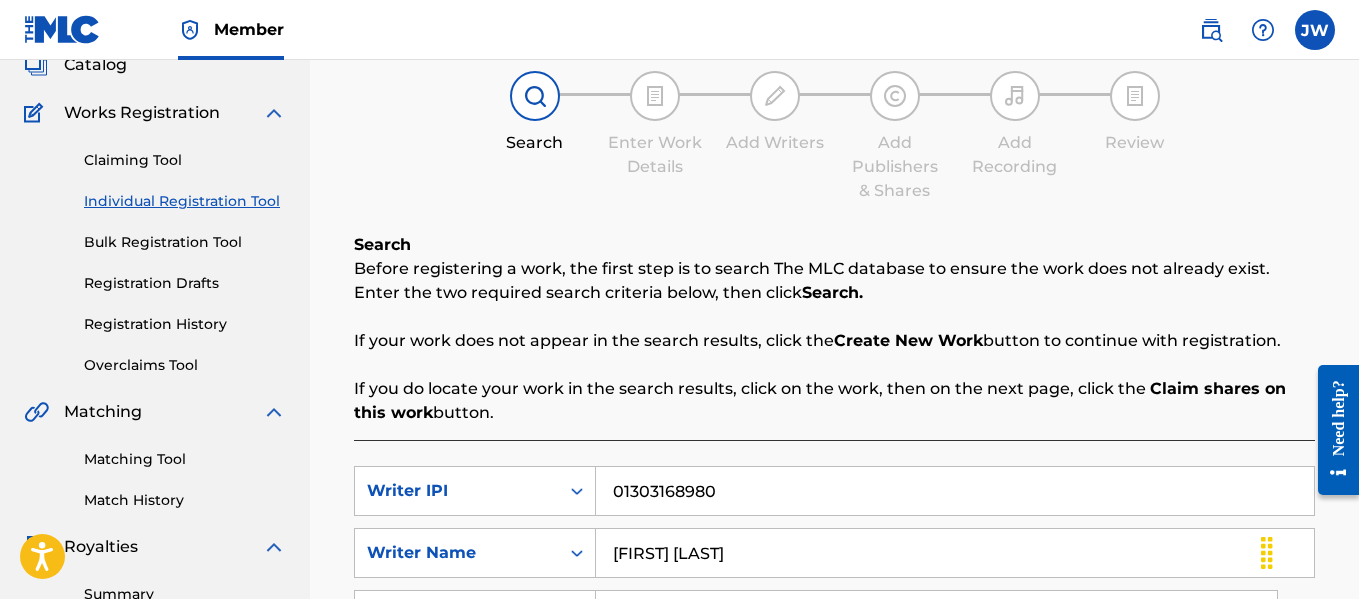 click at bounding box center [535, 96] 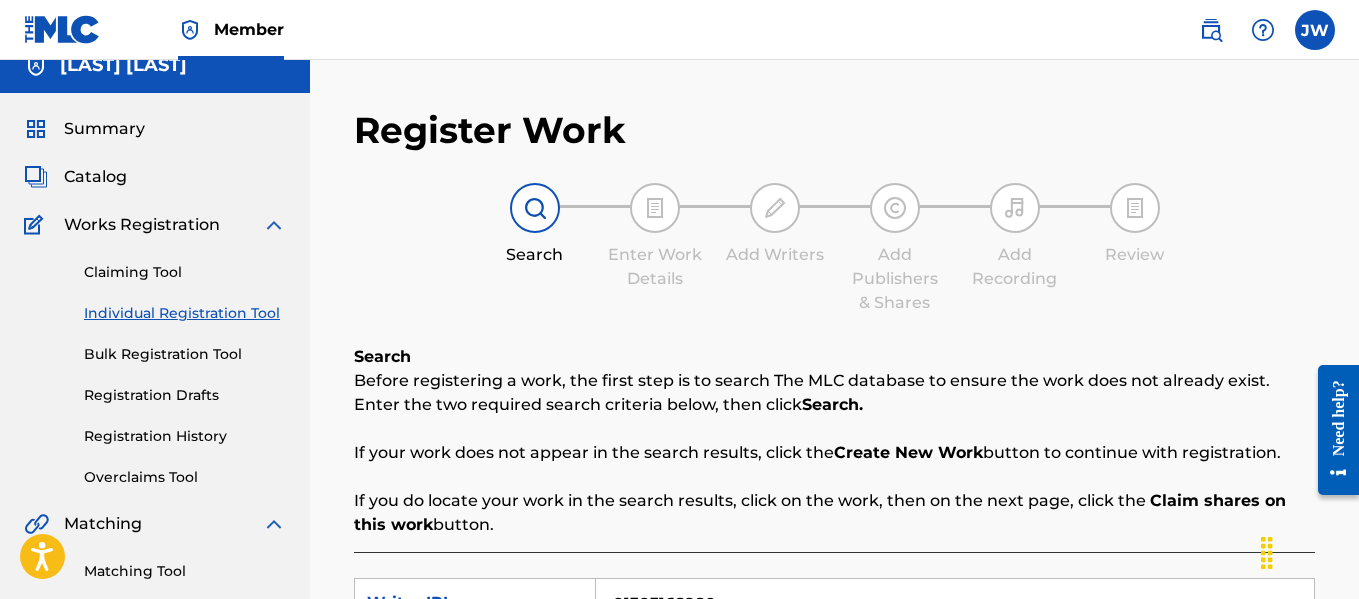 scroll, scrollTop: 0, scrollLeft: 0, axis: both 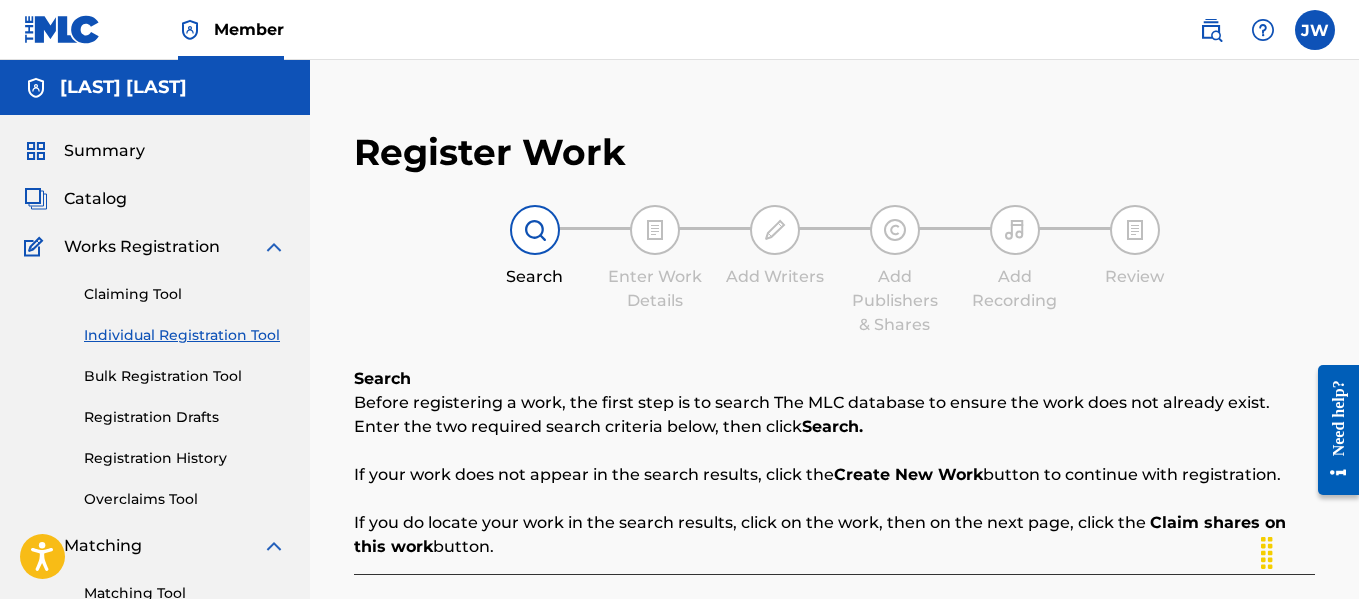 click on "Summary" at bounding box center [104, 151] 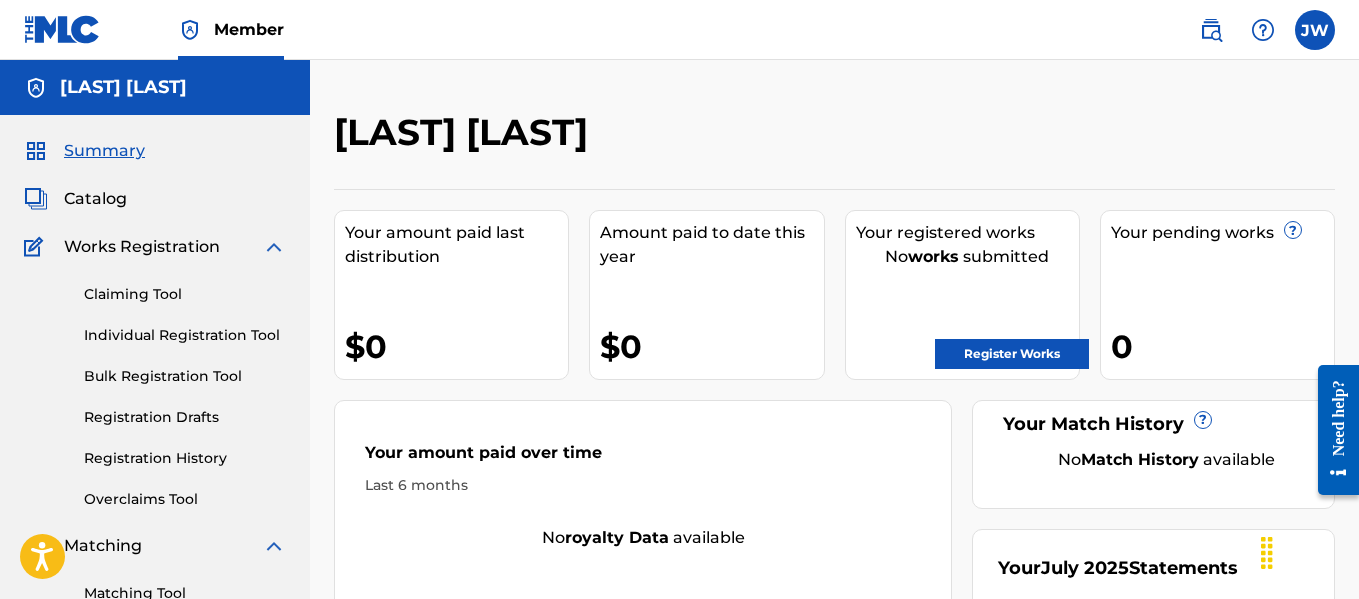 click on "Register Works" at bounding box center [1012, 354] 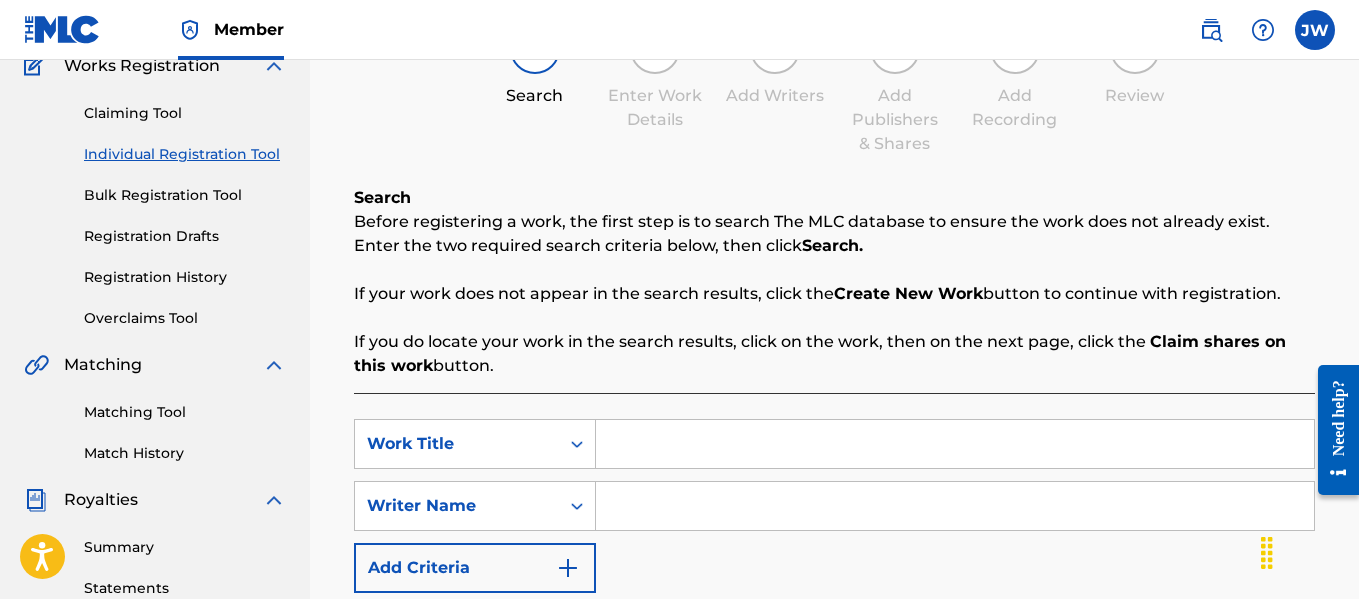 scroll, scrollTop: 184, scrollLeft: 0, axis: vertical 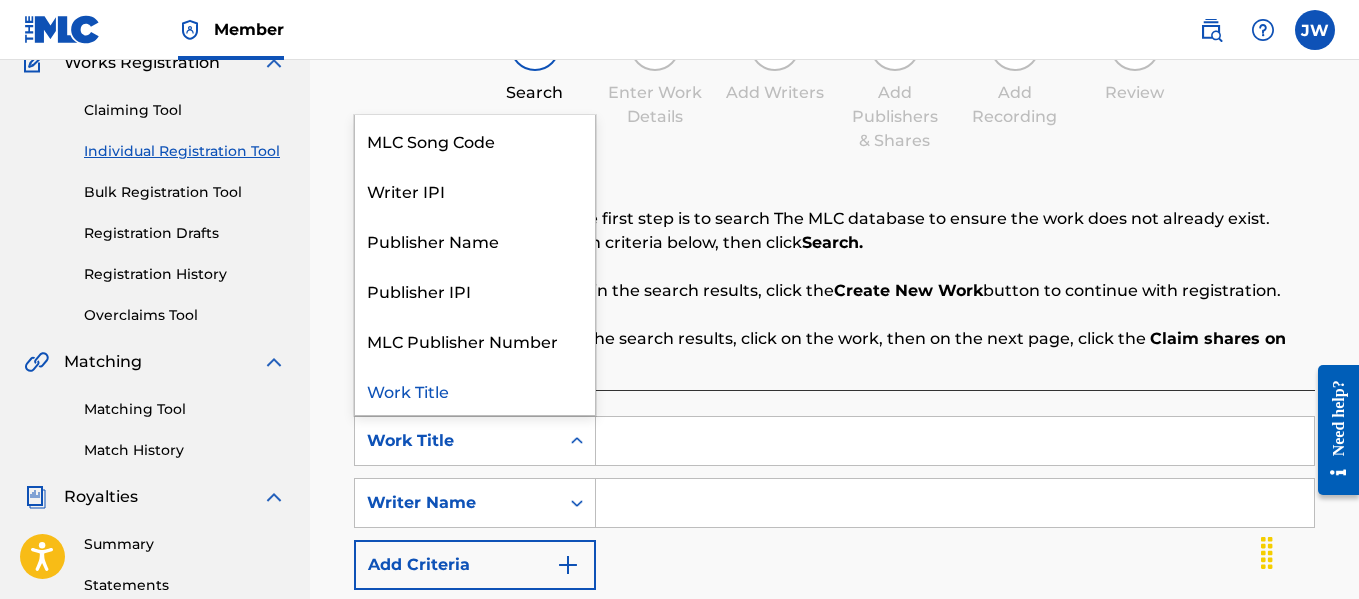 click on "Writer IPI" at bounding box center [475, 190] 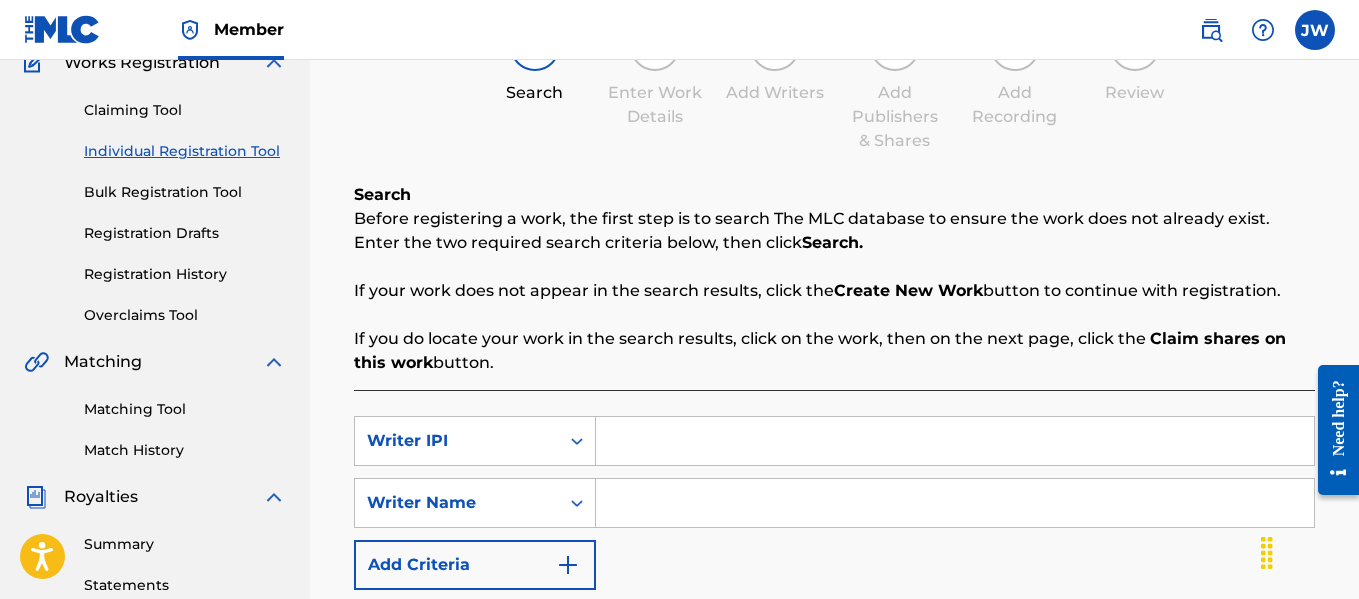 click at bounding box center [955, 441] 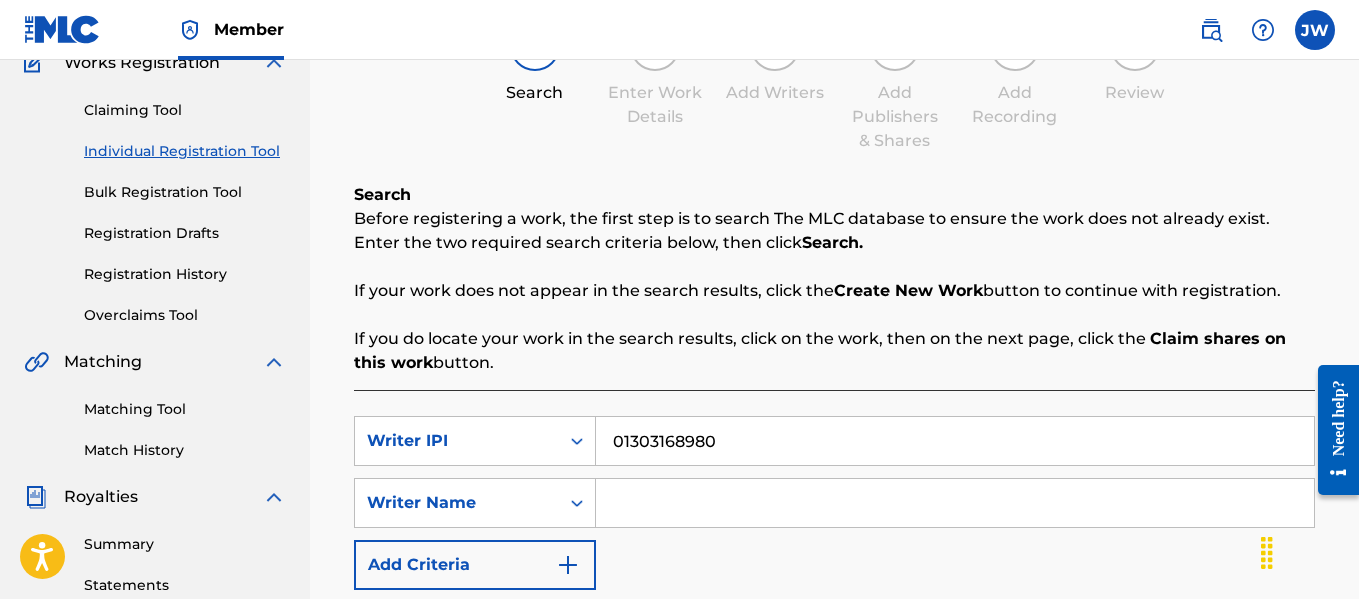 click at bounding box center (955, 503) 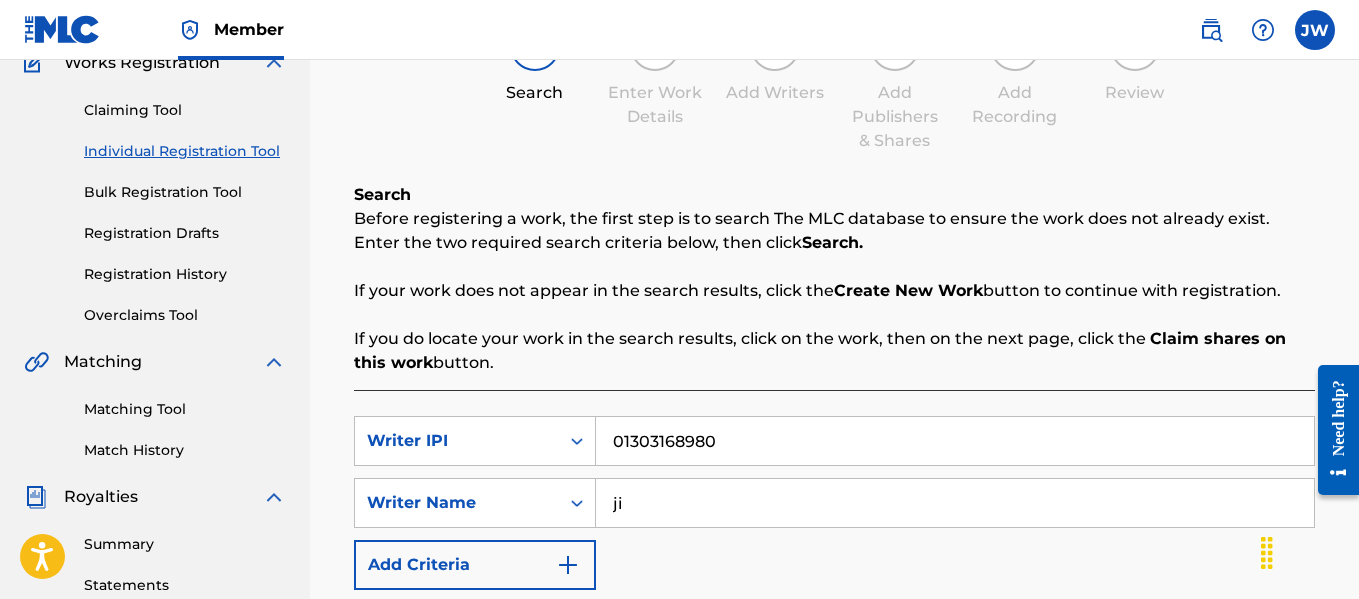 type on "j" 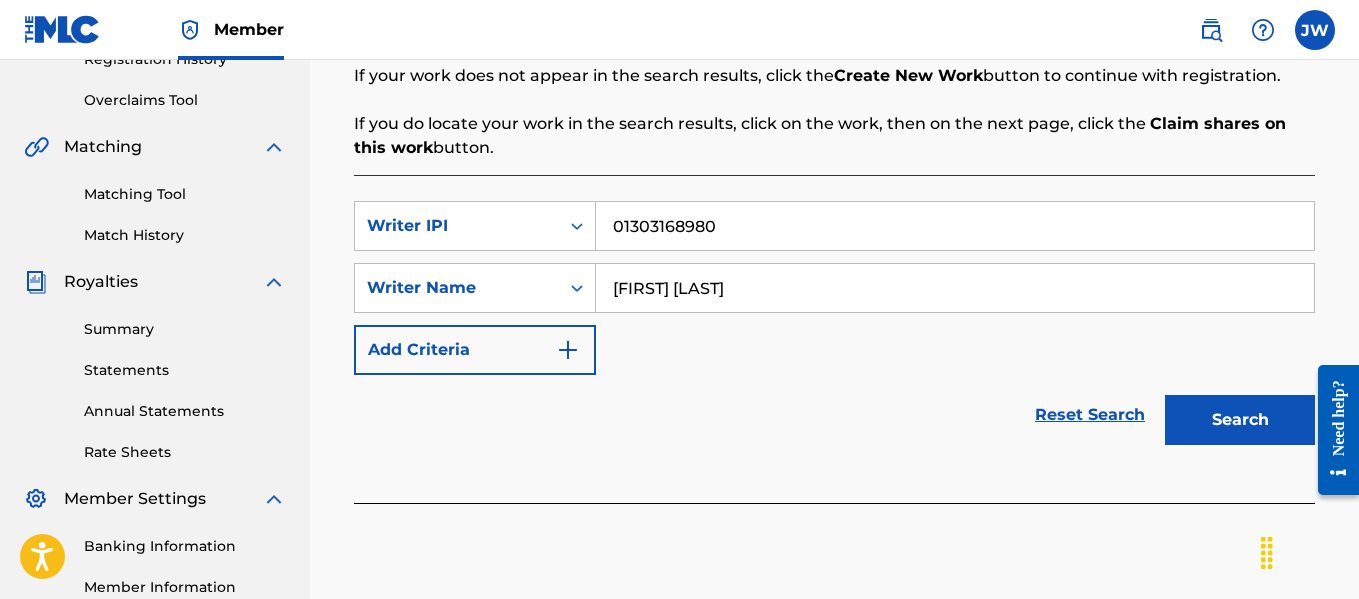 scroll, scrollTop: 447, scrollLeft: 0, axis: vertical 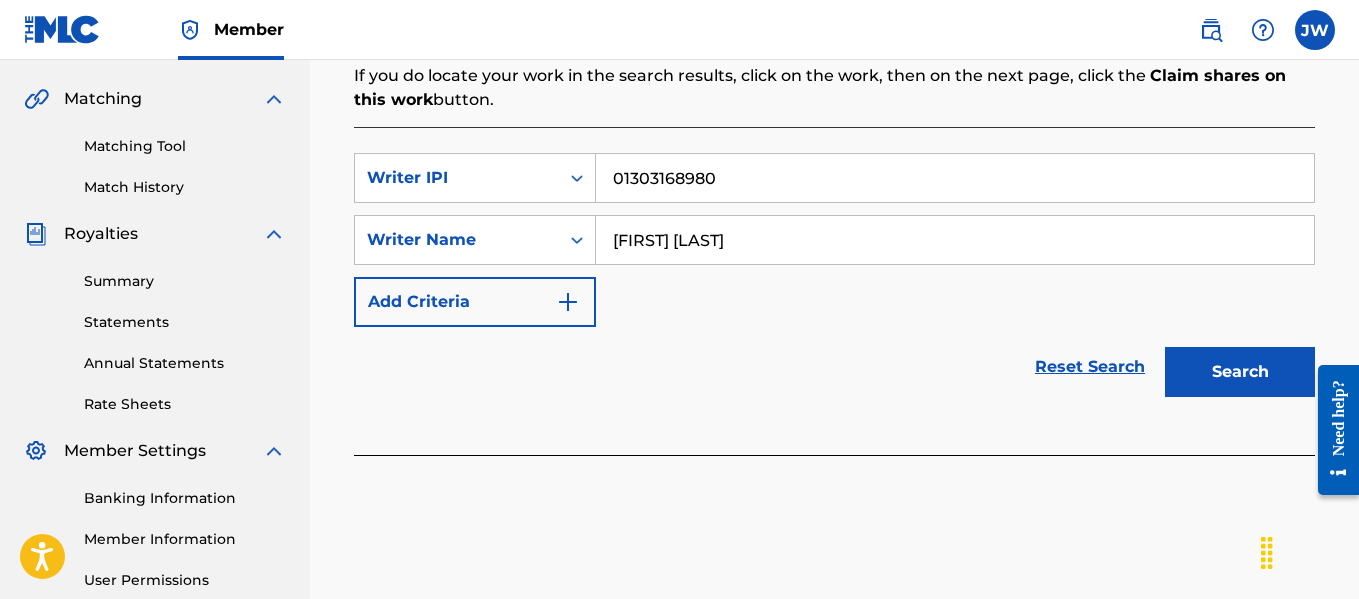 click on "Search" at bounding box center (1240, 372) 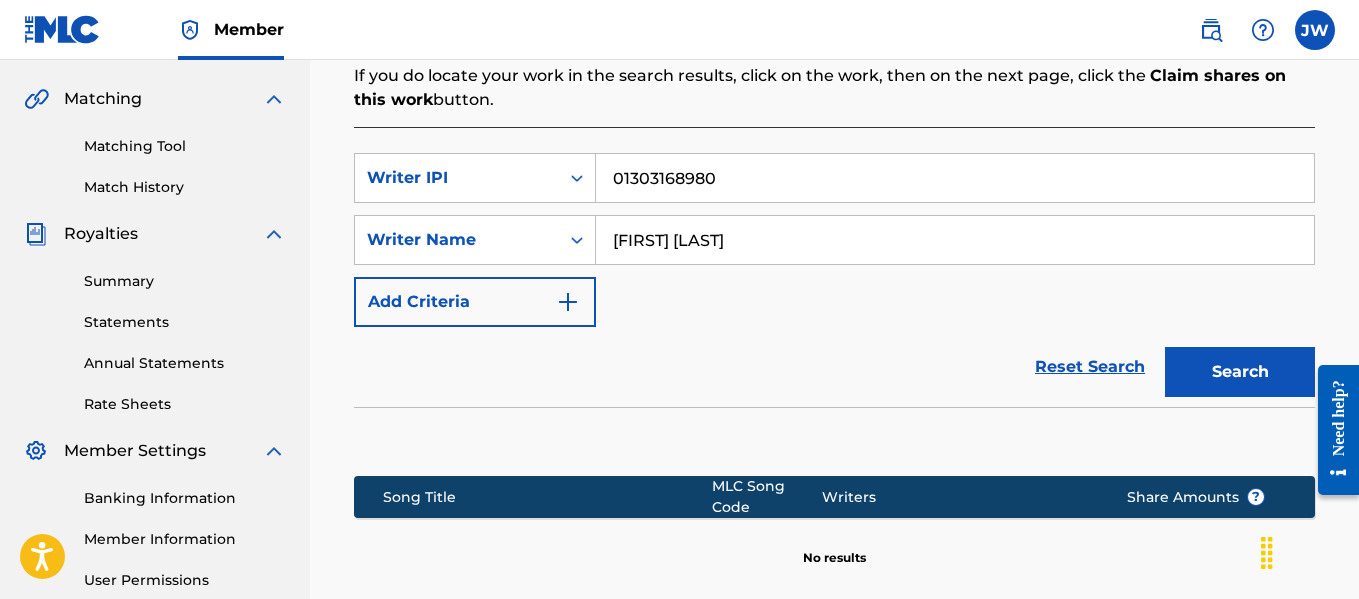 click on "[FIRST] [LAST]" at bounding box center (955, 240) 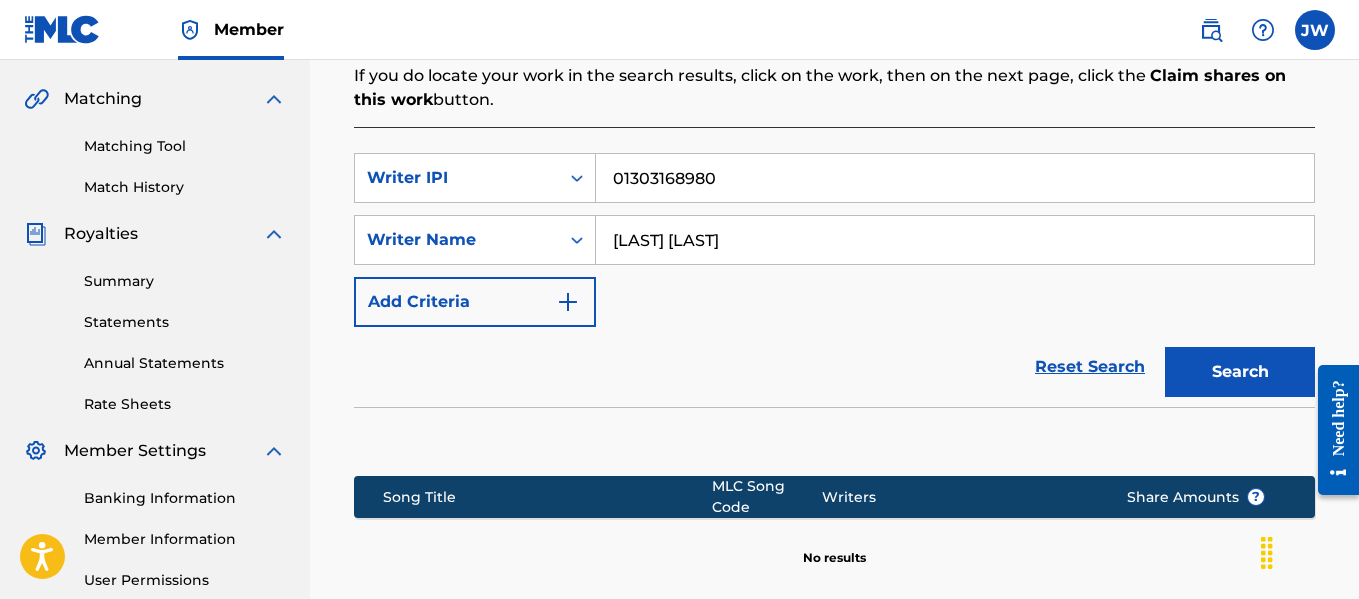 click on "Search" at bounding box center [1240, 372] 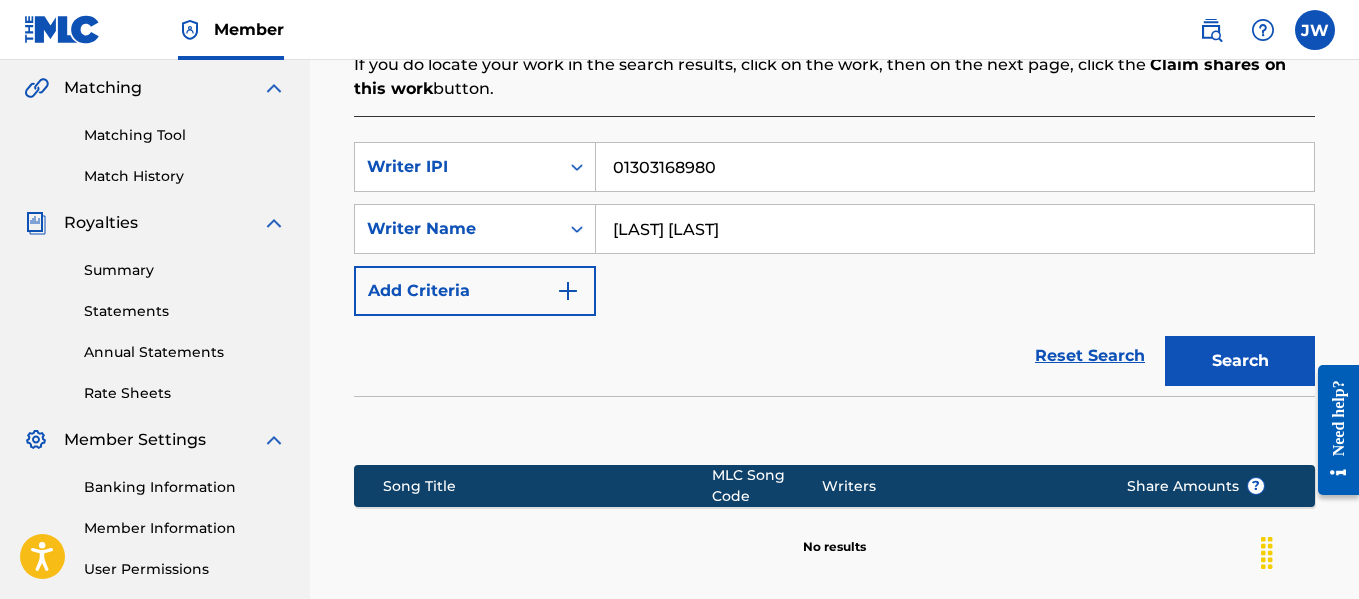 scroll, scrollTop: 436, scrollLeft: 0, axis: vertical 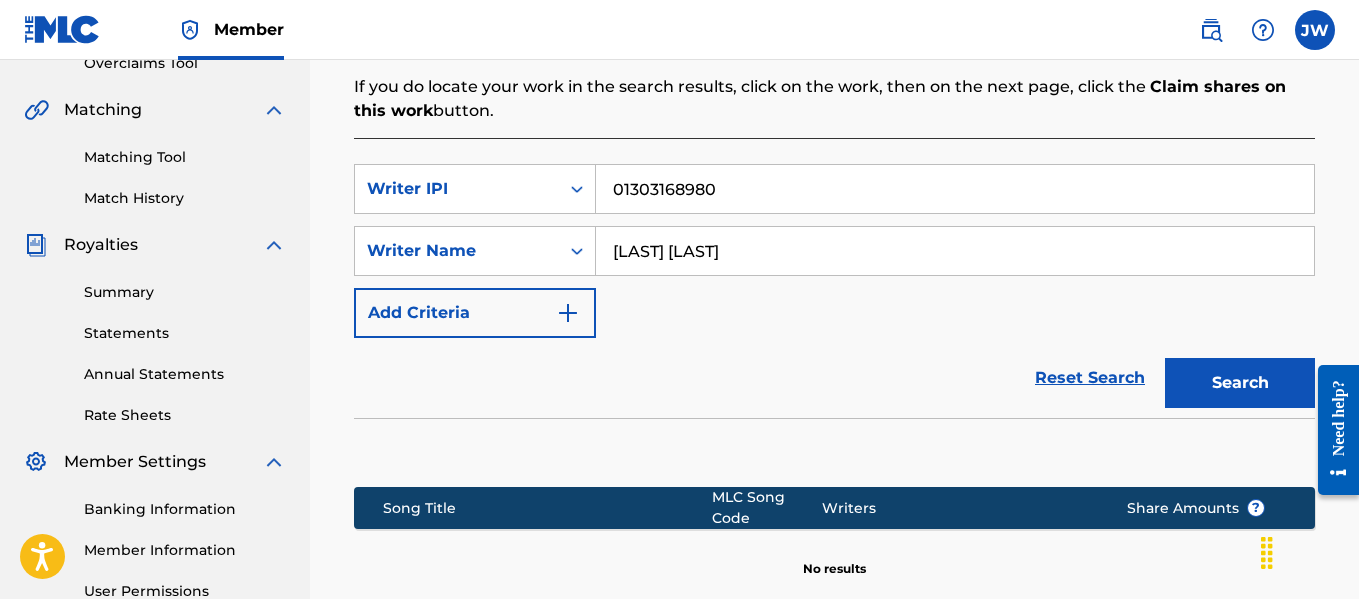 click on "[LAST] [LAST]" at bounding box center (955, 251) 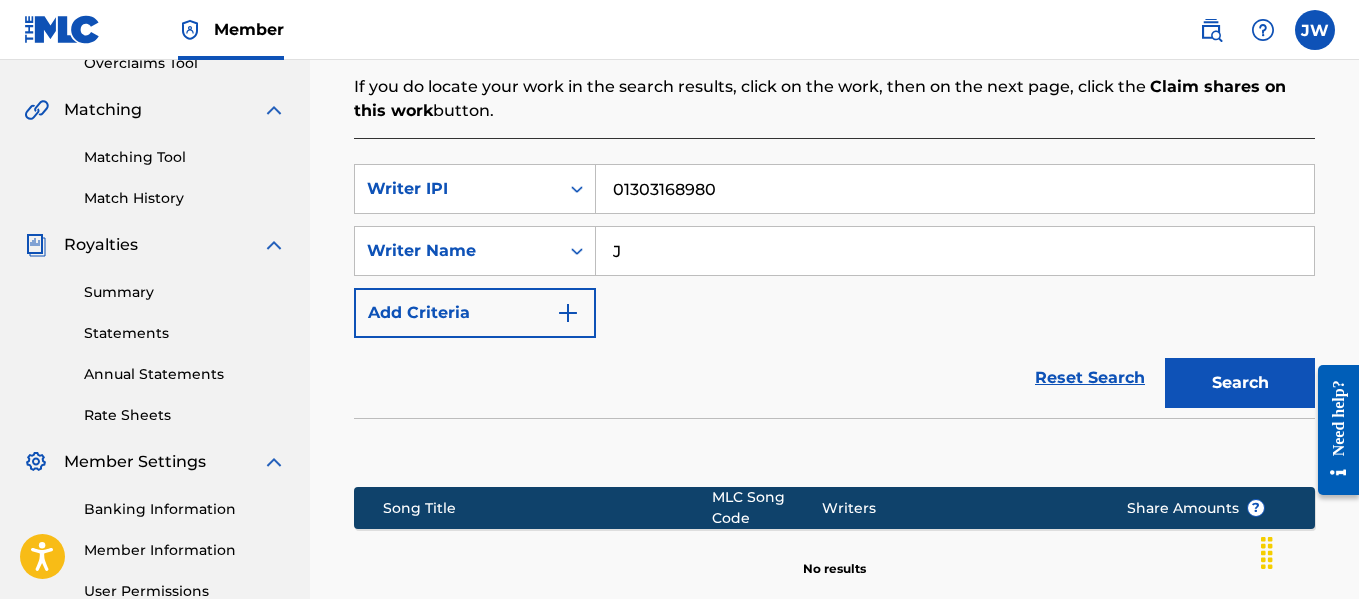 type on "[FIRST] [LAST]" 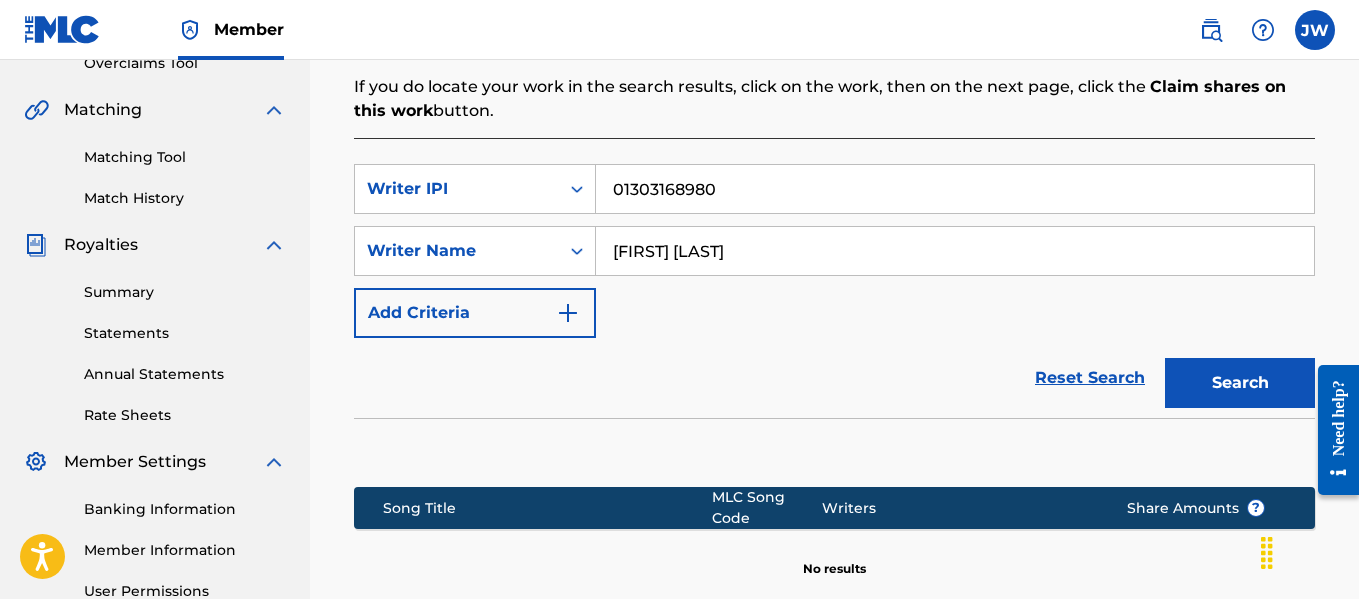 click on "Search" at bounding box center [1240, 383] 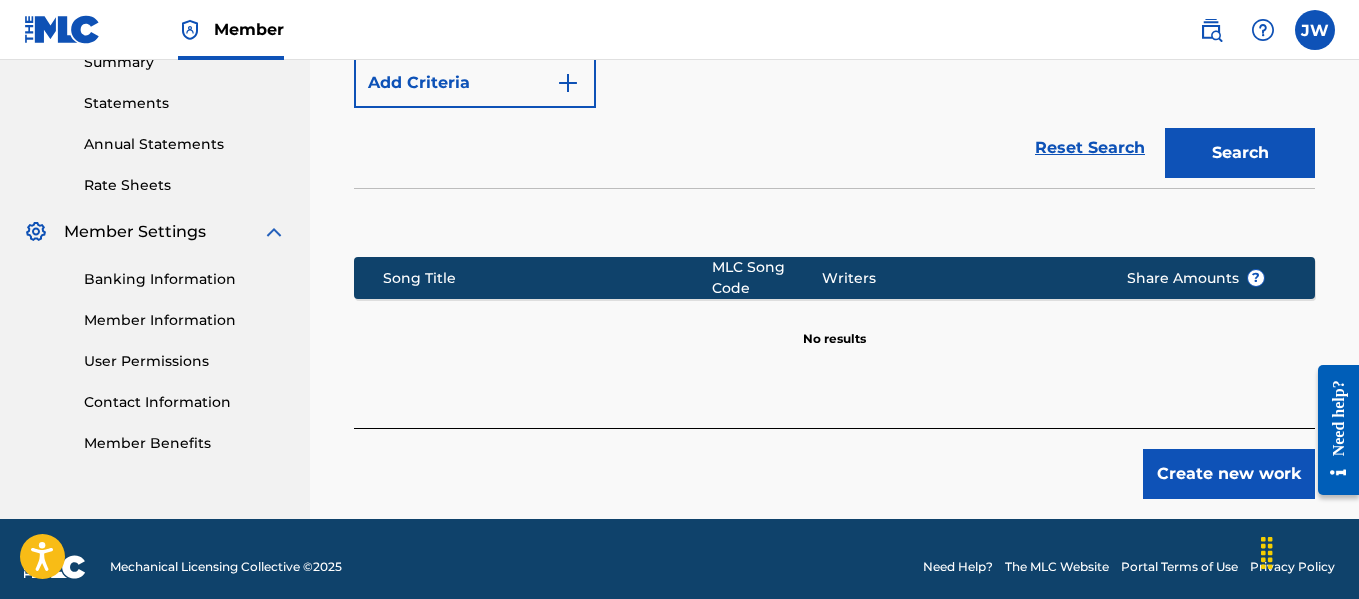 scroll, scrollTop: 668, scrollLeft: 0, axis: vertical 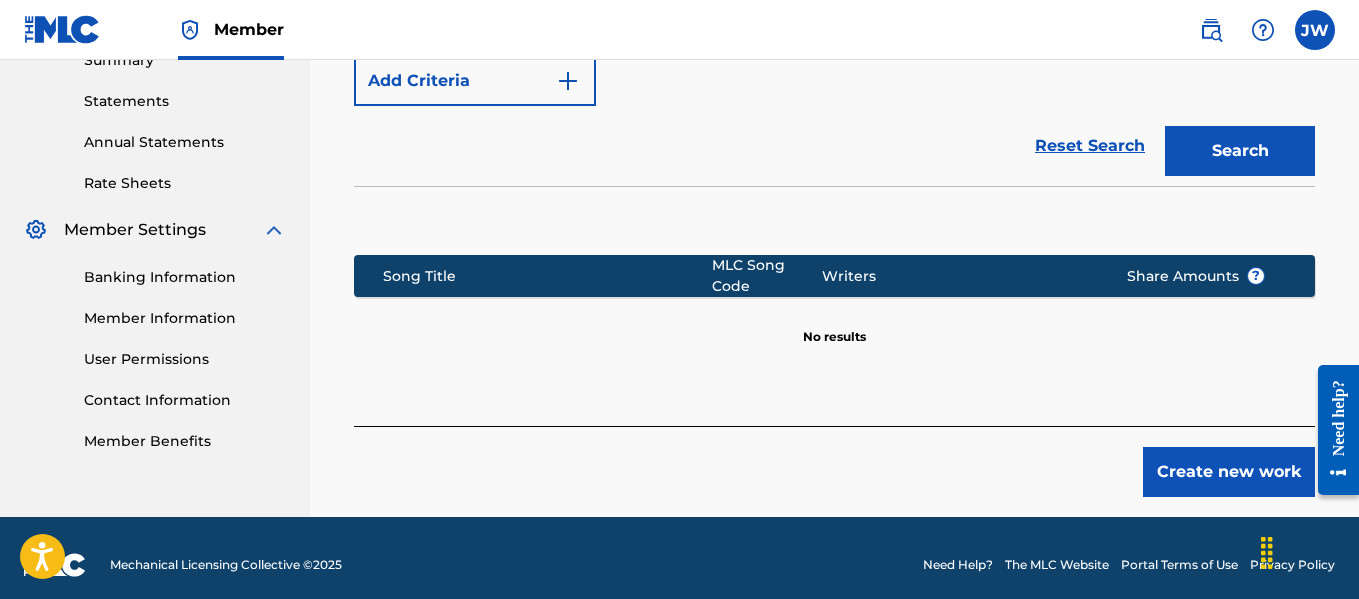 click on "Create new work" at bounding box center (1229, 472) 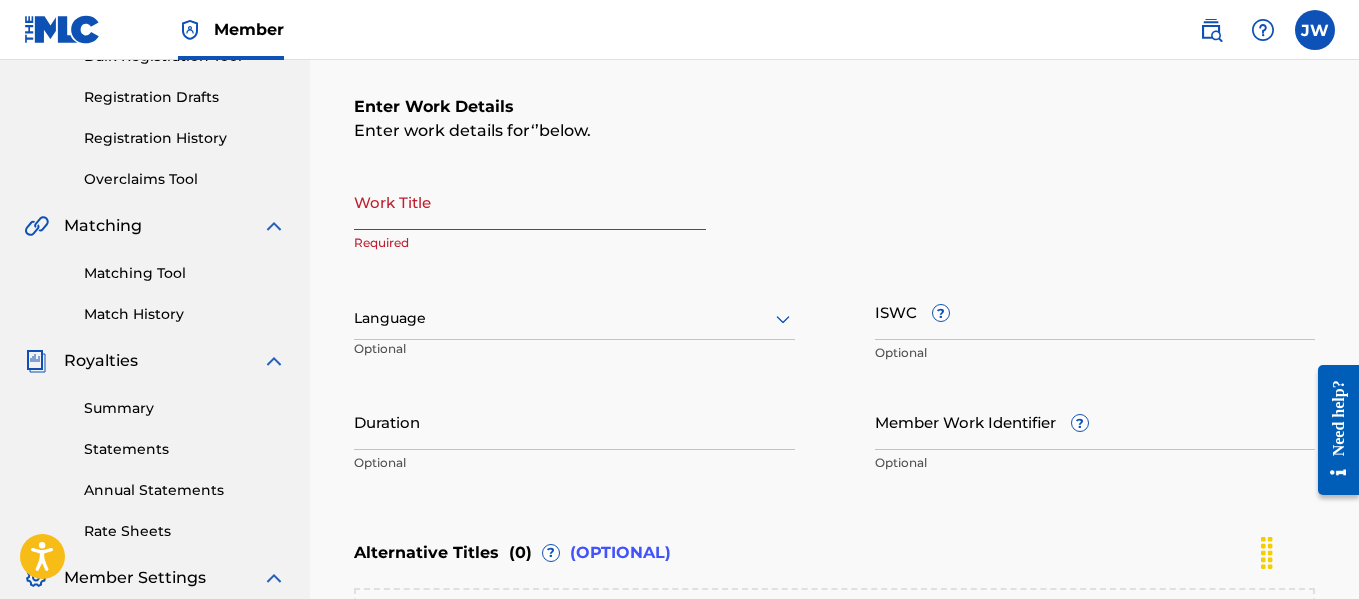 scroll, scrollTop: 304, scrollLeft: 0, axis: vertical 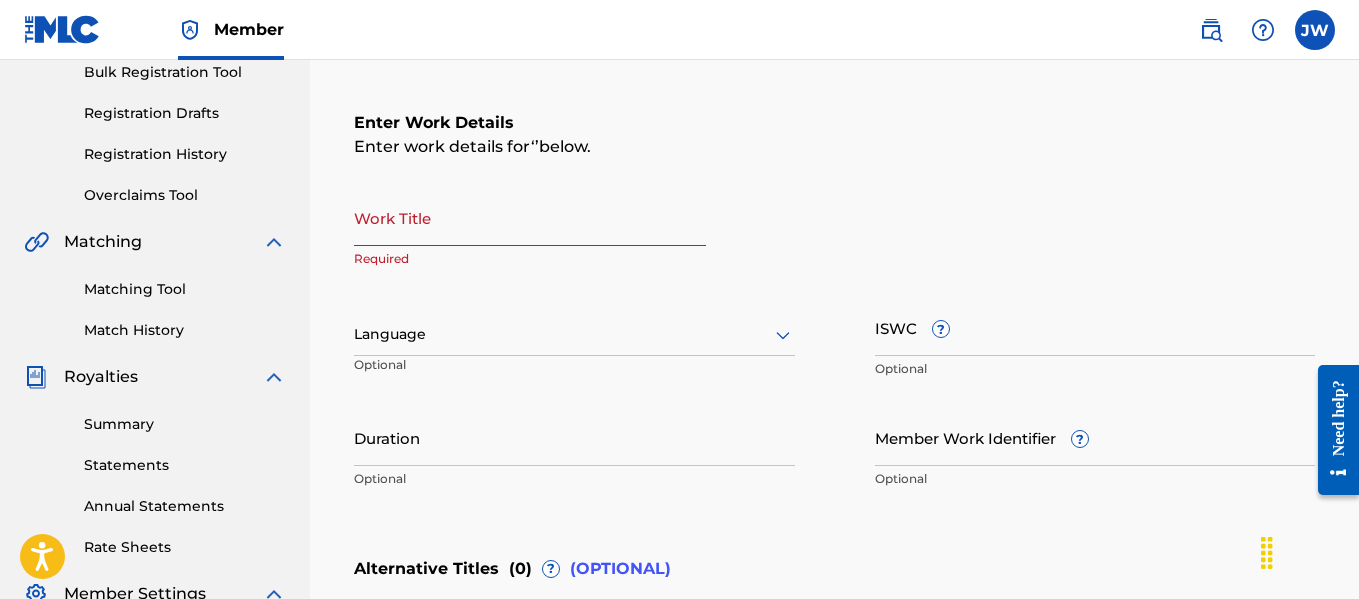 click on "Work Title" at bounding box center (530, 217) 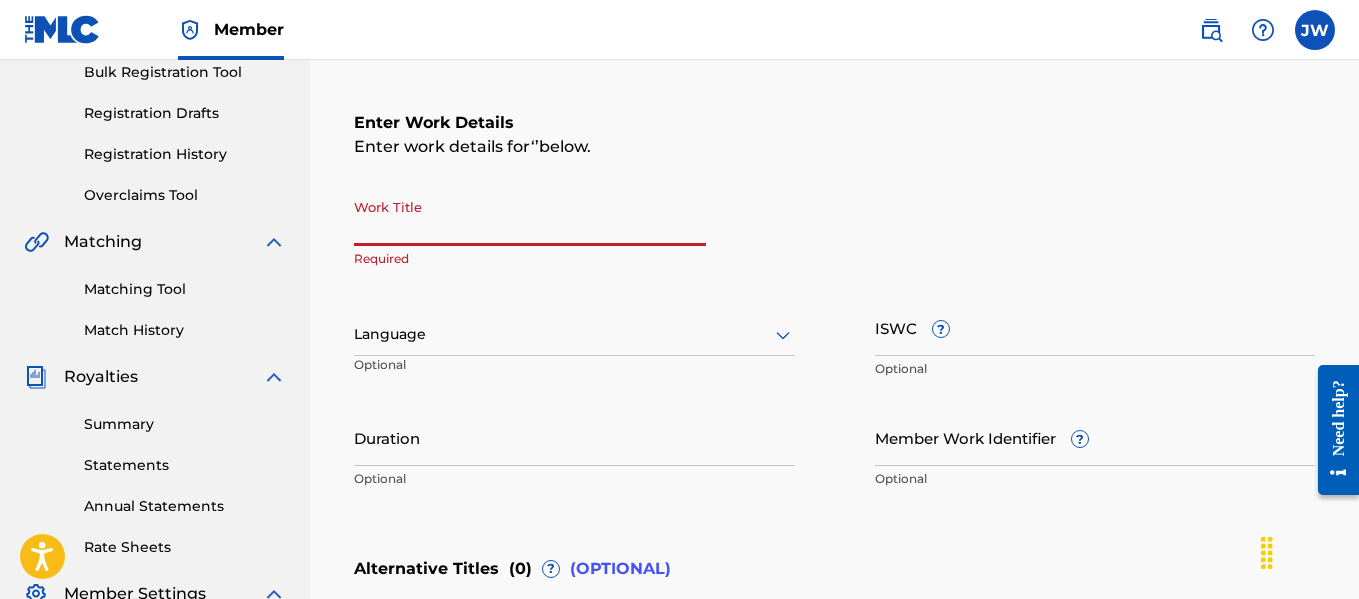 click on "Work Title" at bounding box center [530, 217] 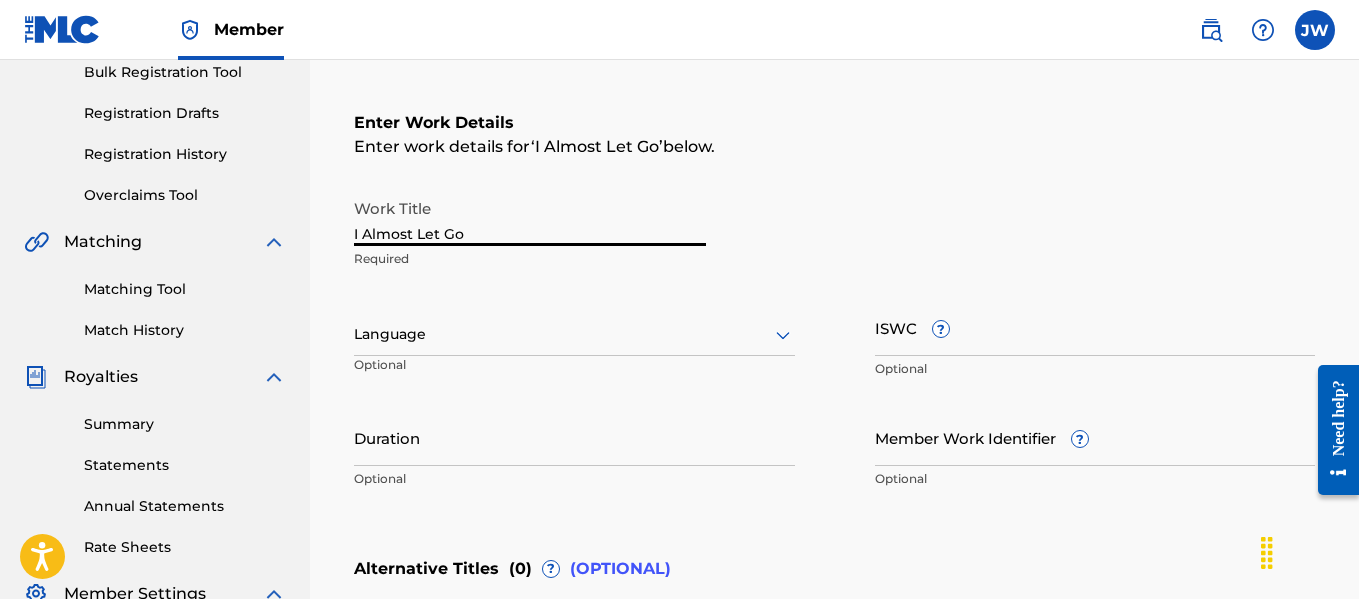 type on "I Almost Let Go" 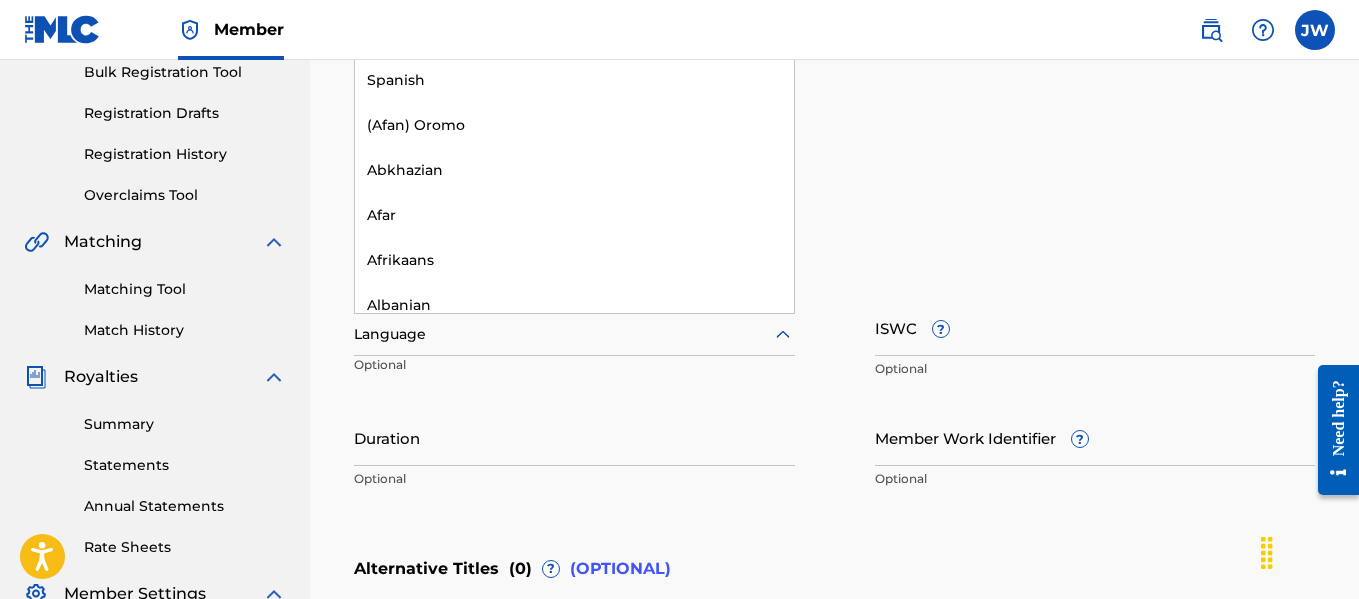 click 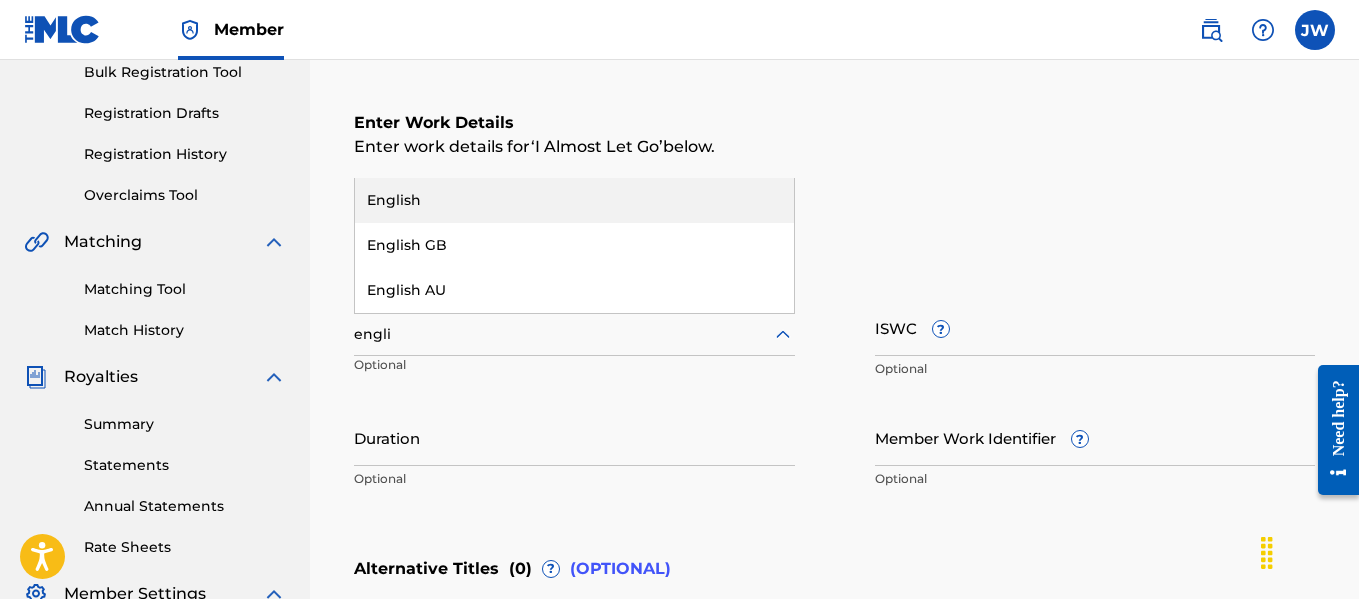 type on "englis" 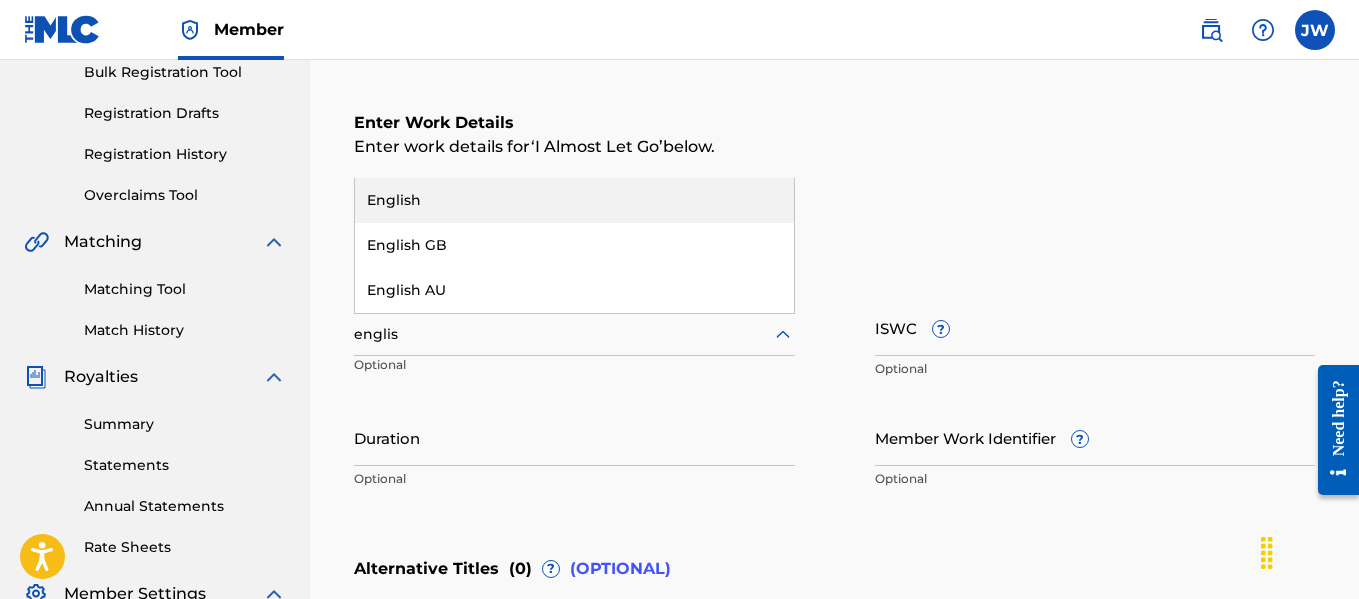click on "English" at bounding box center (574, 200) 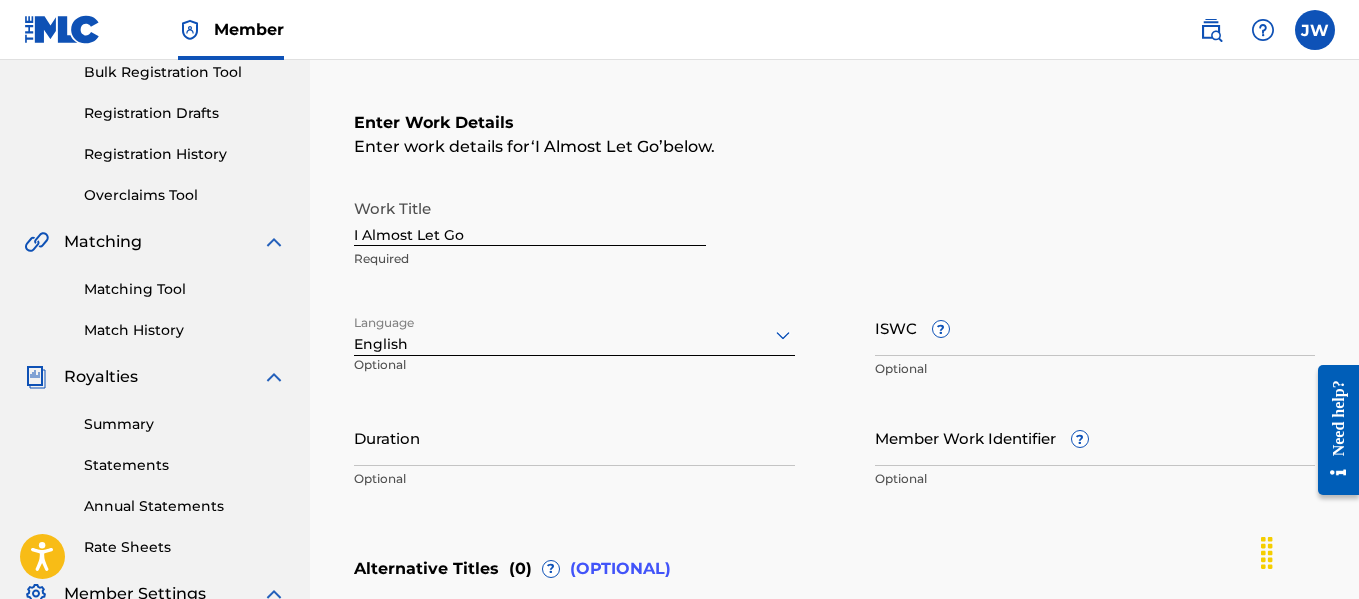click on "Duration" at bounding box center [574, 437] 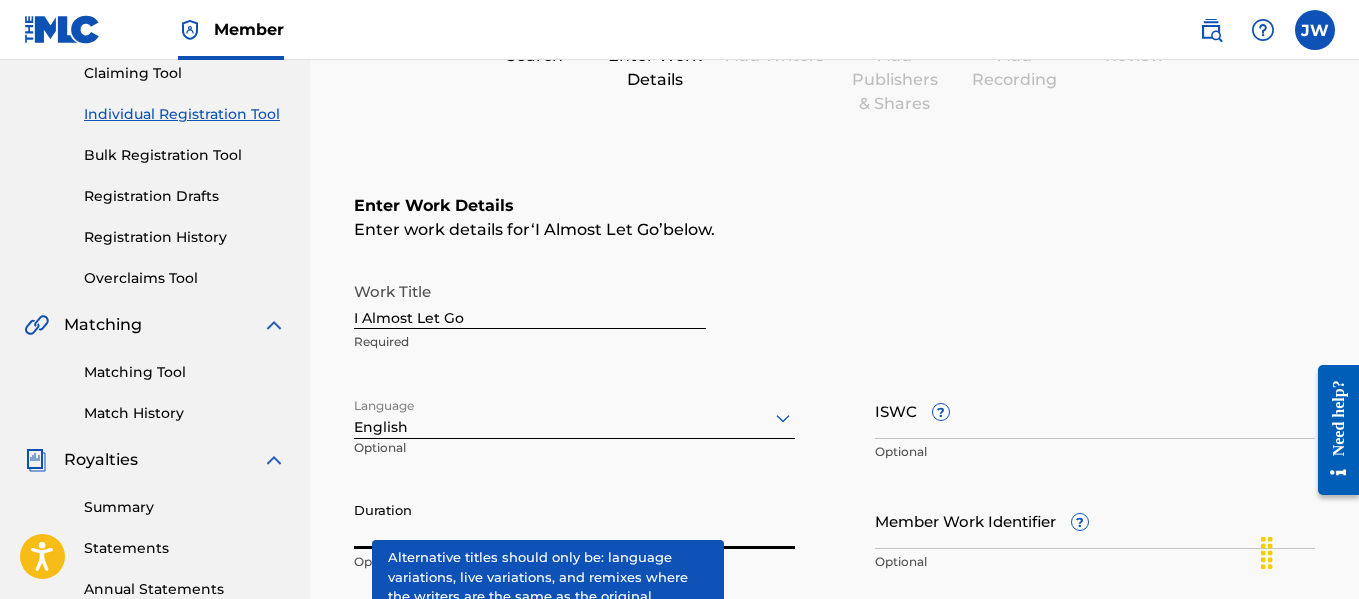 scroll, scrollTop: 223, scrollLeft: 0, axis: vertical 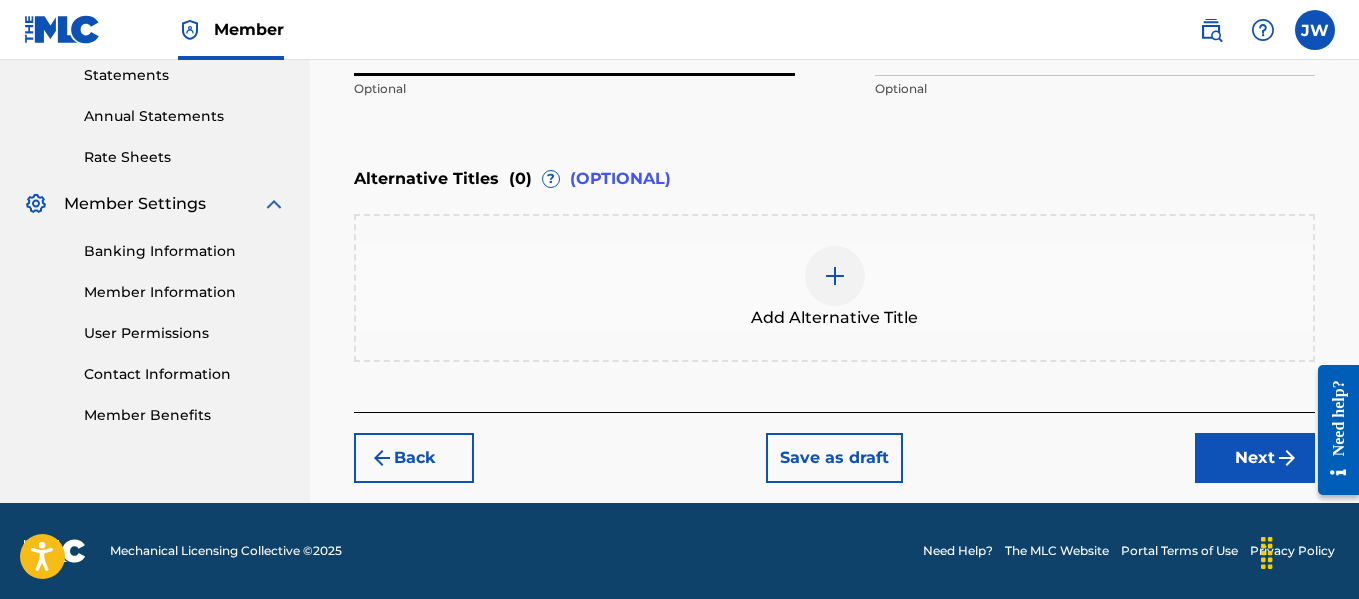 click on "Next" at bounding box center (1255, 458) 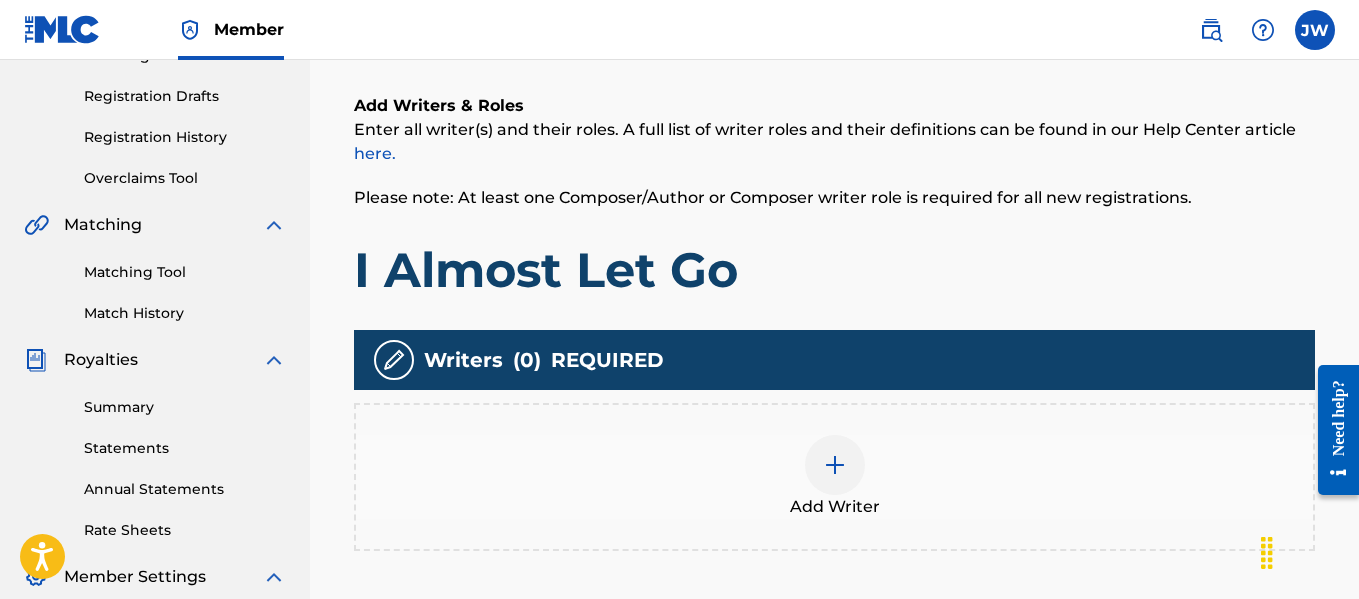 scroll, scrollTop: 336, scrollLeft: 0, axis: vertical 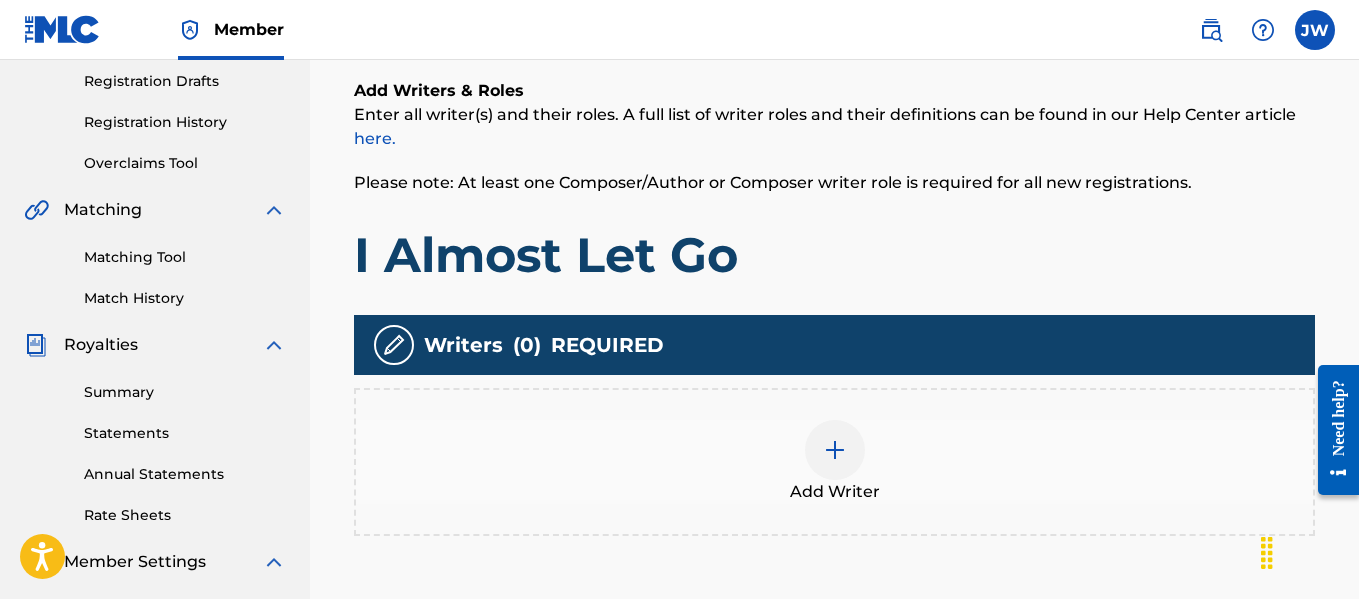click at bounding box center [835, 450] 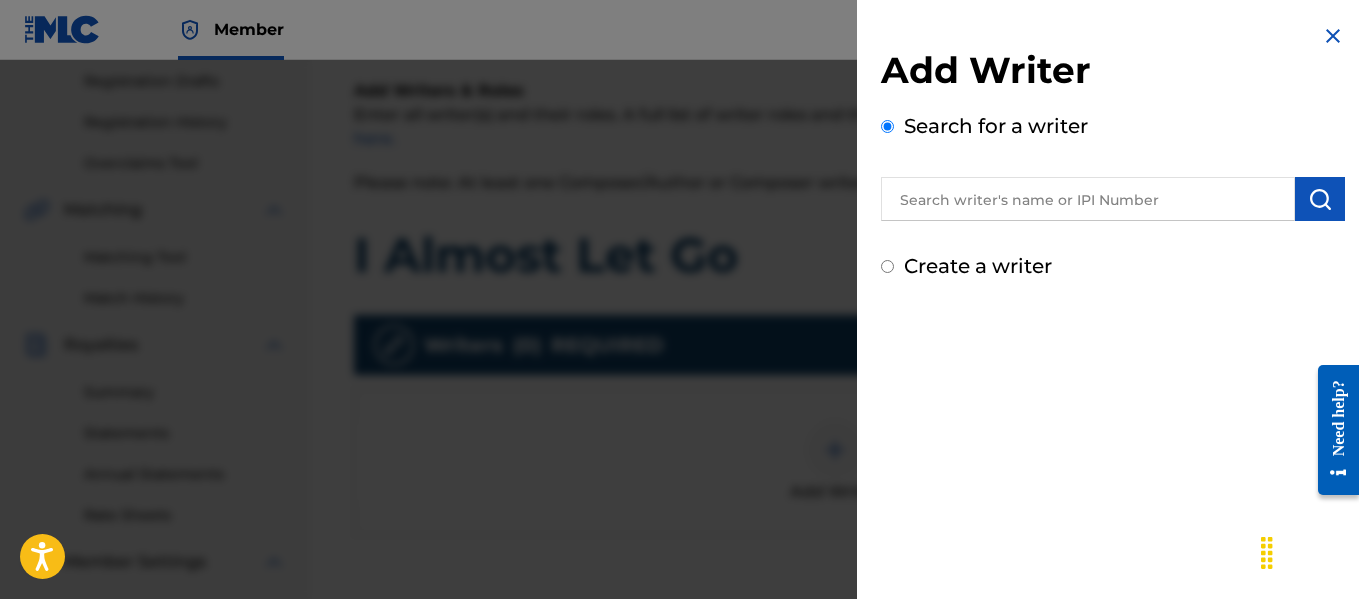 click at bounding box center (1088, 199) 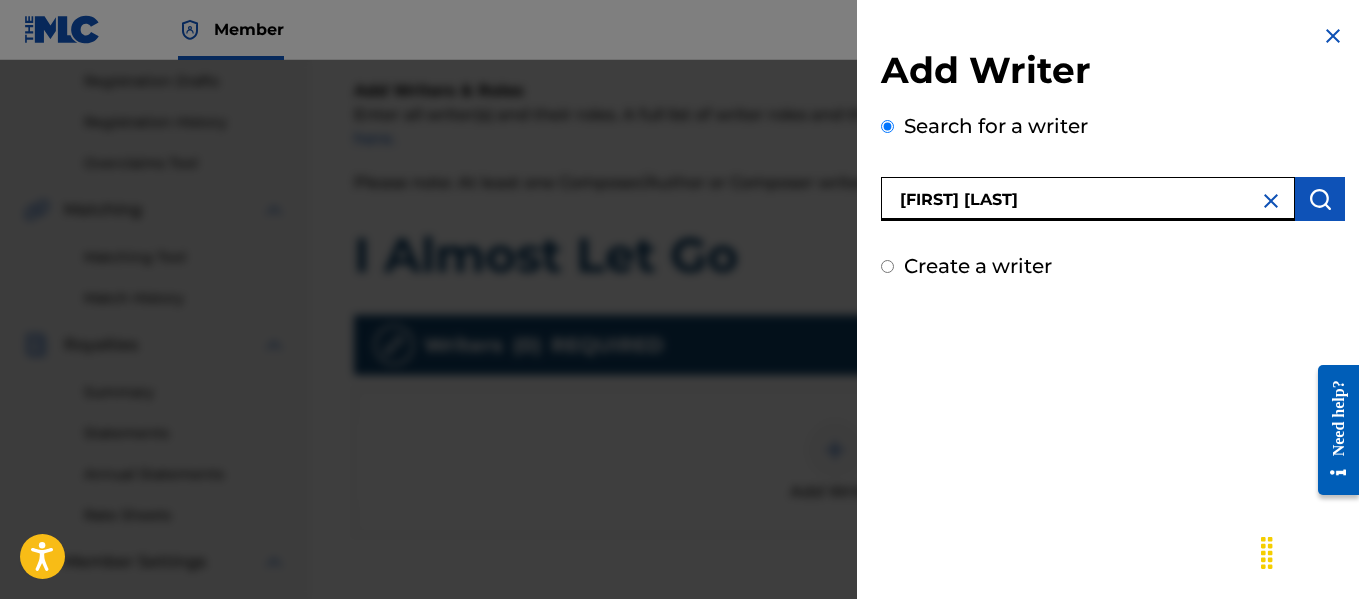 type on "[FIRST] [LAST]" 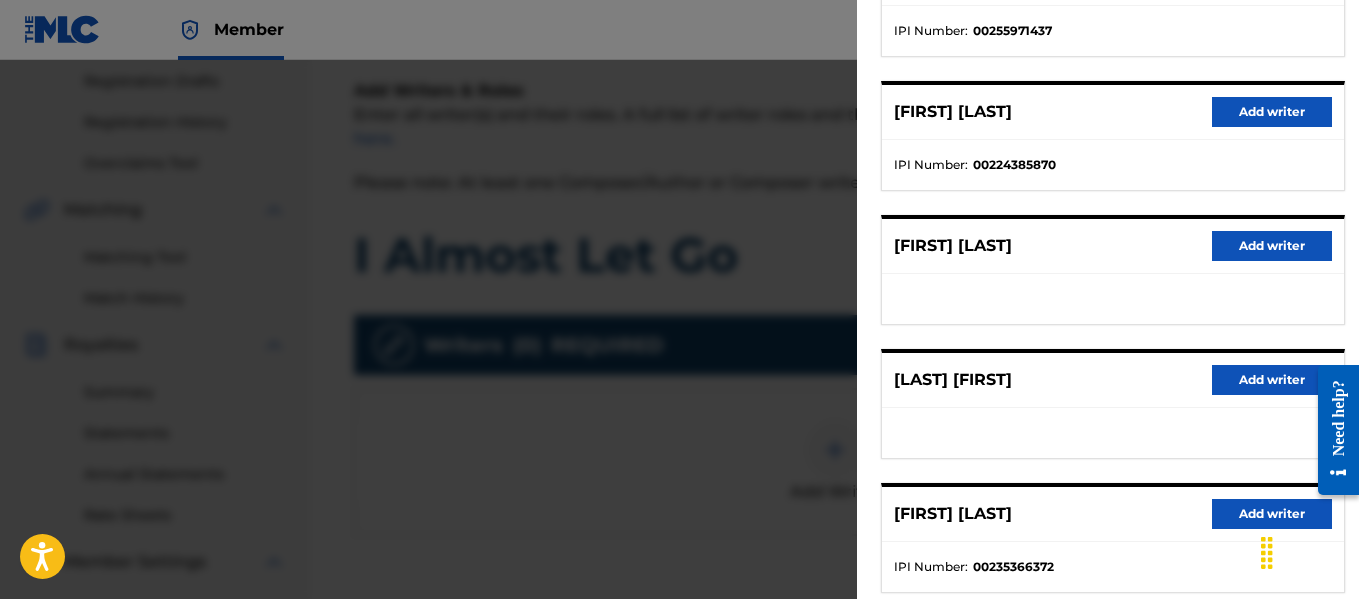 scroll, scrollTop: 443, scrollLeft: 0, axis: vertical 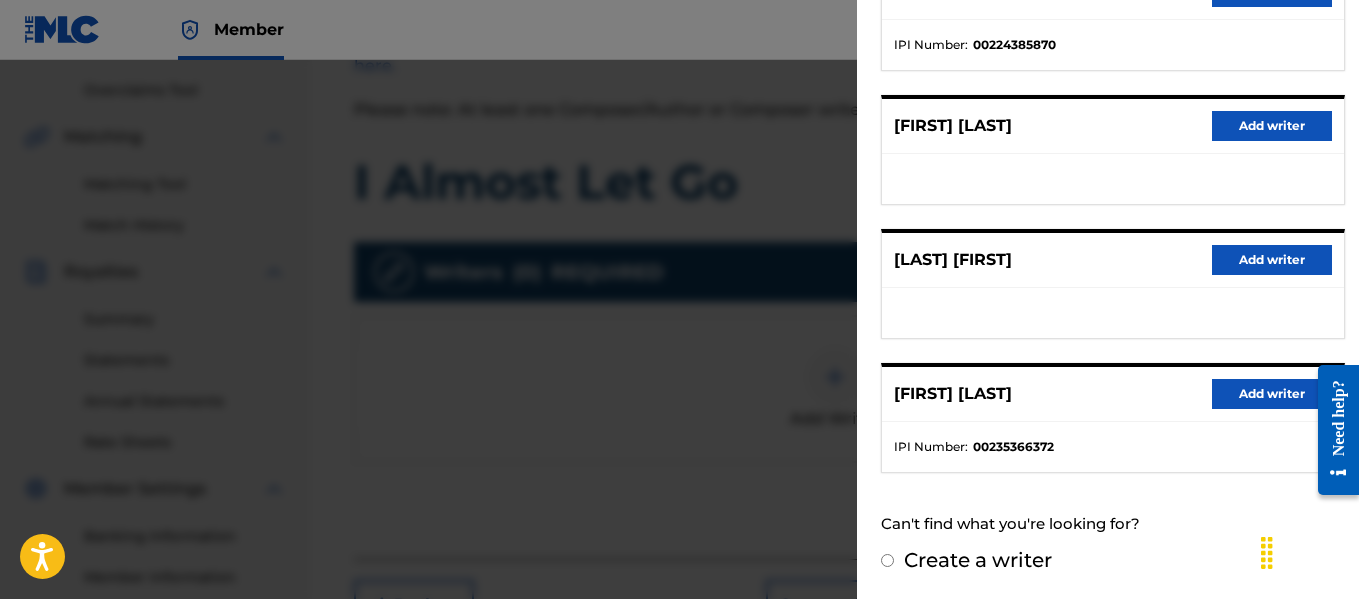 click on "Create a writer" at bounding box center [978, 560] 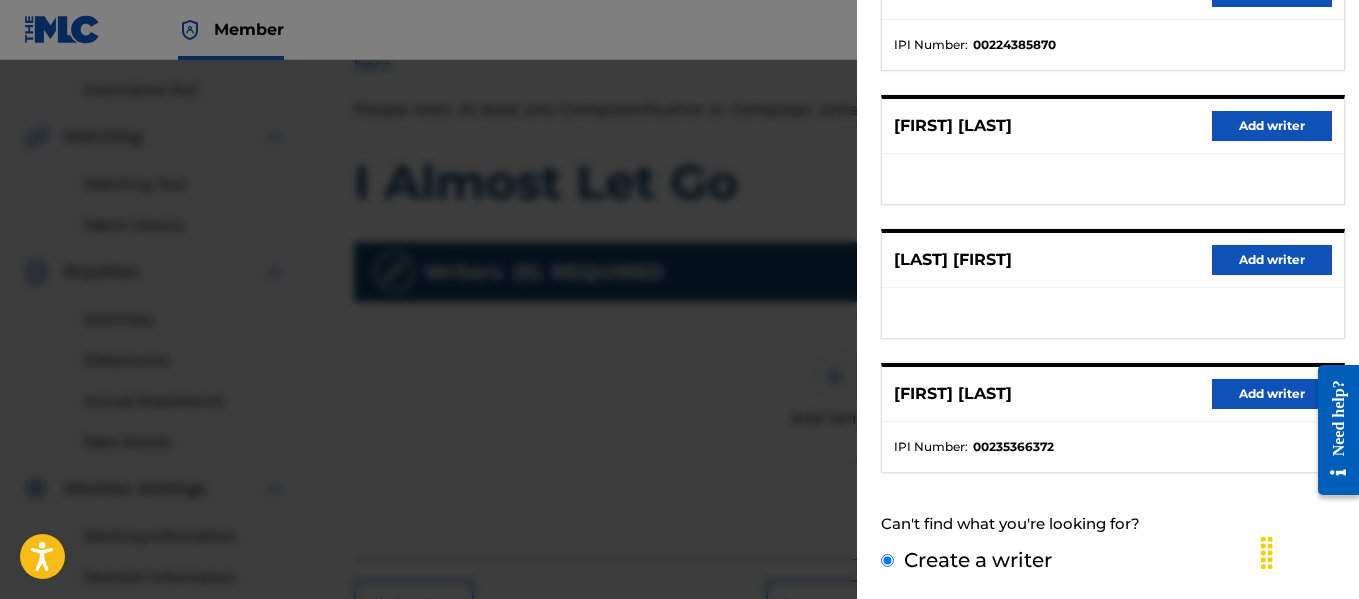 click on "Create a writer" at bounding box center [887, 560] 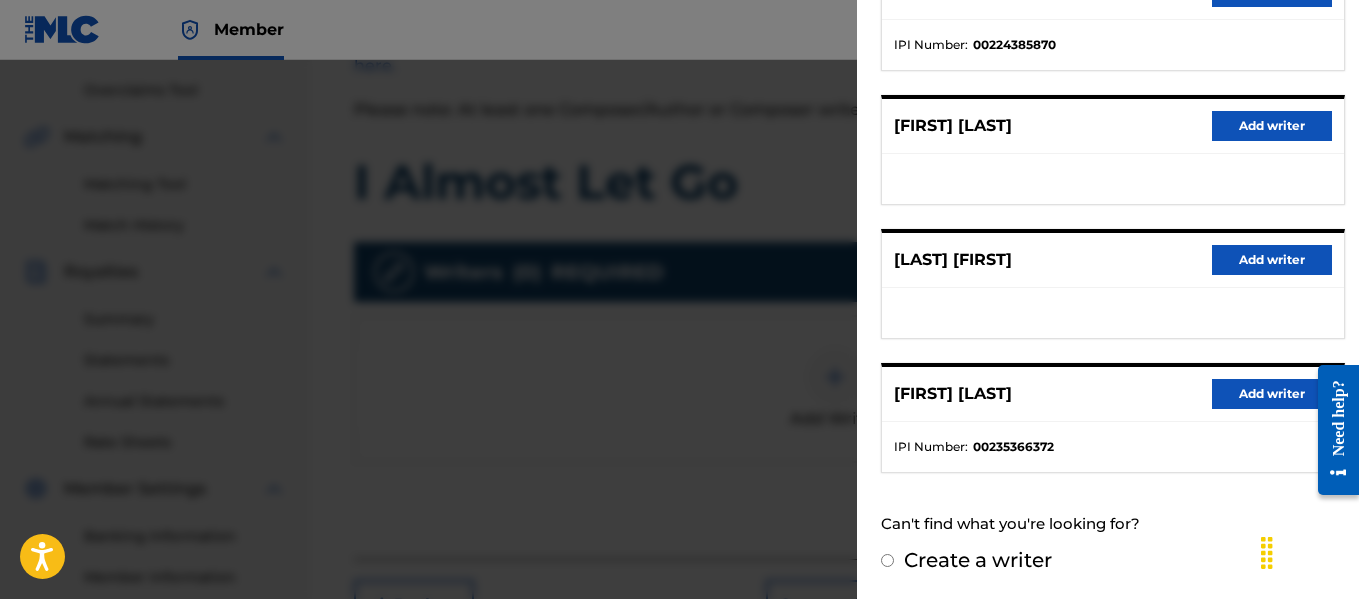 radio on "false" 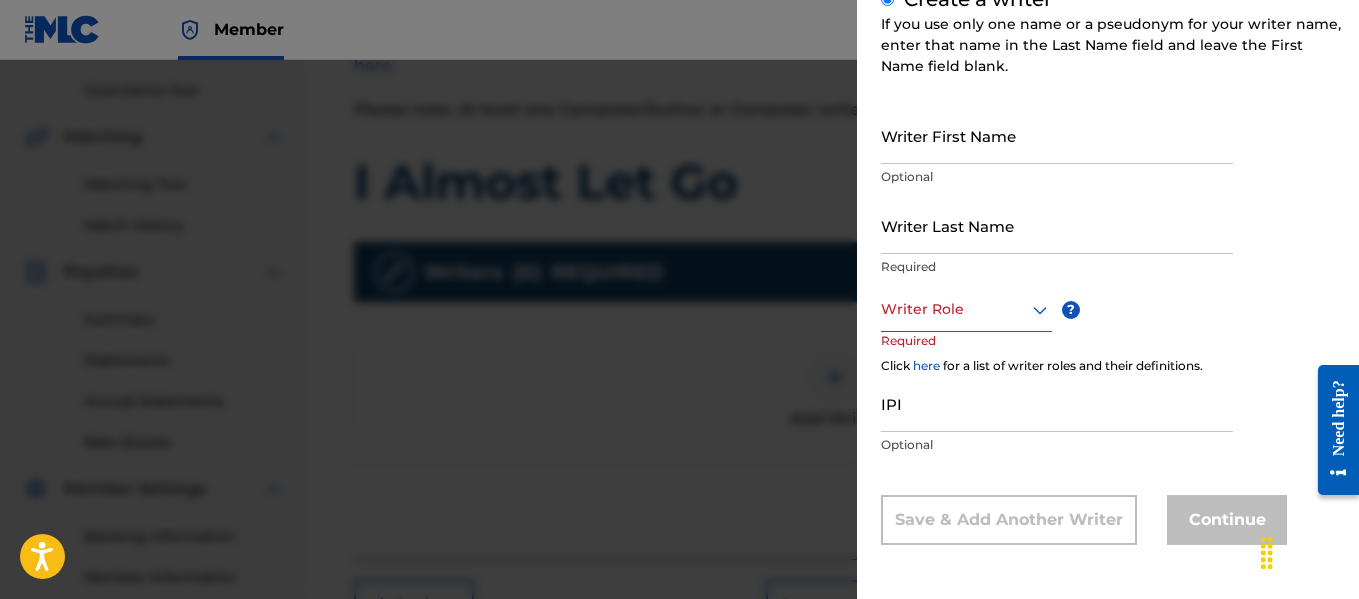 scroll, scrollTop: 204, scrollLeft: 0, axis: vertical 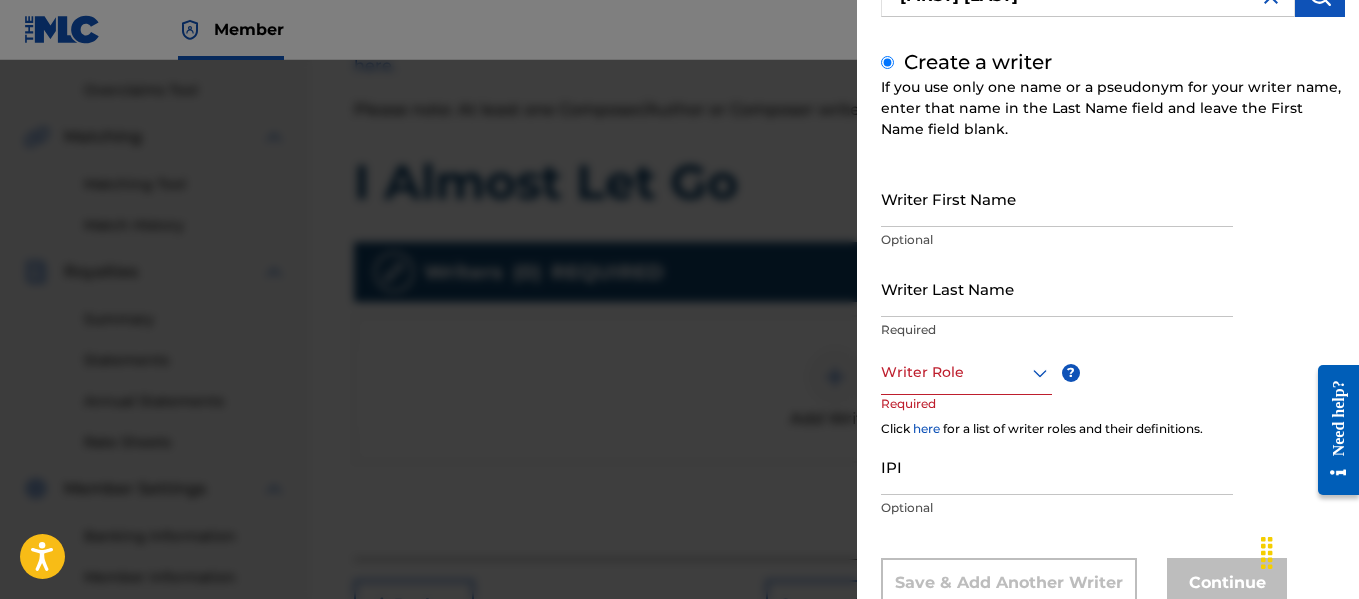 click on "Writer First Name" at bounding box center (1057, 198) 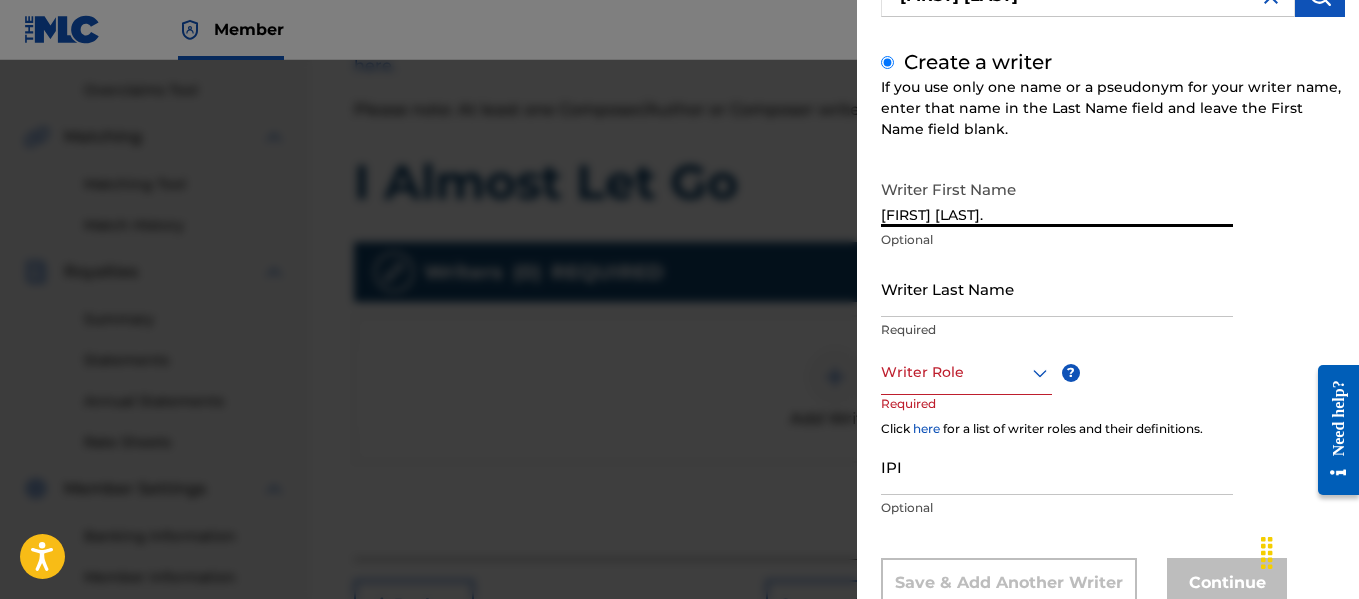 type on "[FIRST] [LAST]." 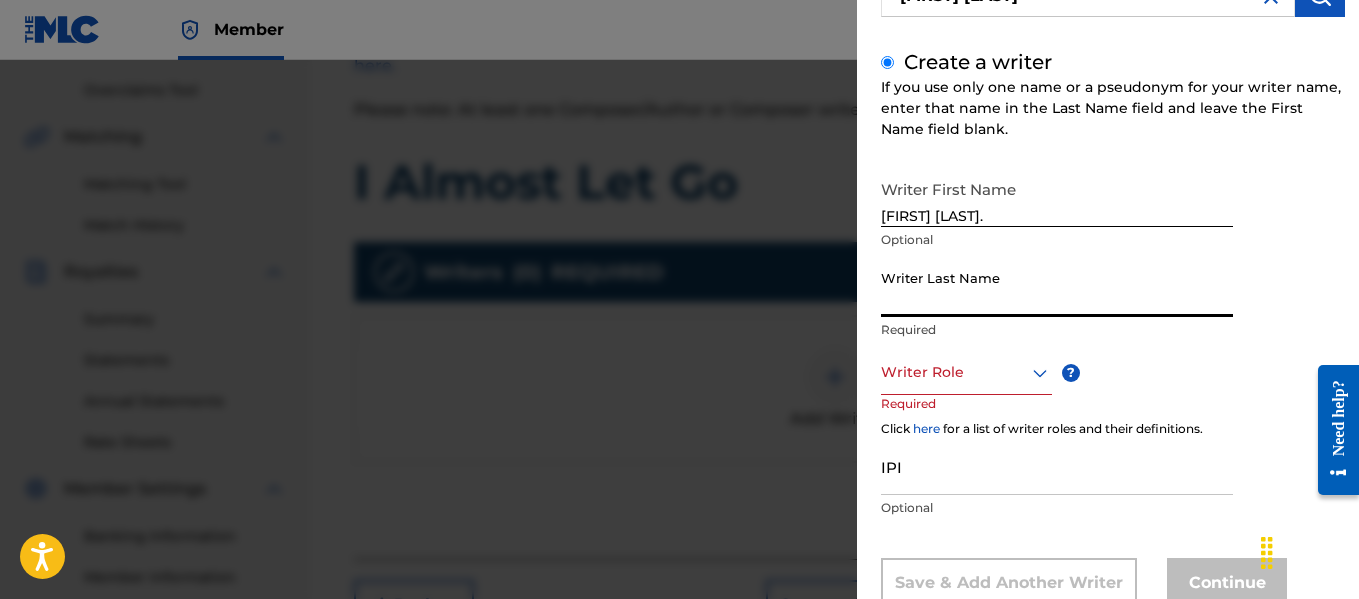 click on "Writer Last Name" at bounding box center (1057, 288) 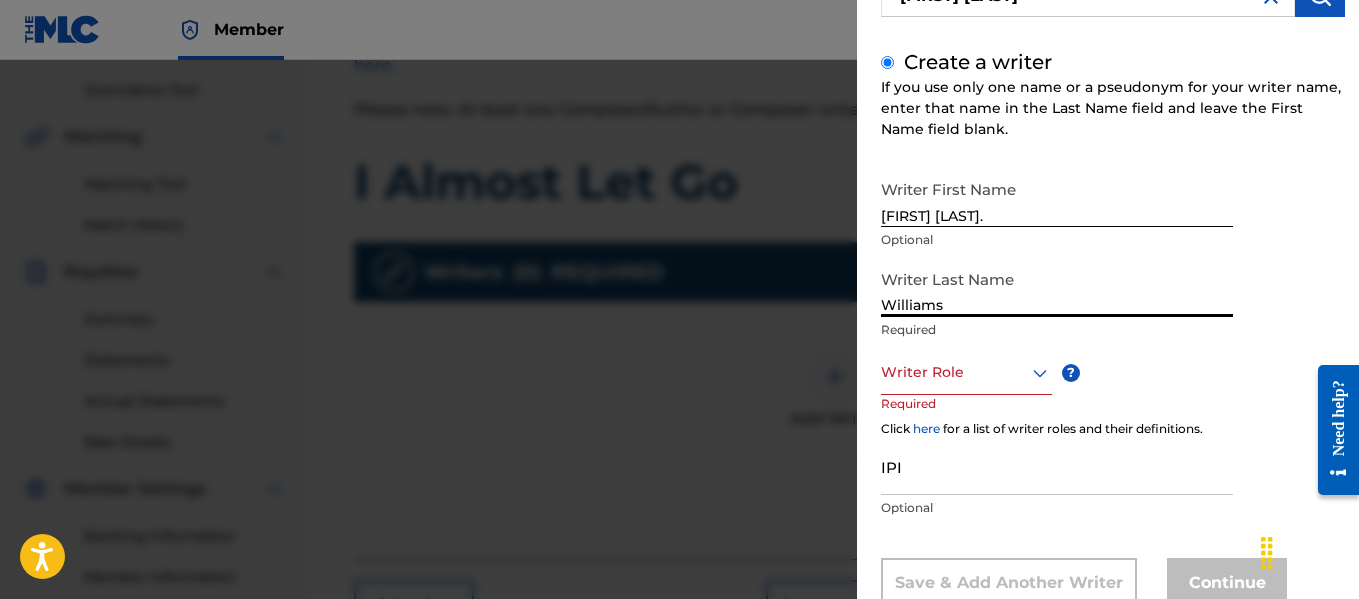 type on "Williams" 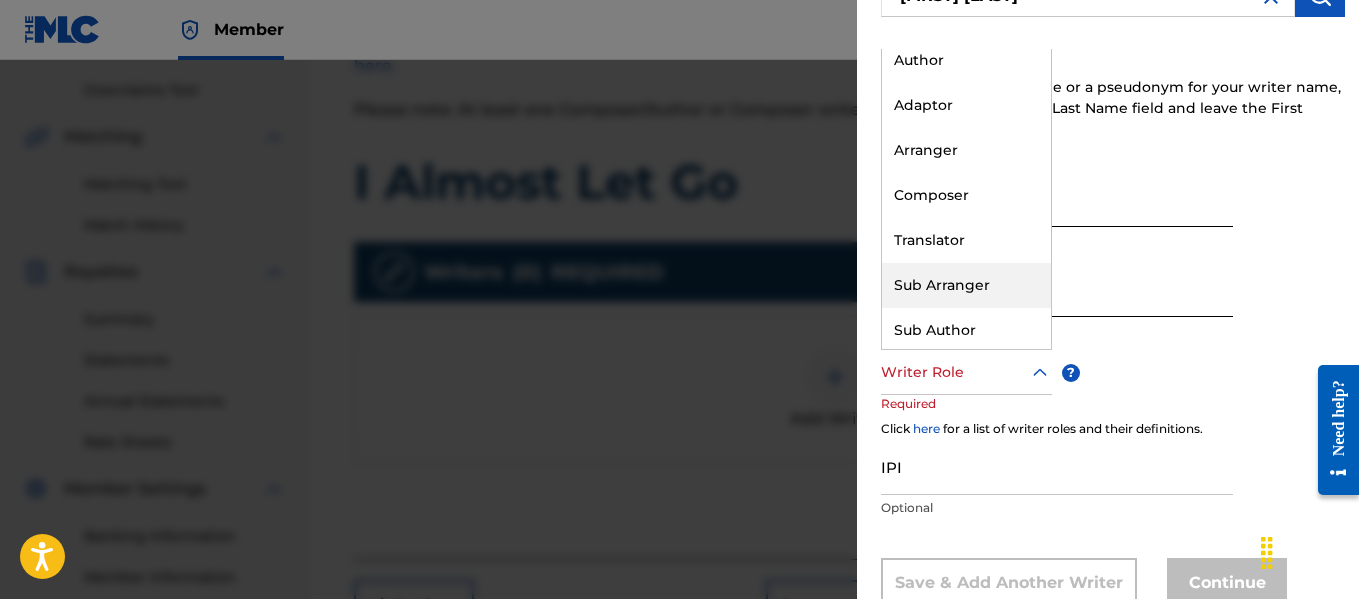 scroll, scrollTop: 60, scrollLeft: 0, axis: vertical 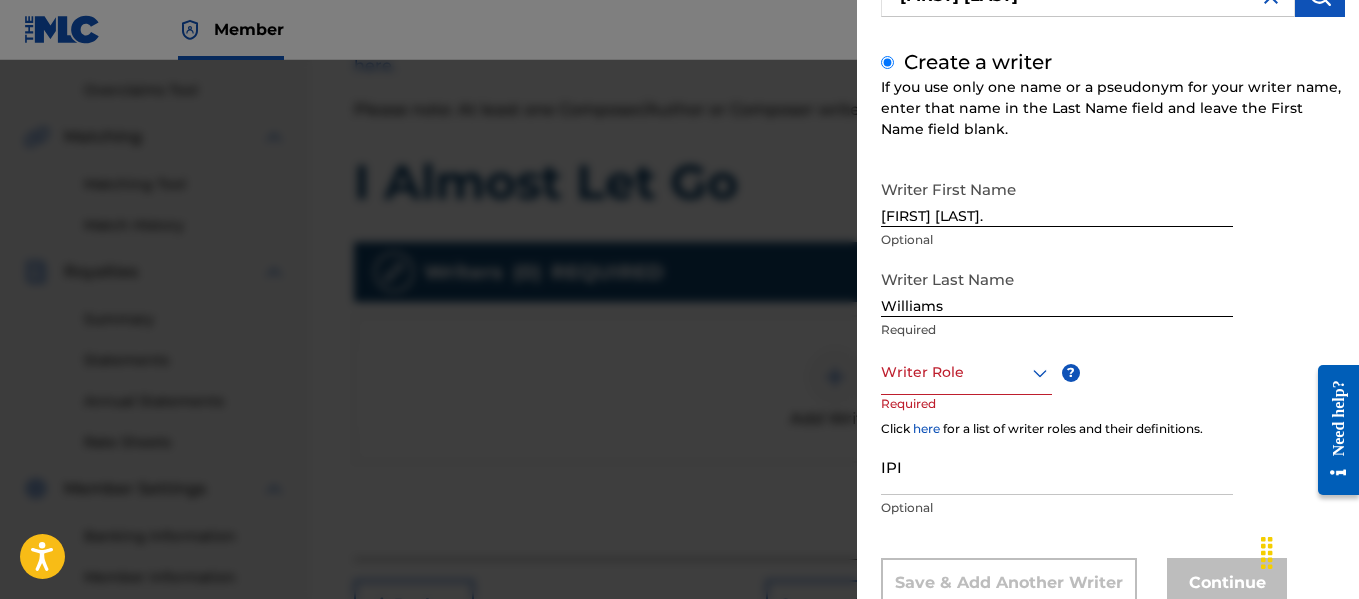 click 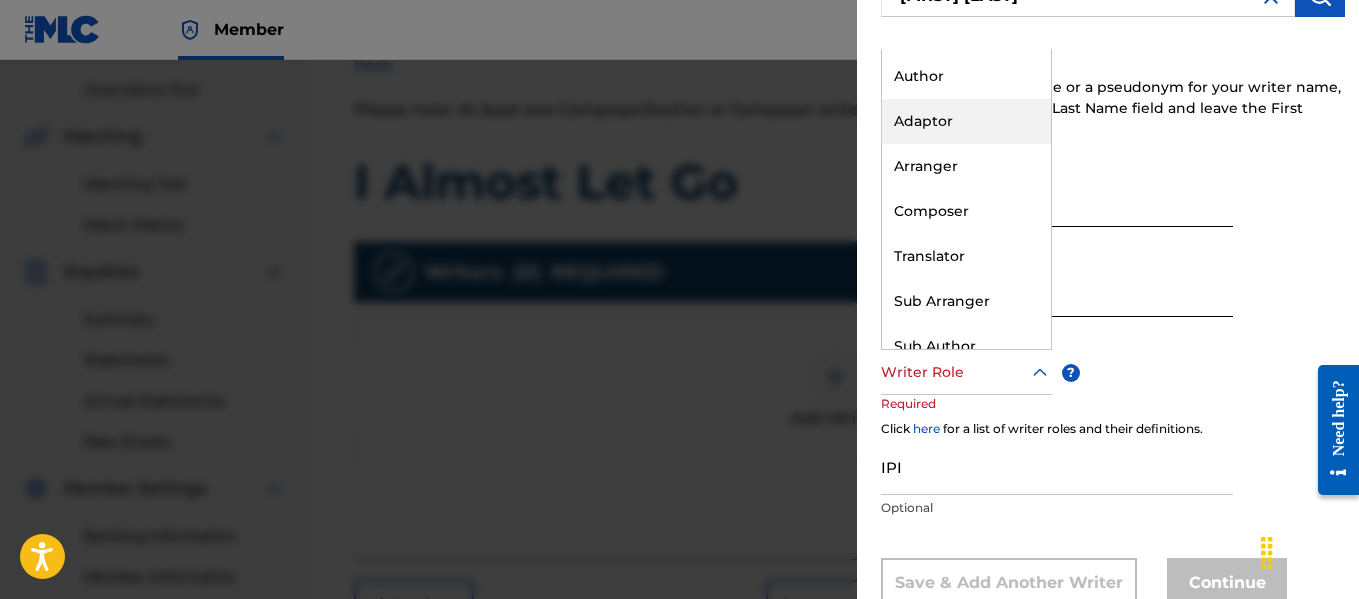 scroll, scrollTop: 60, scrollLeft: 0, axis: vertical 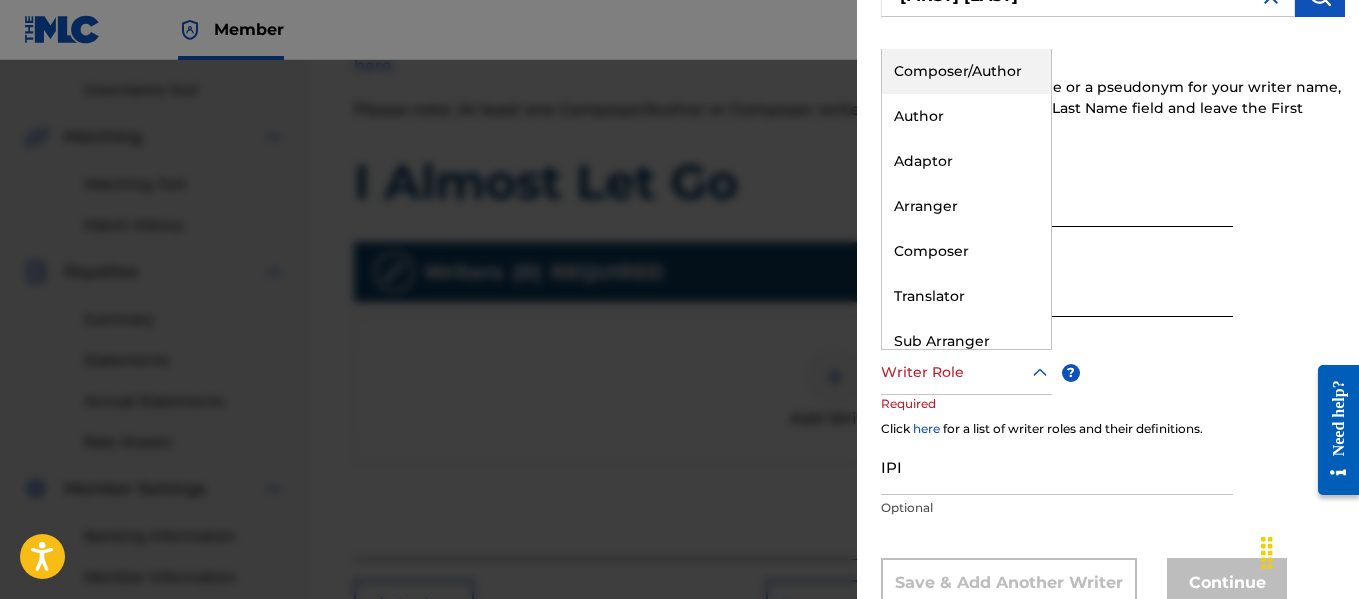 click on "Composer/Author" at bounding box center (966, 71) 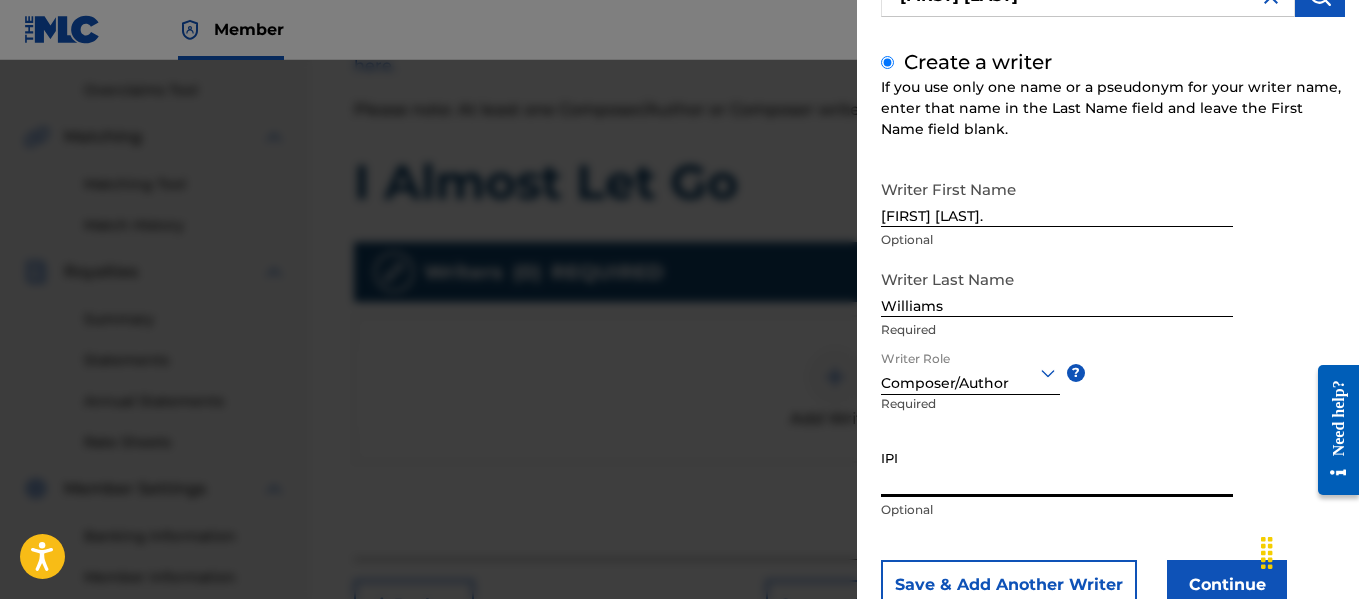 click on "IPI" at bounding box center [1057, 468] 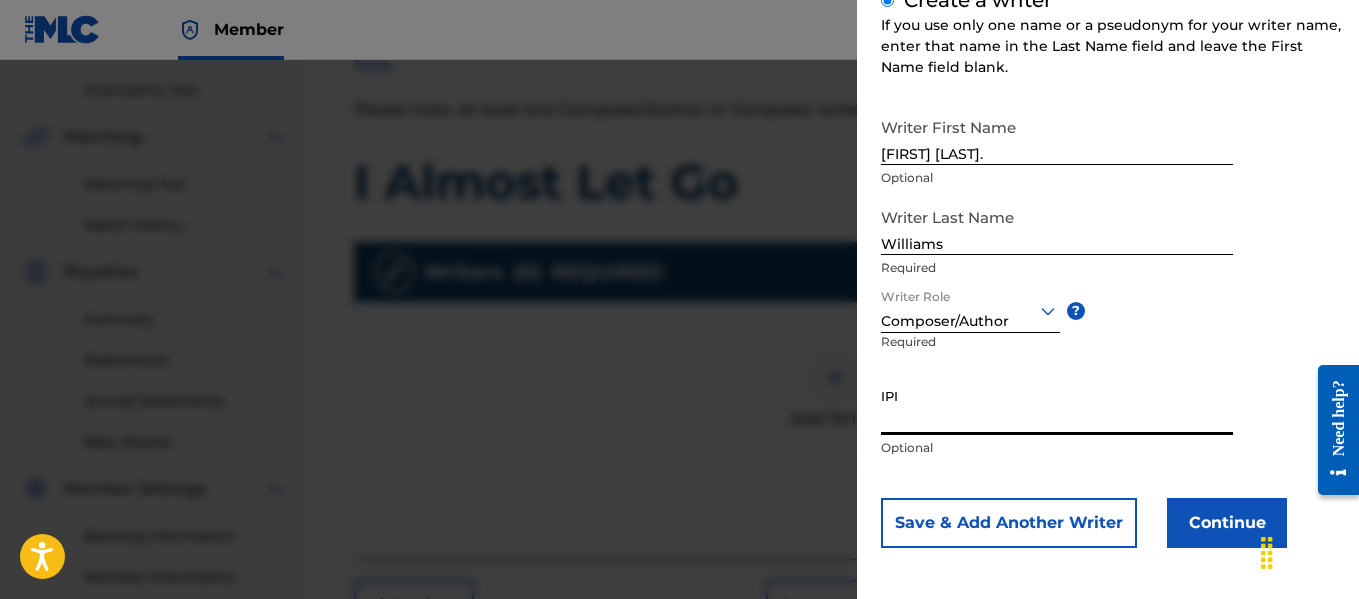scroll, scrollTop: 269, scrollLeft: 0, axis: vertical 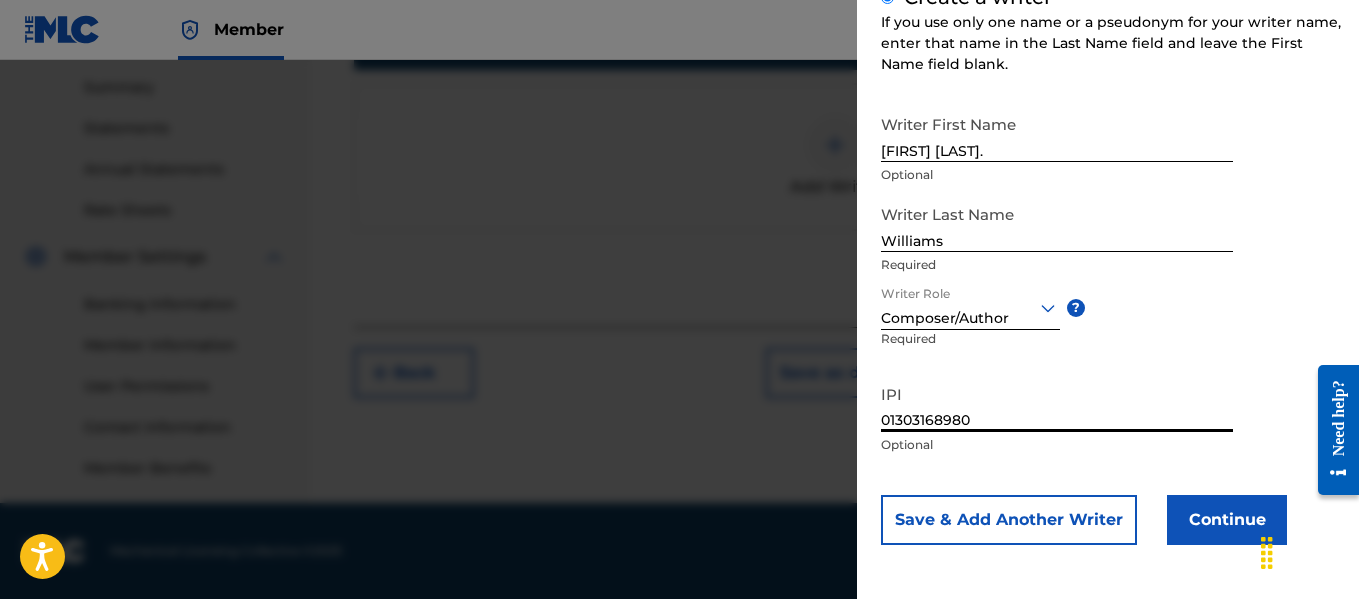type on "01303168980" 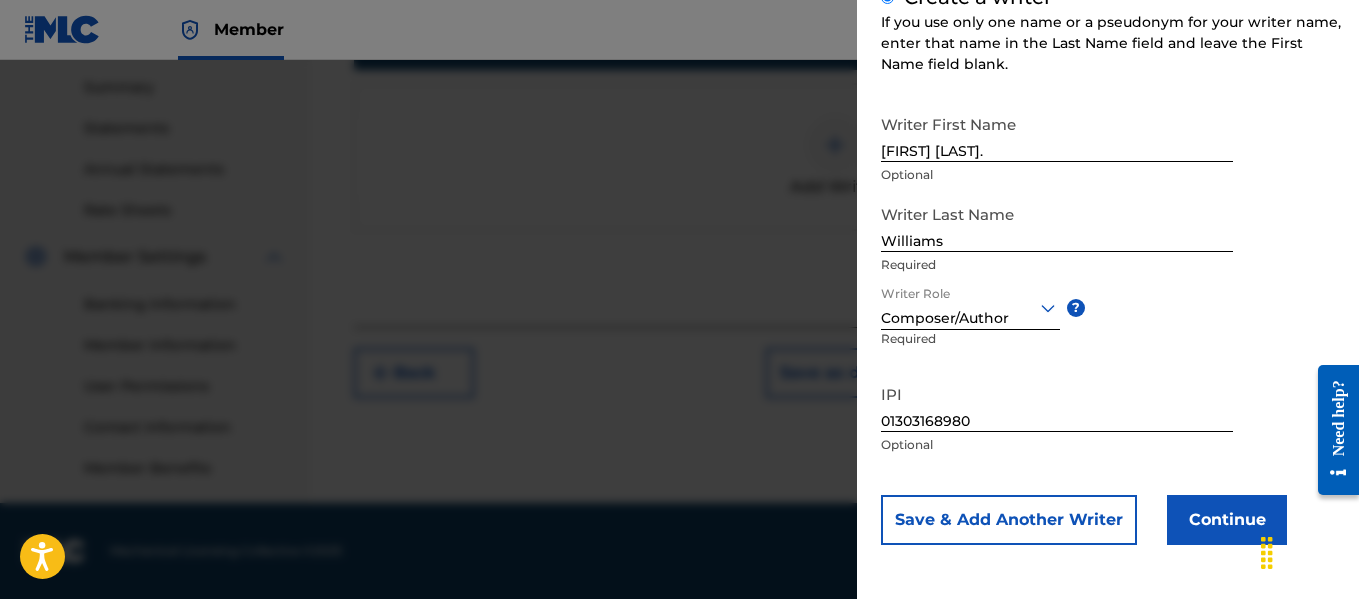 click on "Save & Add Another Writer" at bounding box center [1009, 520] 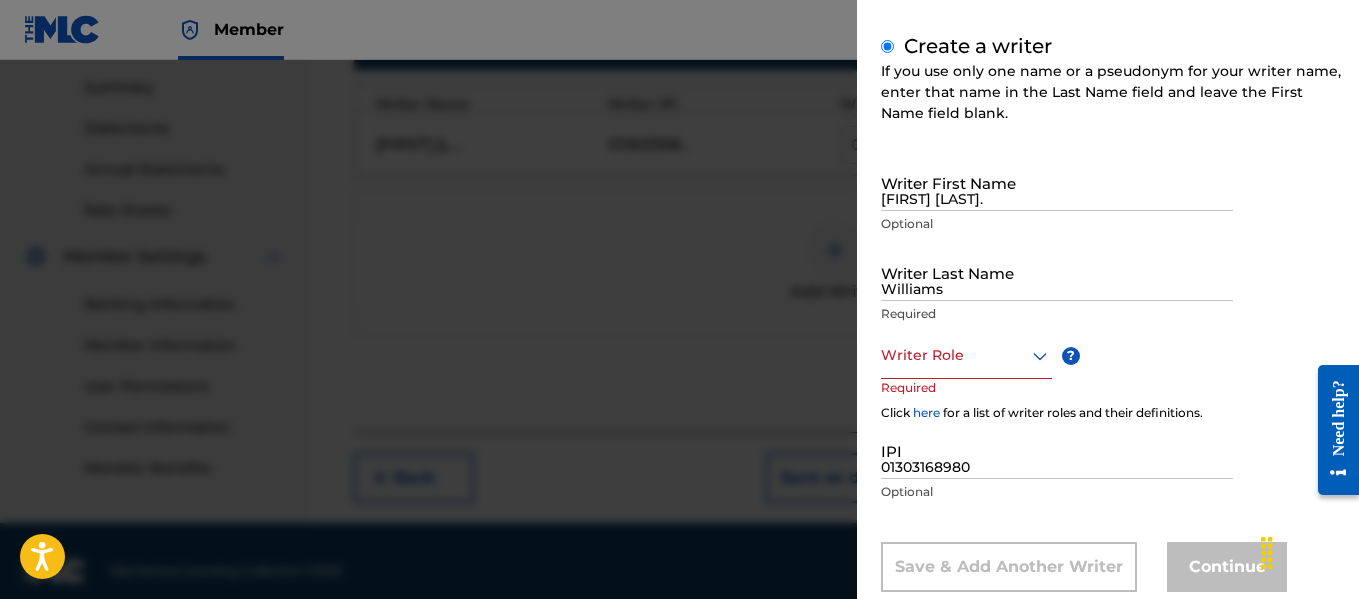 type 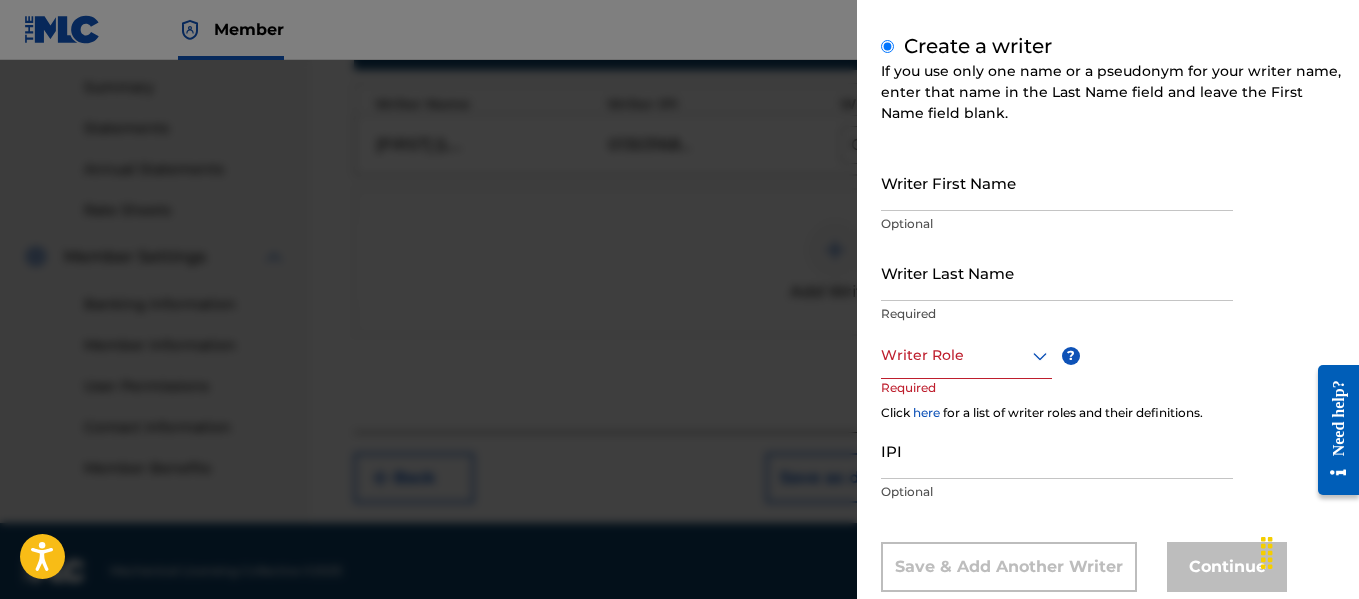 scroll, scrollTop: 316, scrollLeft: 0, axis: vertical 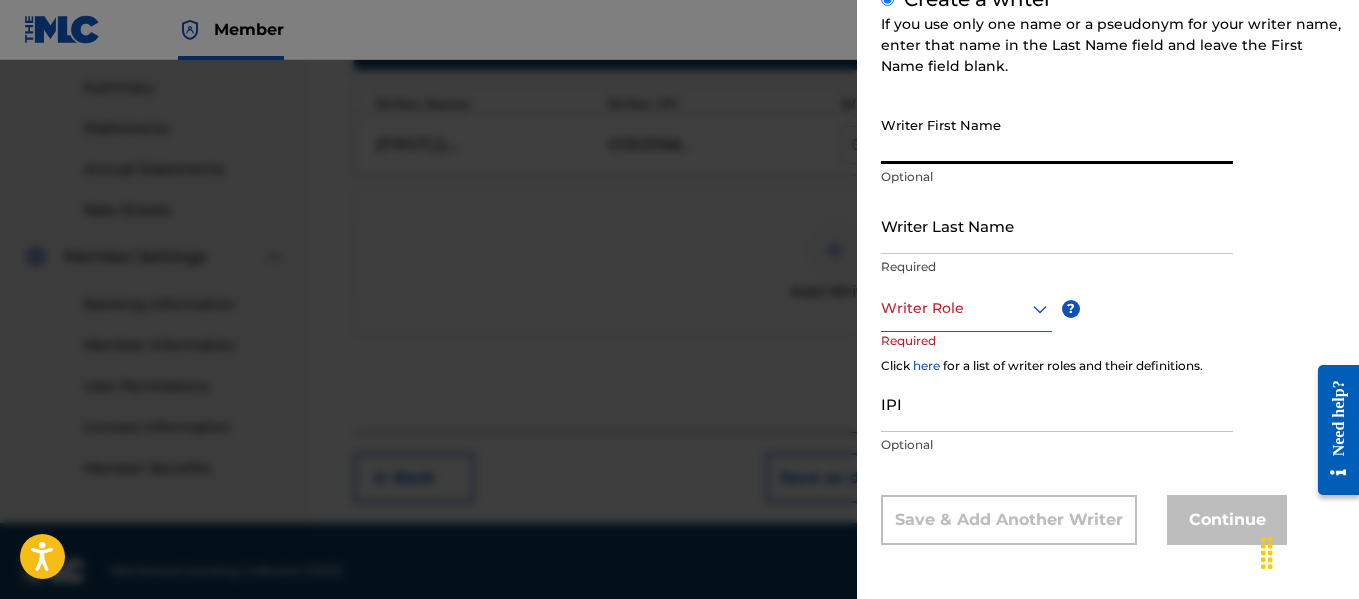 click on "Writer First Name" at bounding box center (1057, 135) 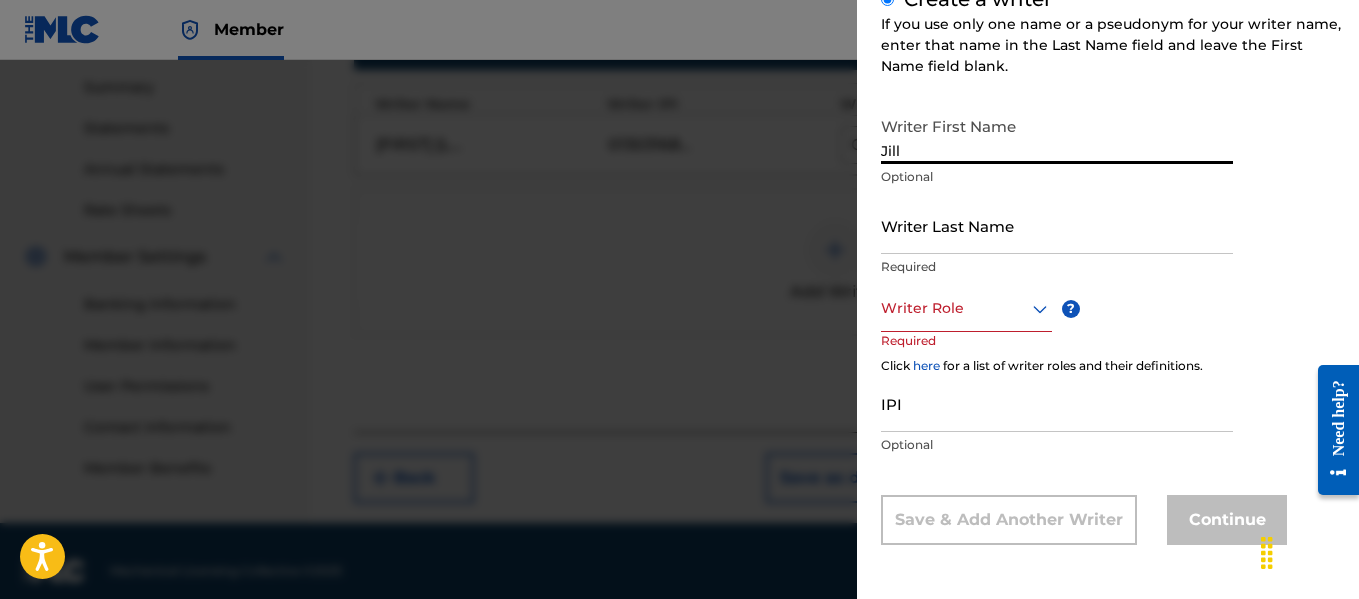 type on "Jill" 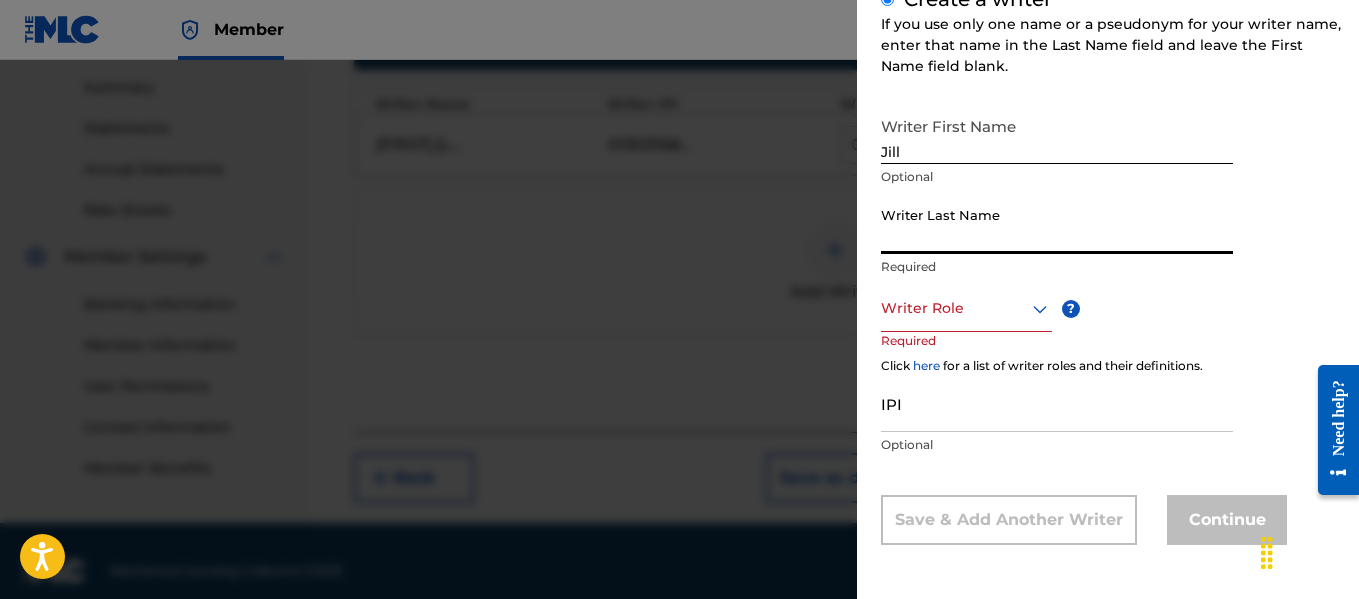 click on "Writer Last Name" at bounding box center [1057, 225] 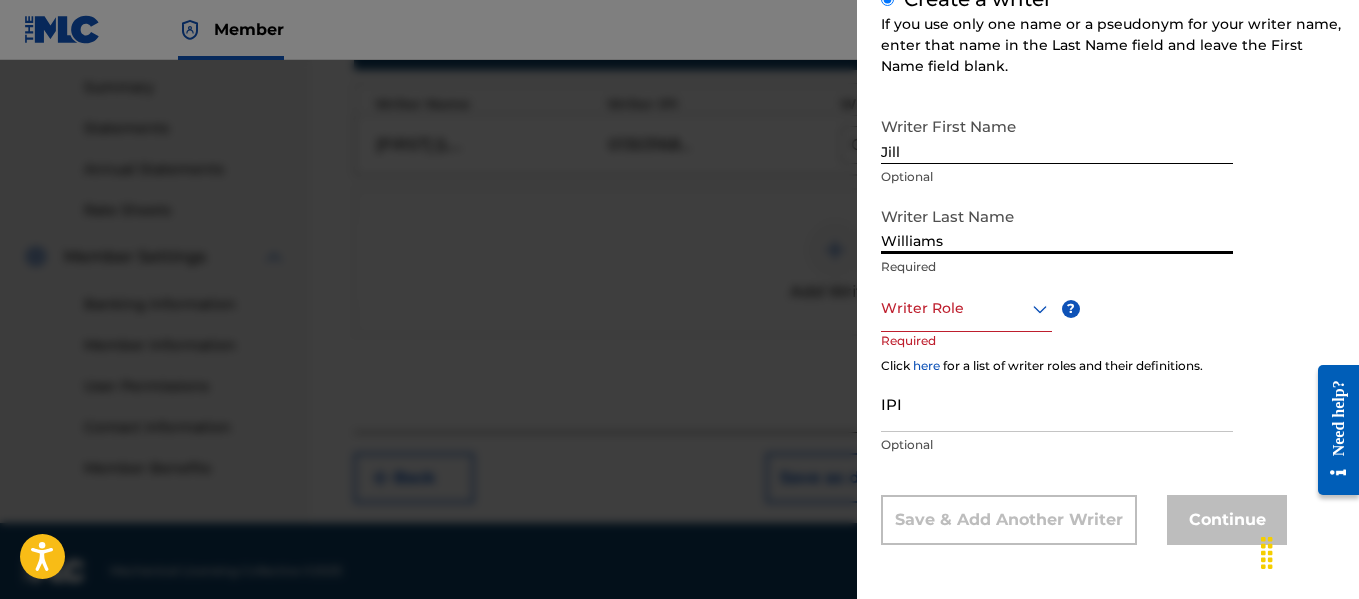 type on "Williams" 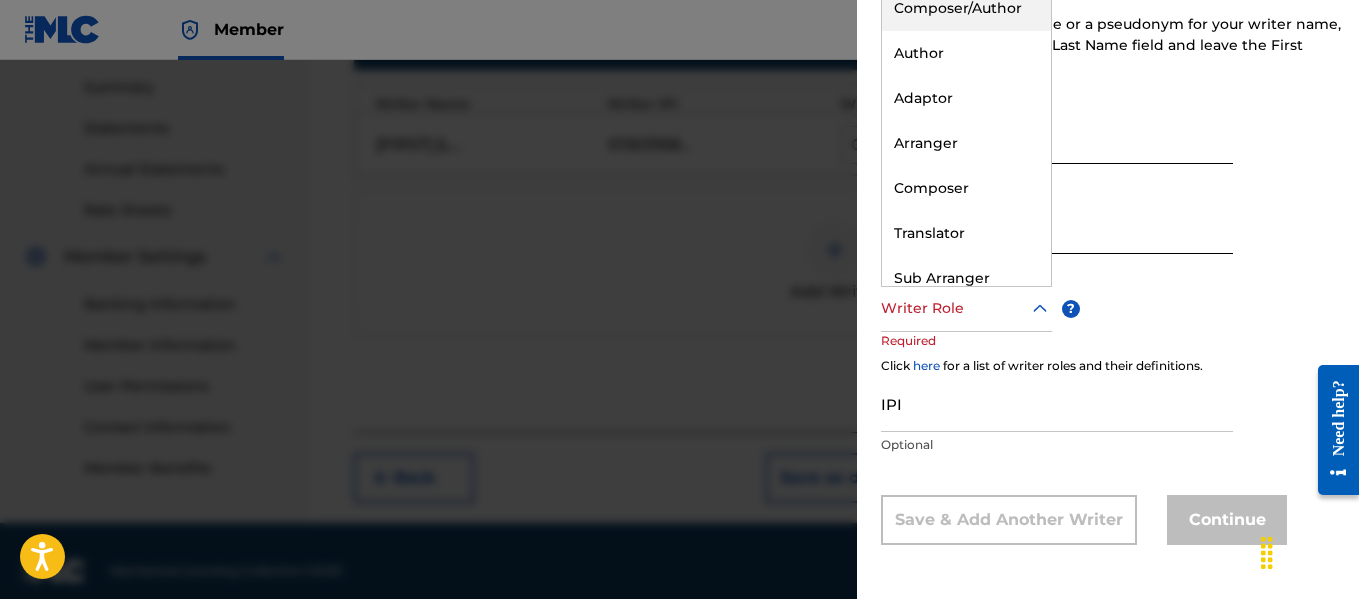 click on "Composer/Author" at bounding box center (966, 8) 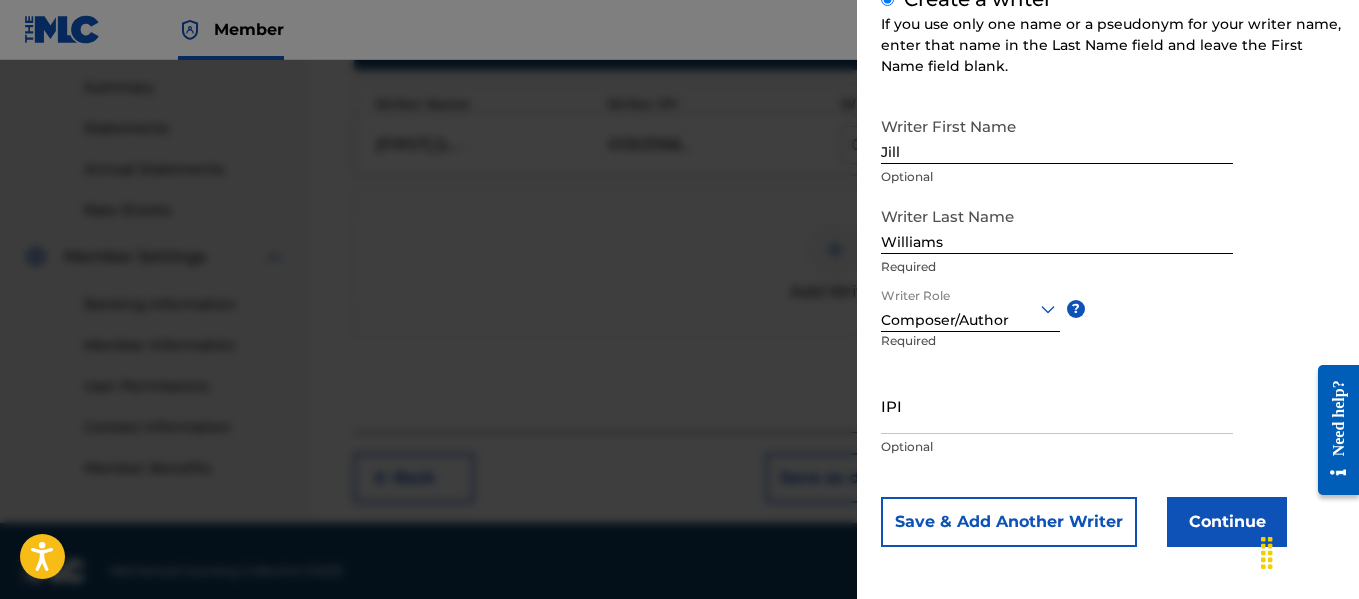 click on "IPI" at bounding box center [1057, 405] 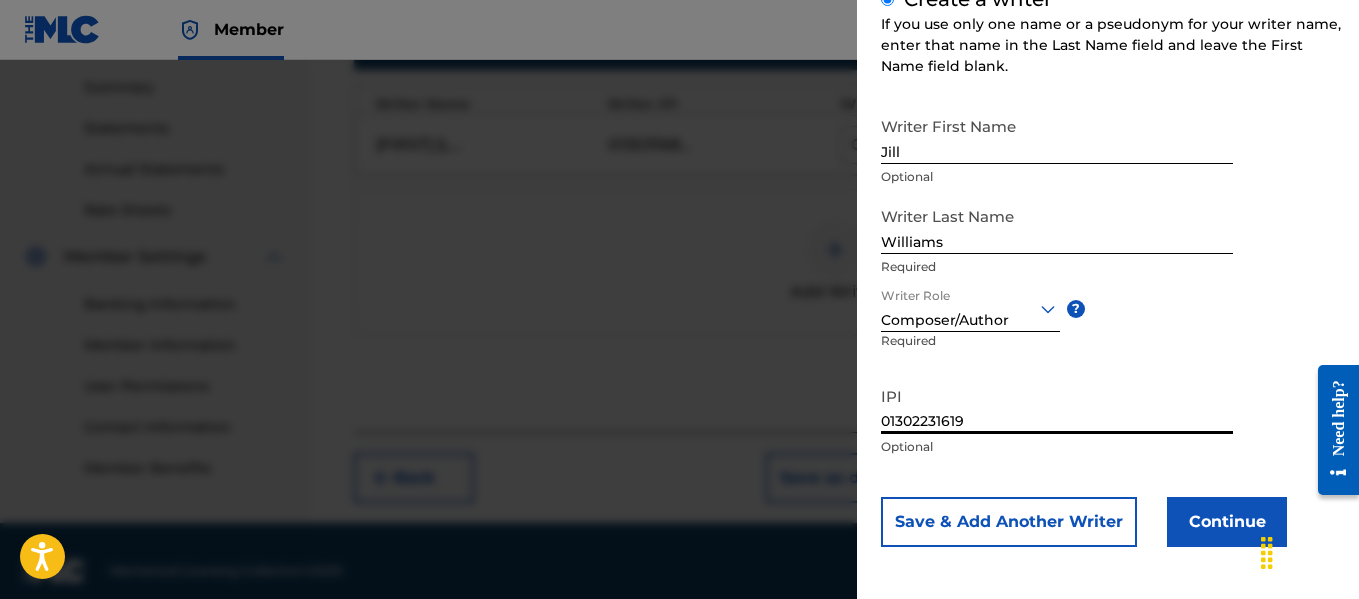 type on "01302231619" 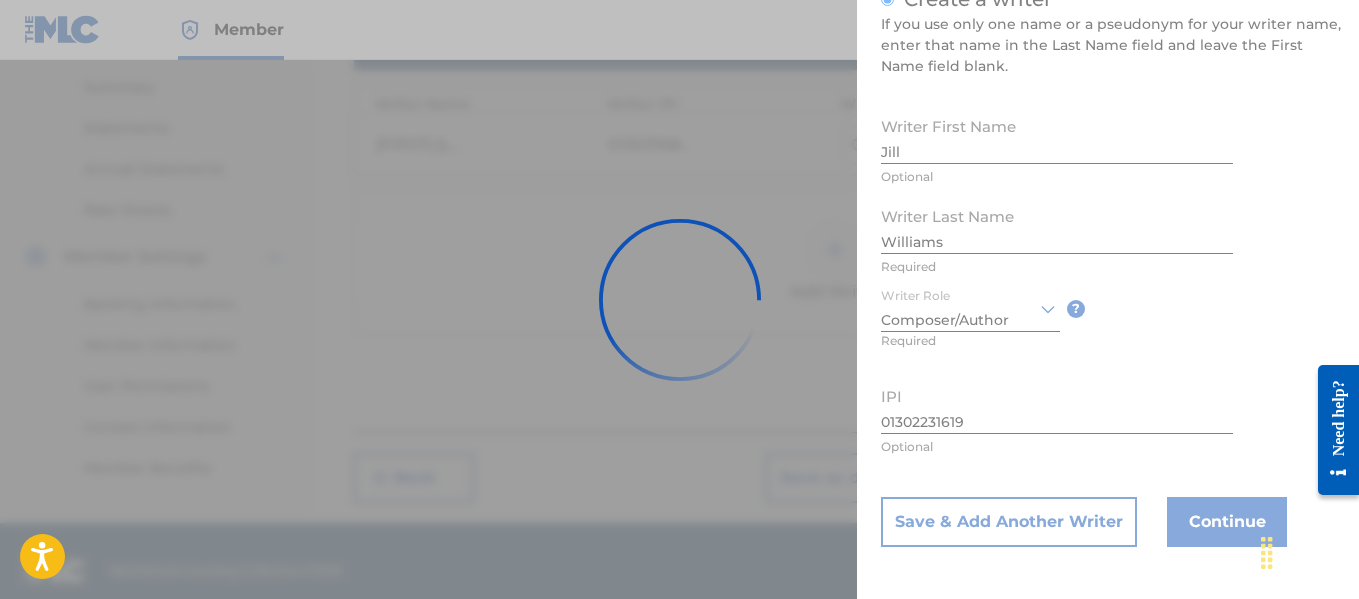 type 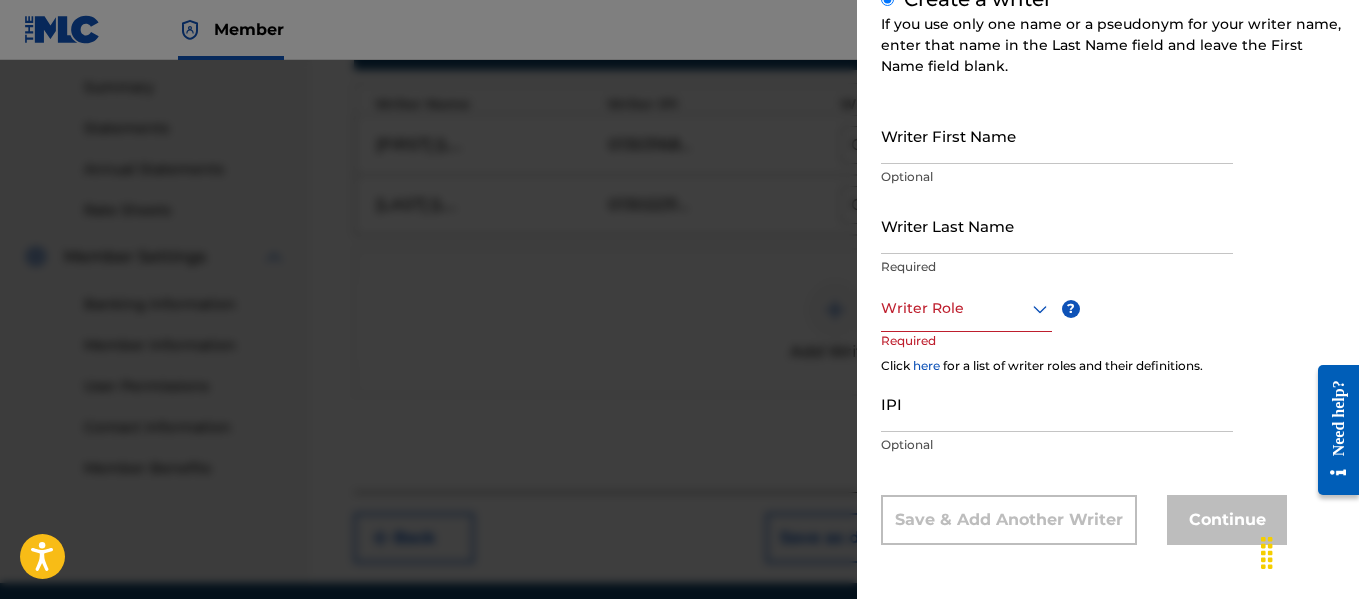 click on "Writer First Name" at bounding box center [1057, 135] 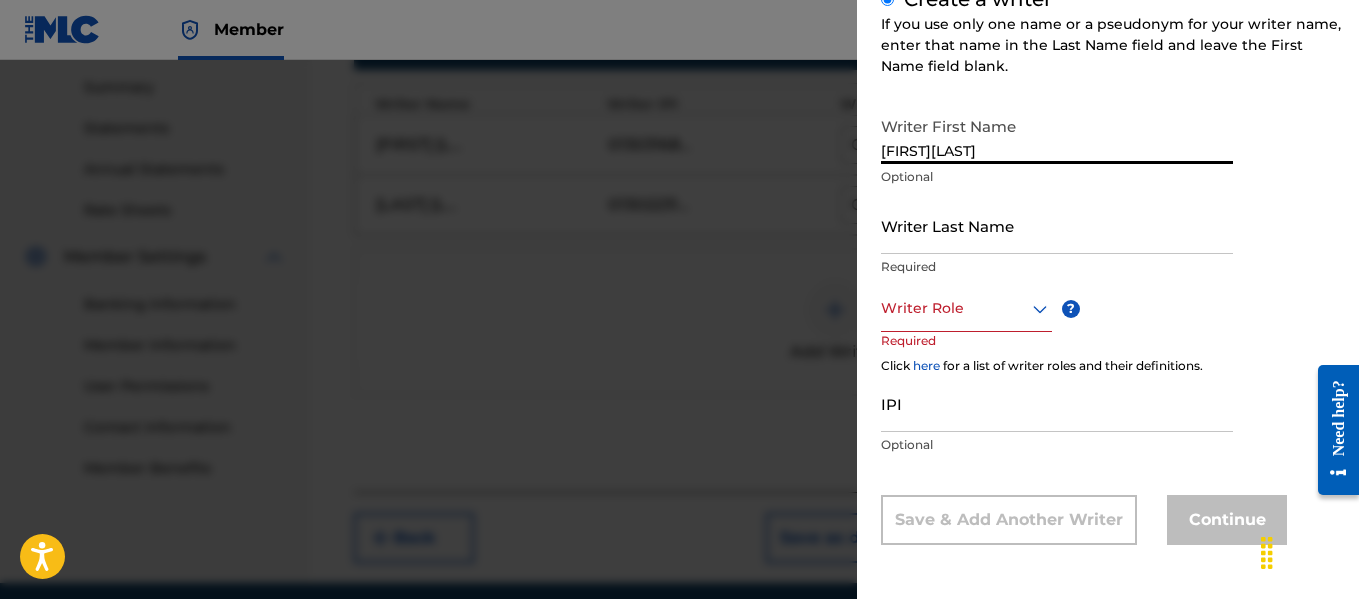 type on "[FIRST][LAST]" 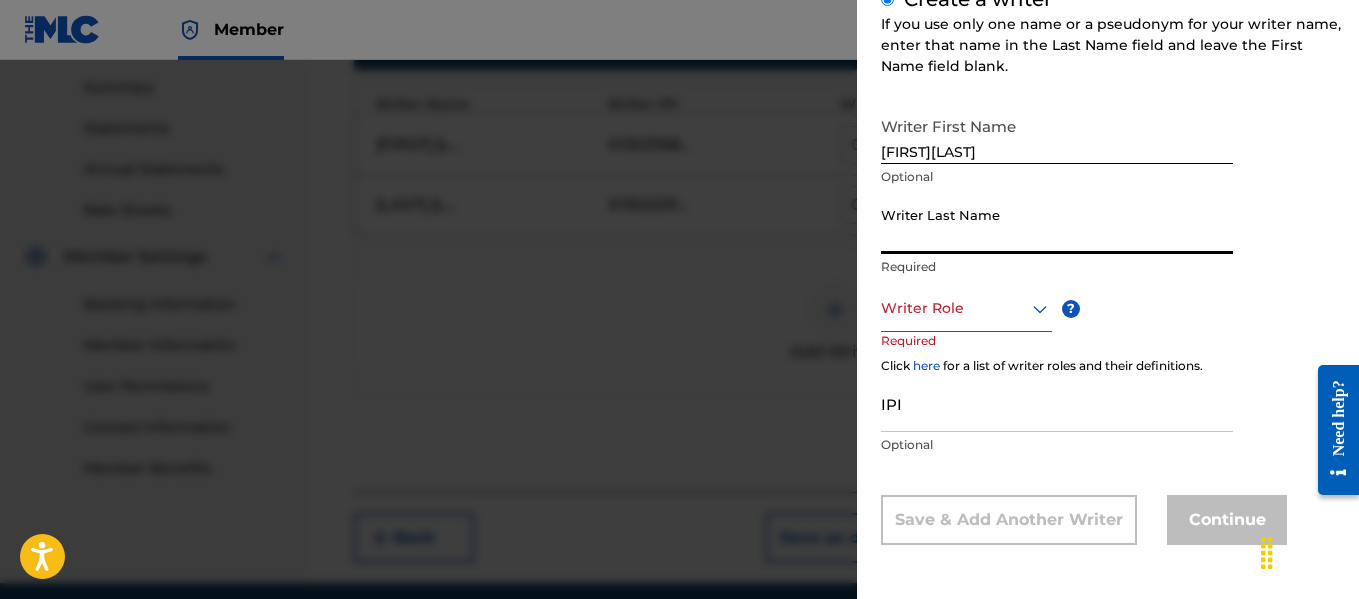 click on "Writer Last Name" at bounding box center (1057, 225) 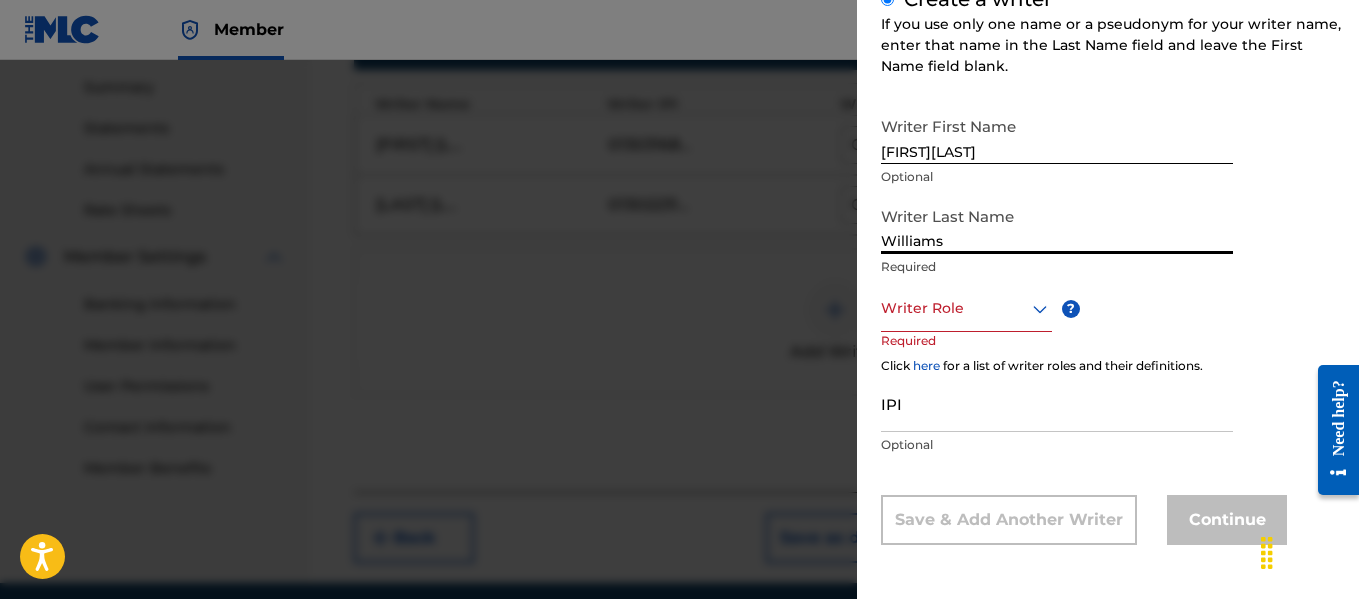 type on "Williams" 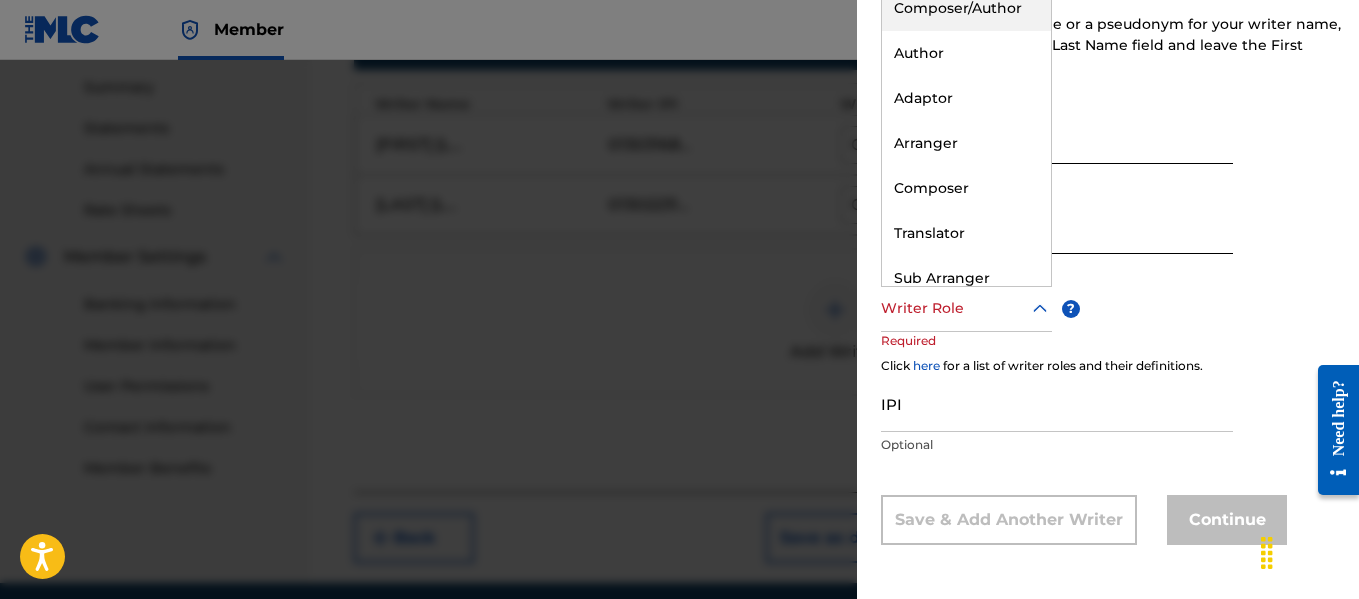 click on "Composer/Author" at bounding box center (966, 8) 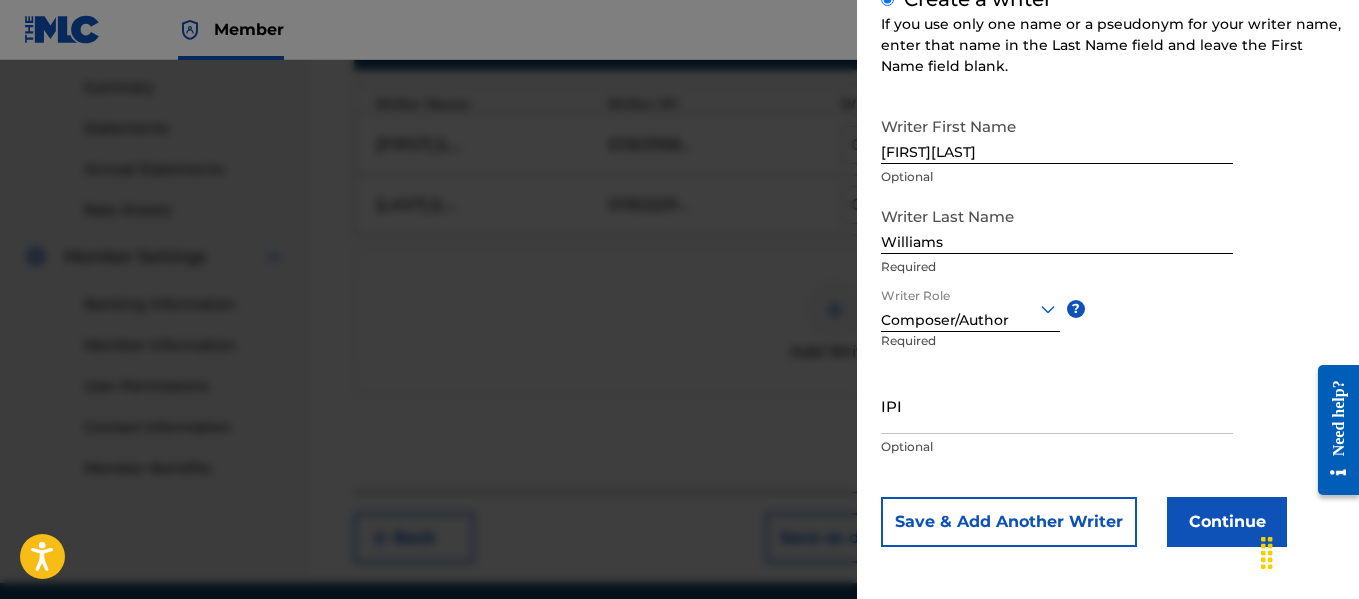 click on "IPI" at bounding box center (1057, 405) 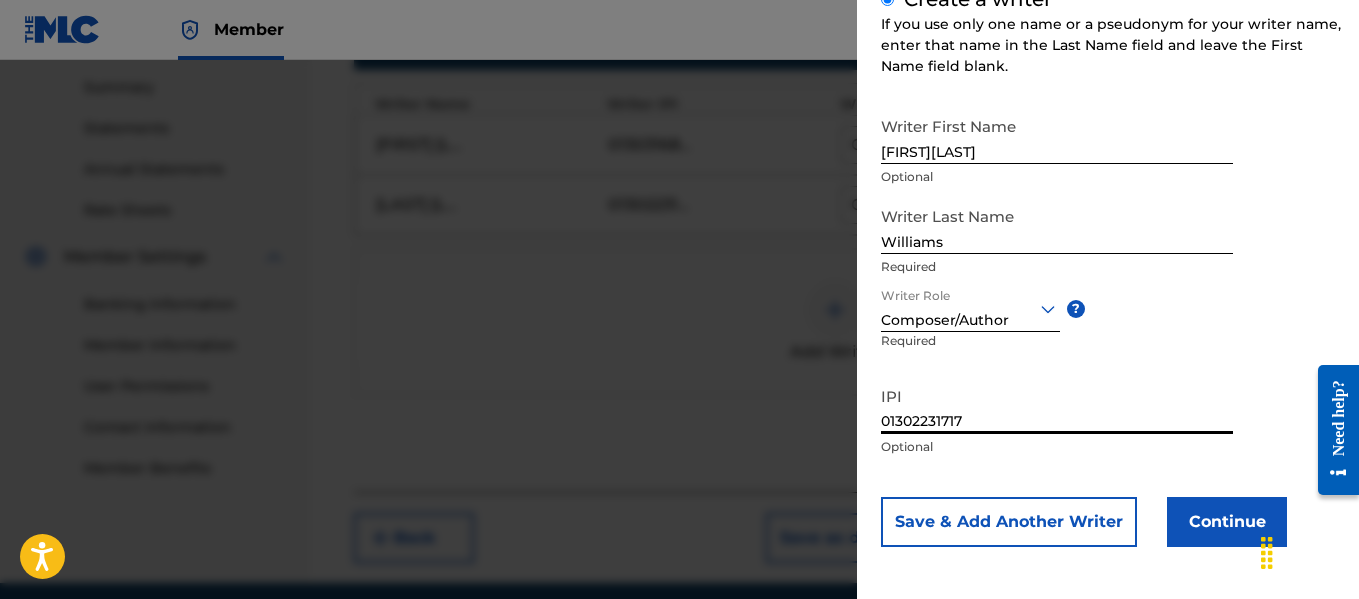 type on "01302231717" 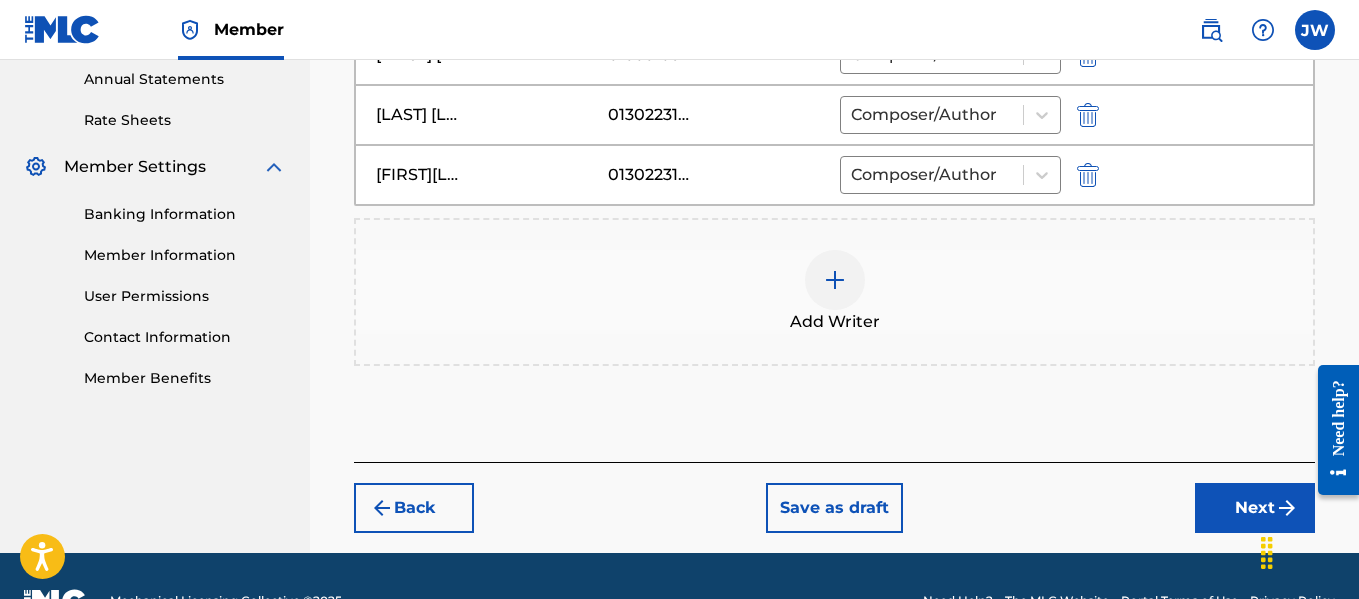 scroll, scrollTop: 736, scrollLeft: 0, axis: vertical 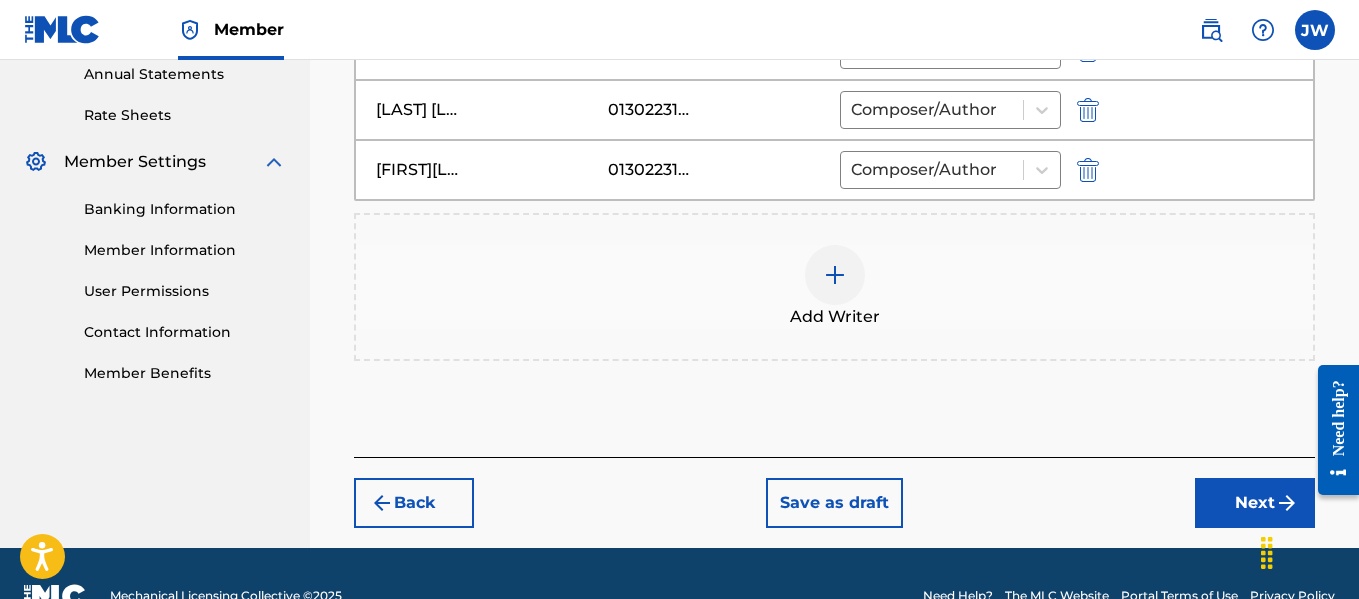 click on "Next" at bounding box center [1255, 503] 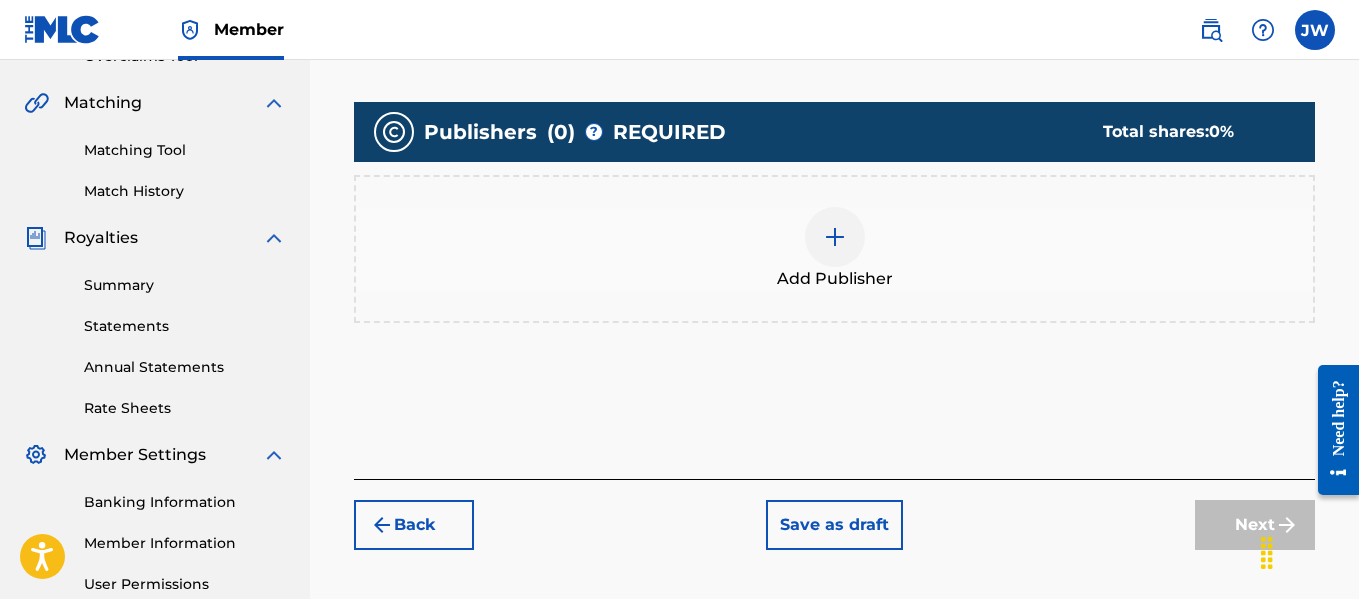 scroll, scrollTop: 456, scrollLeft: 0, axis: vertical 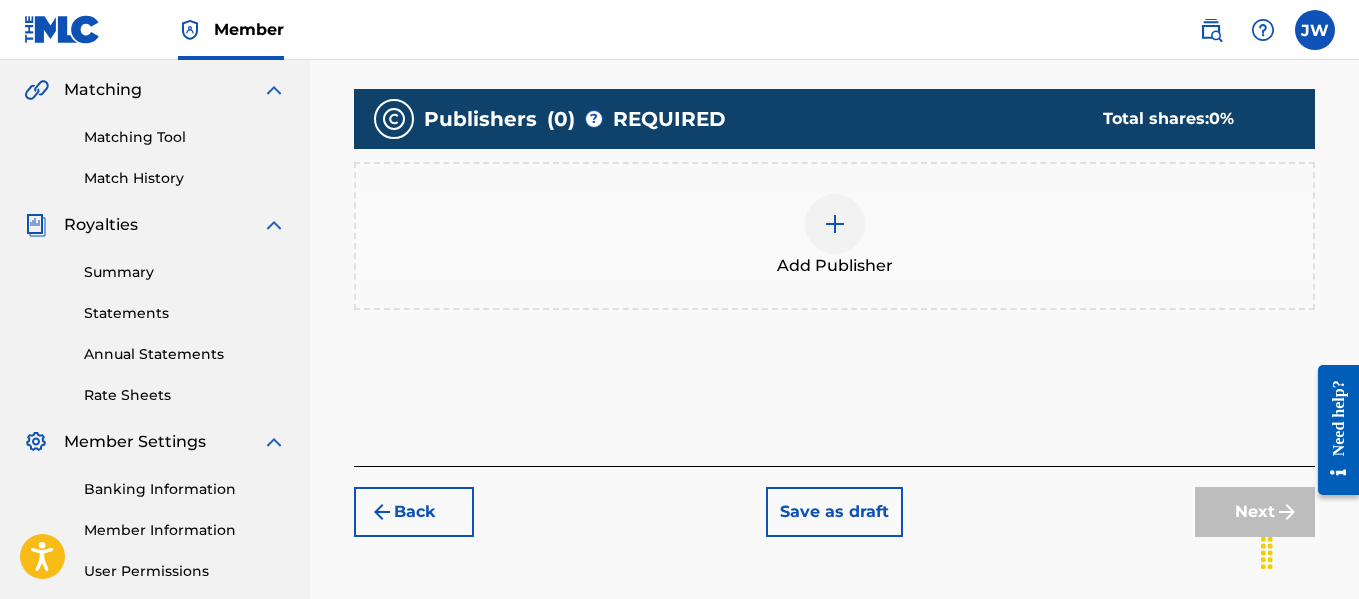 click at bounding box center [835, 224] 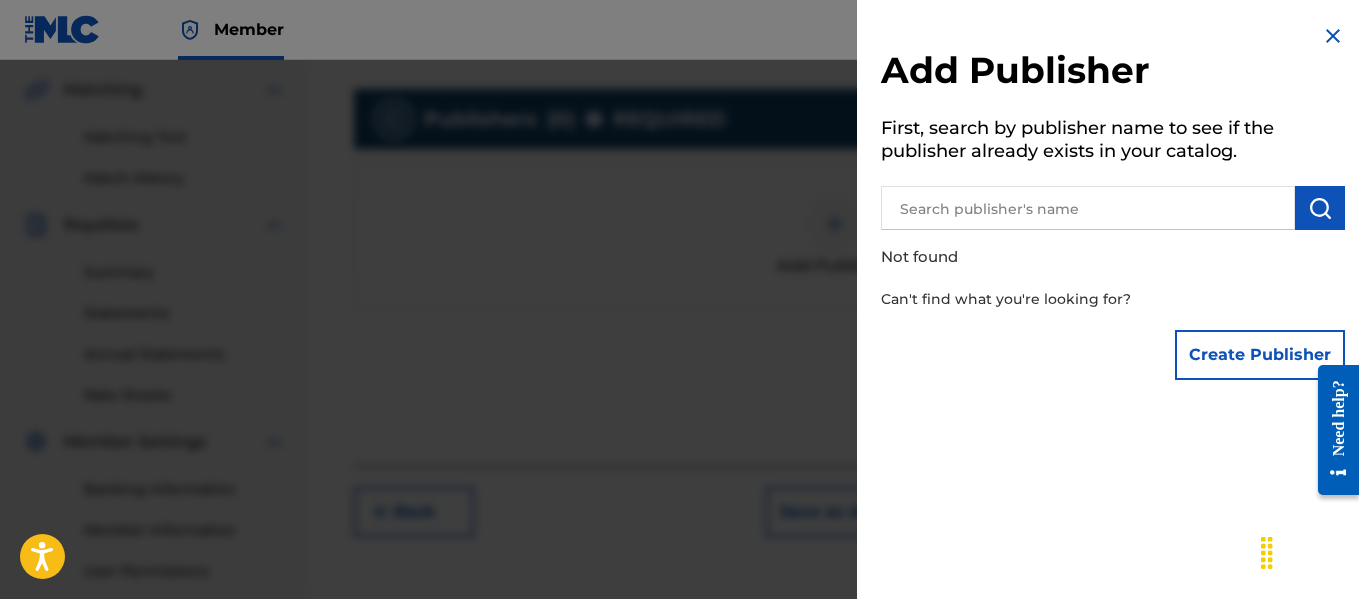 click at bounding box center (1088, 208) 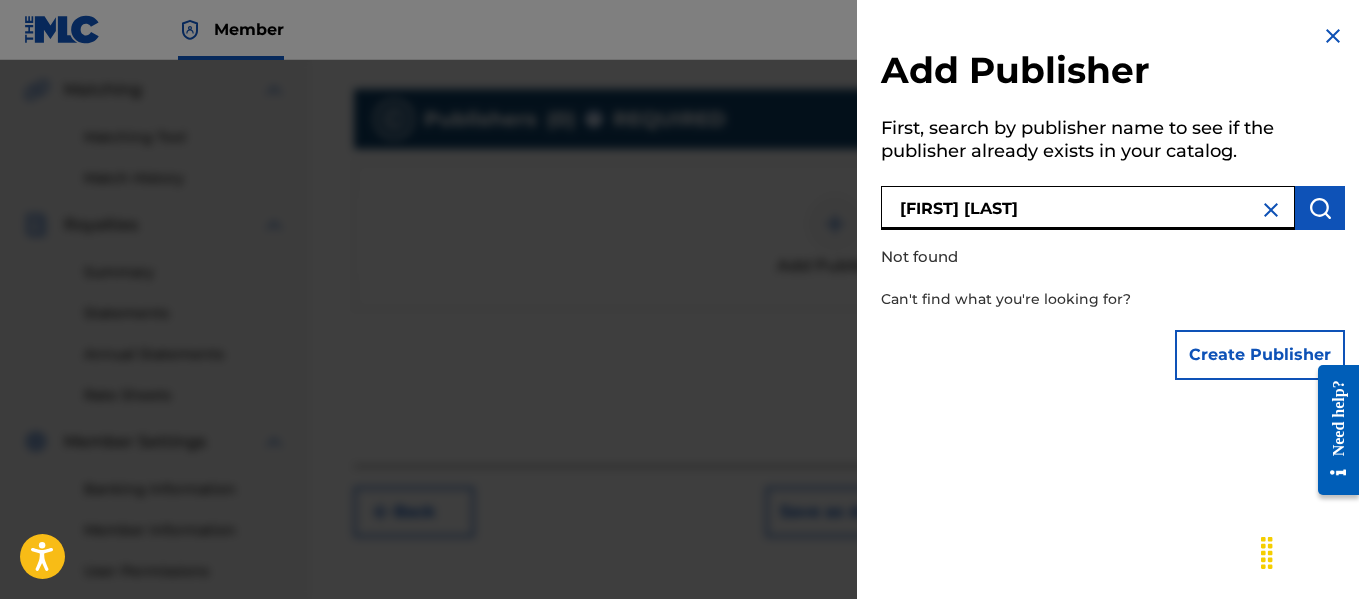 type on "[FIRST] [LAST]" 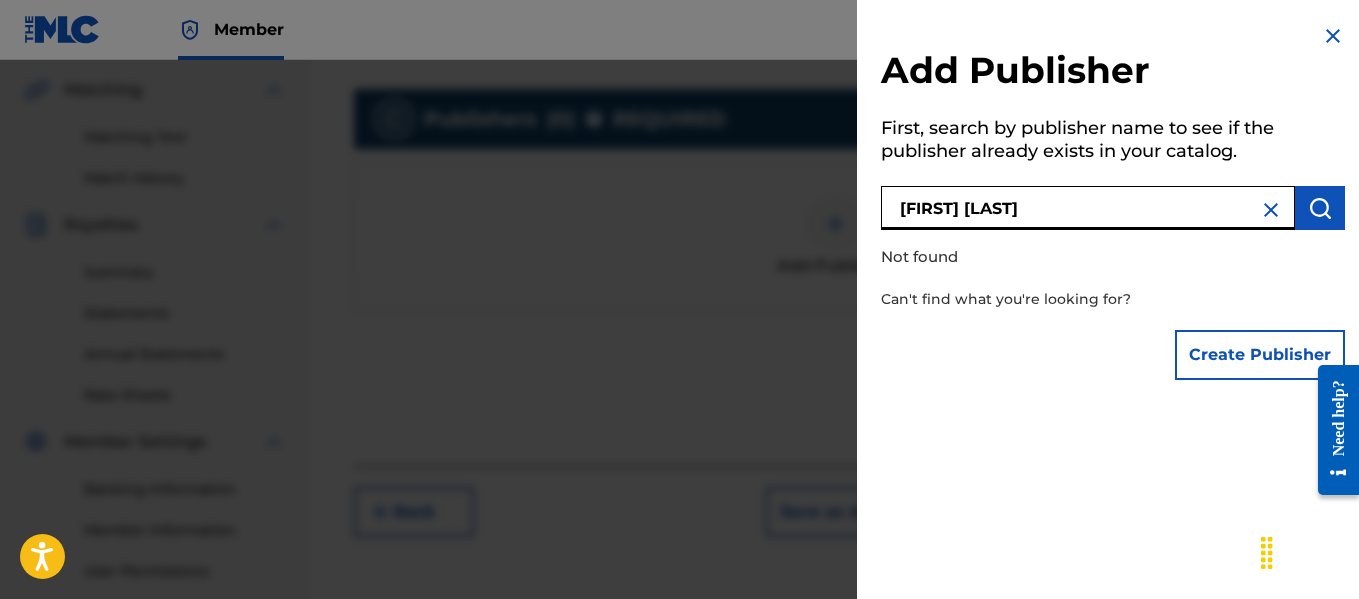 click on "Create Publisher" at bounding box center [1260, 355] 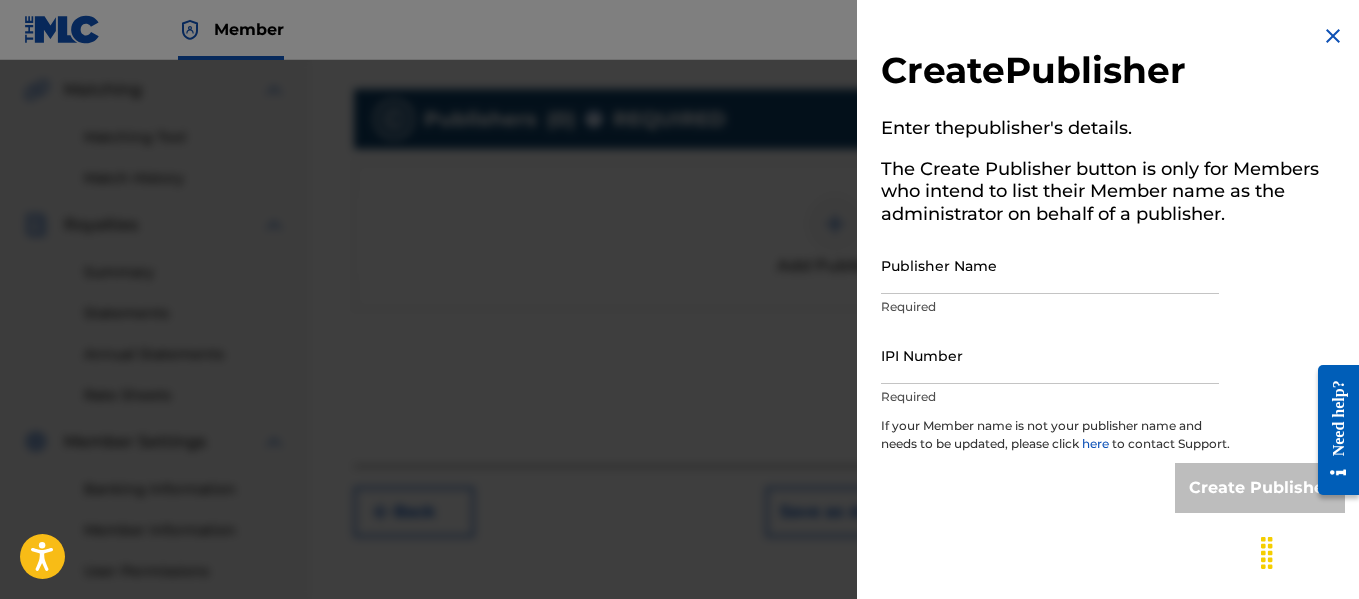 click on "Publisher Name" at bounding box center [1050, 265] 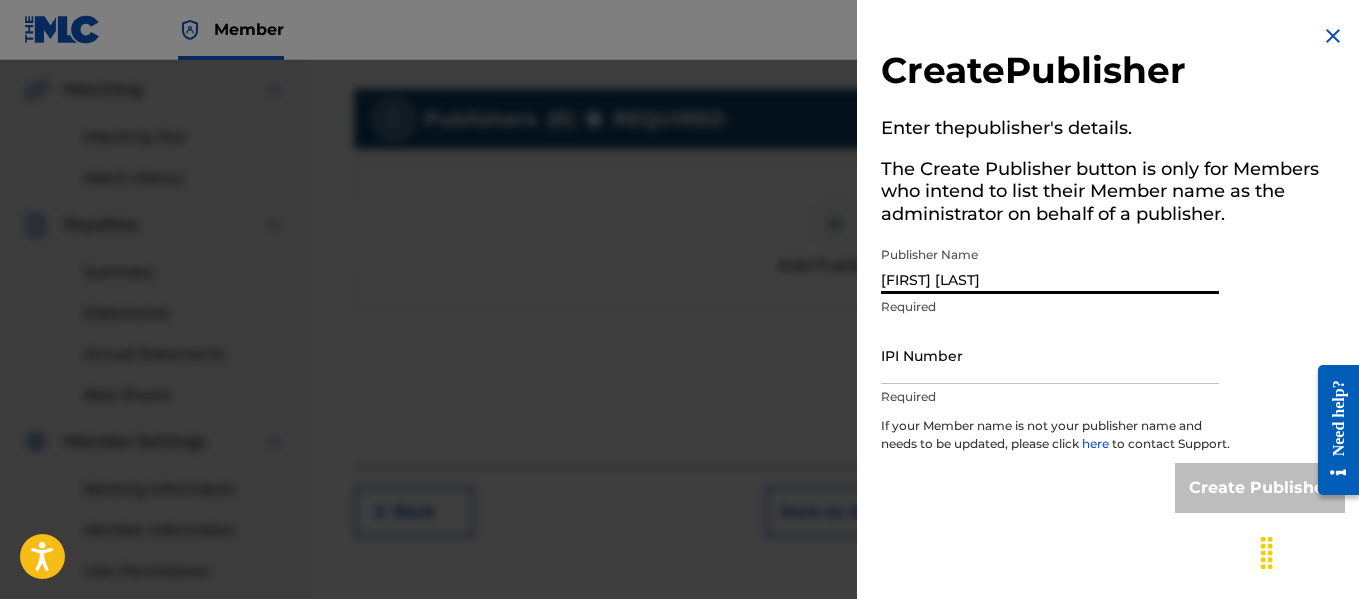 type on "[FIRST] [LAST]" 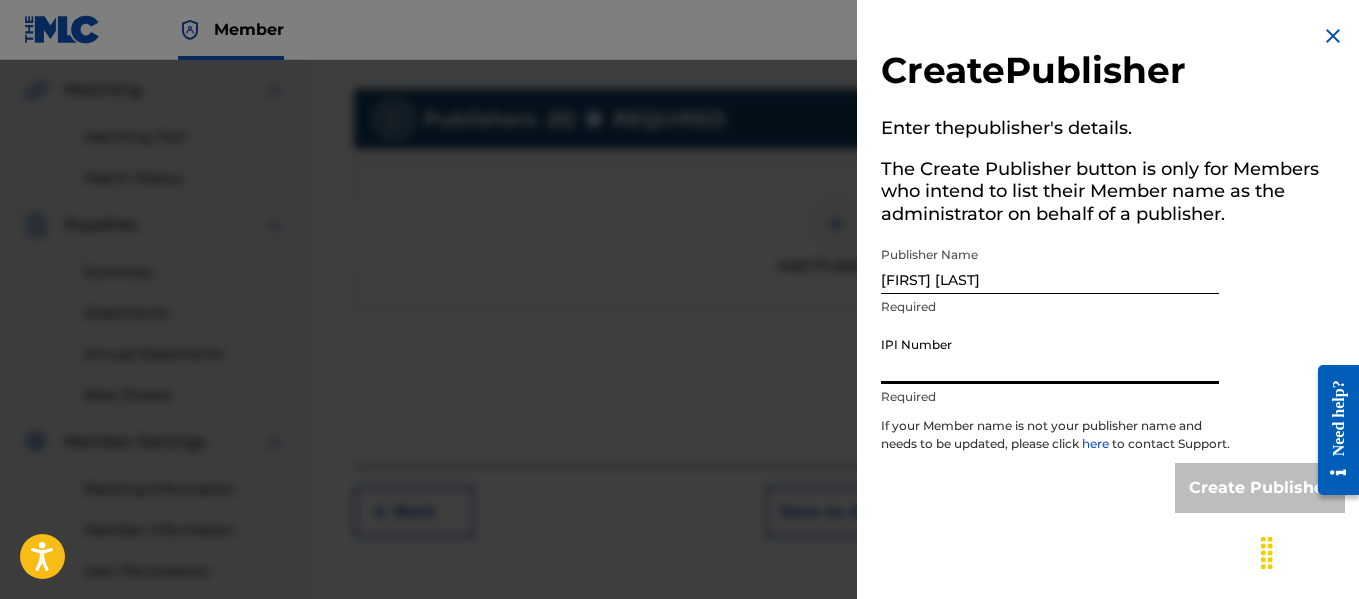 click on "IPI Number" at bounding box center (1050, 355) 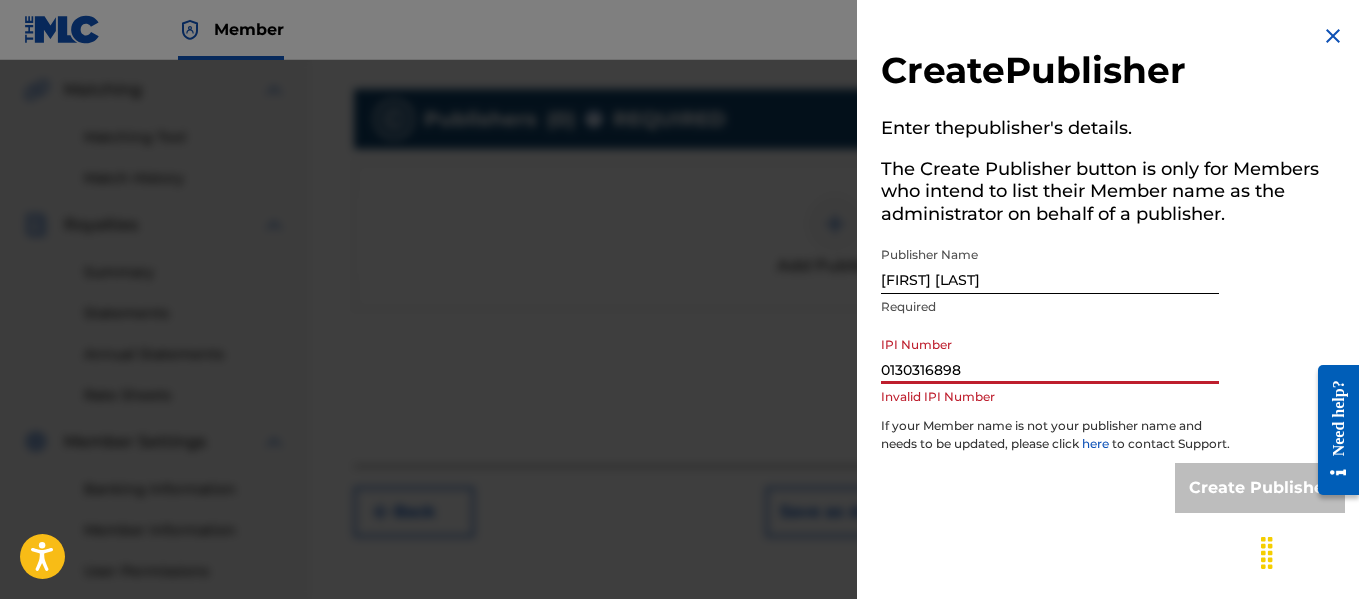 type on "01303168980" 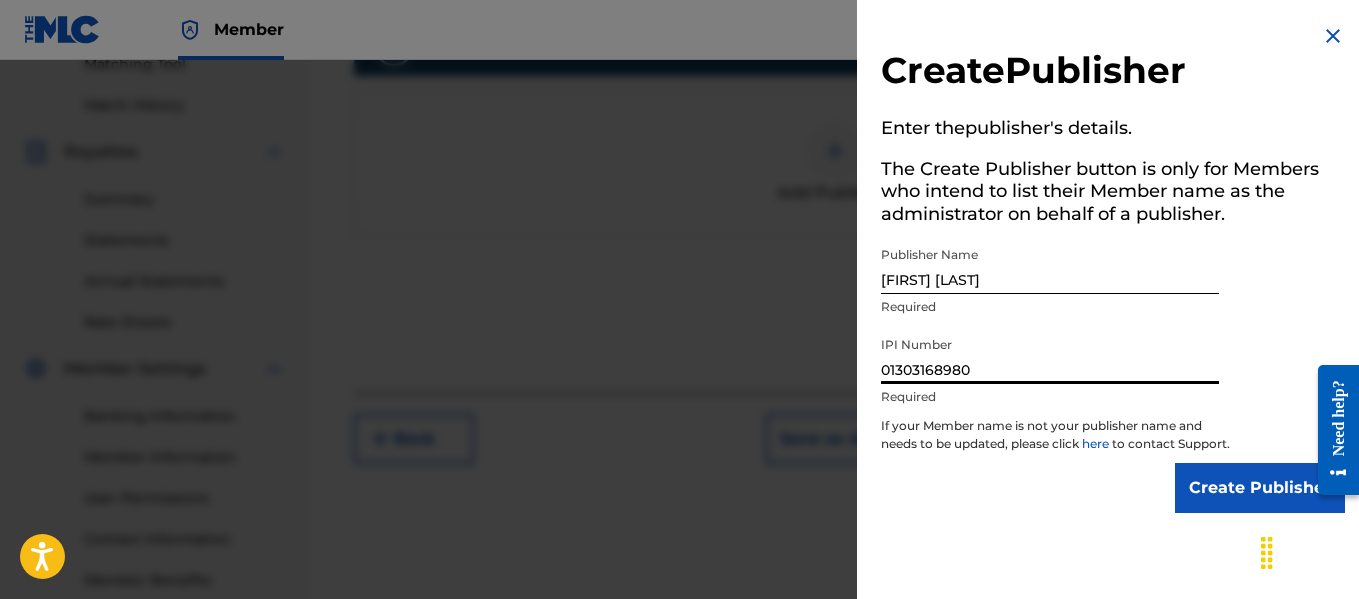 scroll, scrollTop: 531, scrollLeft: 0, axis: vertical 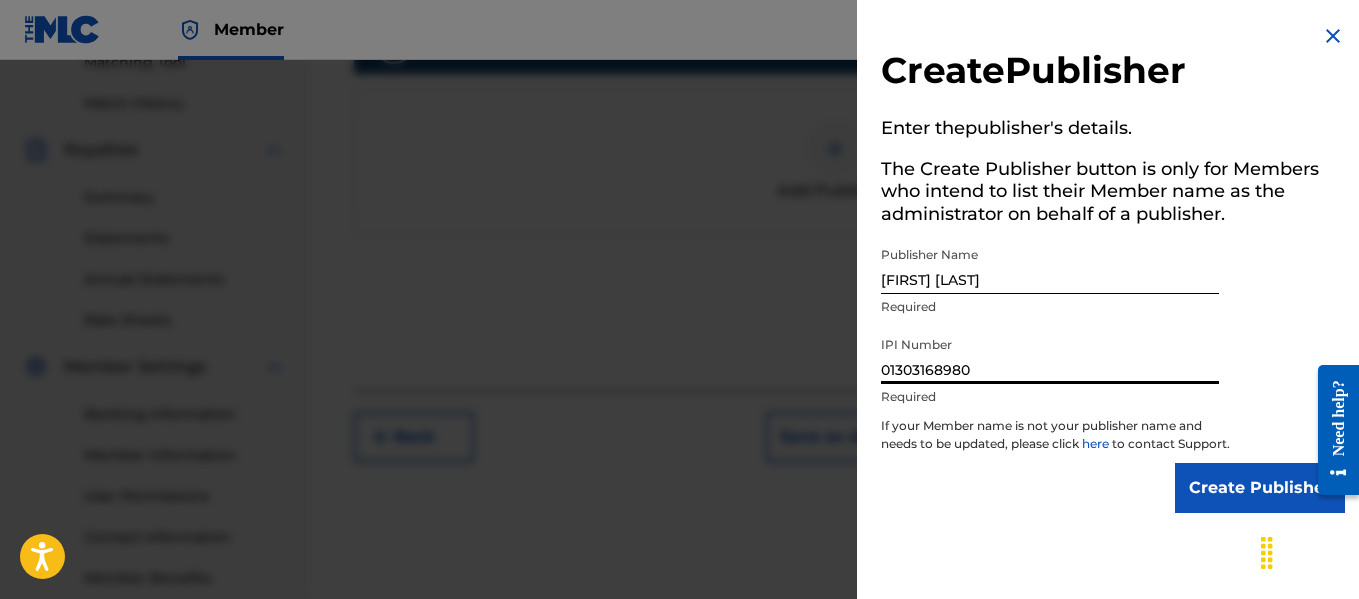 click on "Create Publisher" at bounding box center (1260, 488) 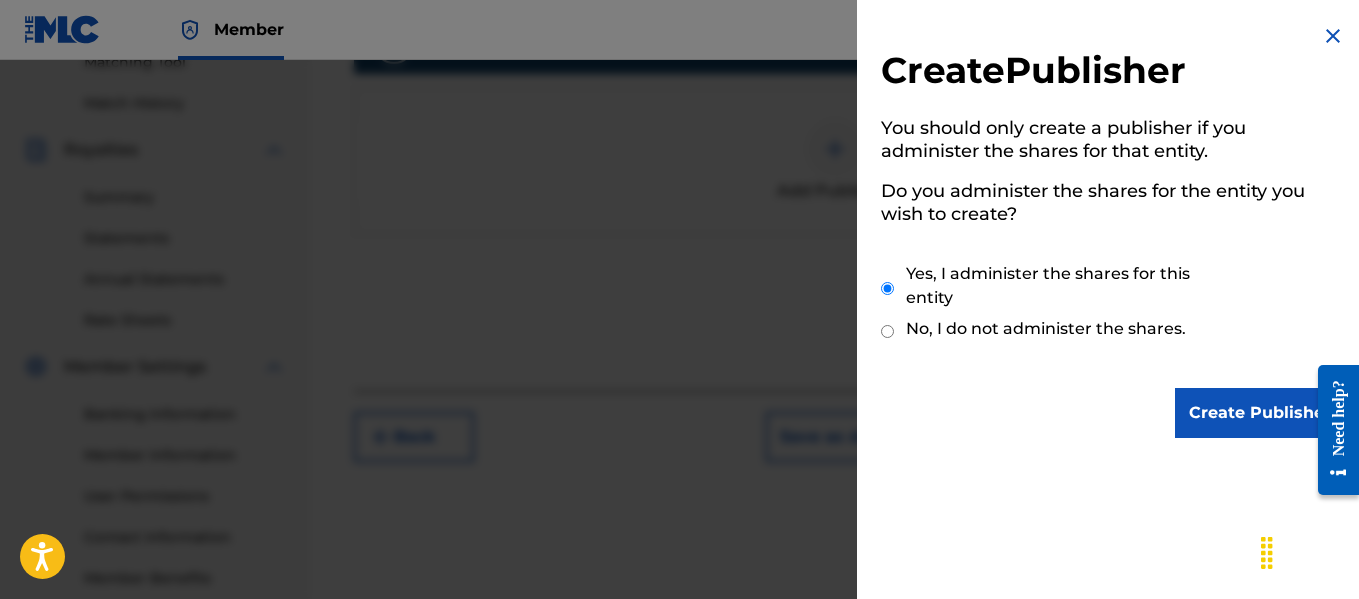 click on "Create Publisher" at bounding box center [1260, 413] 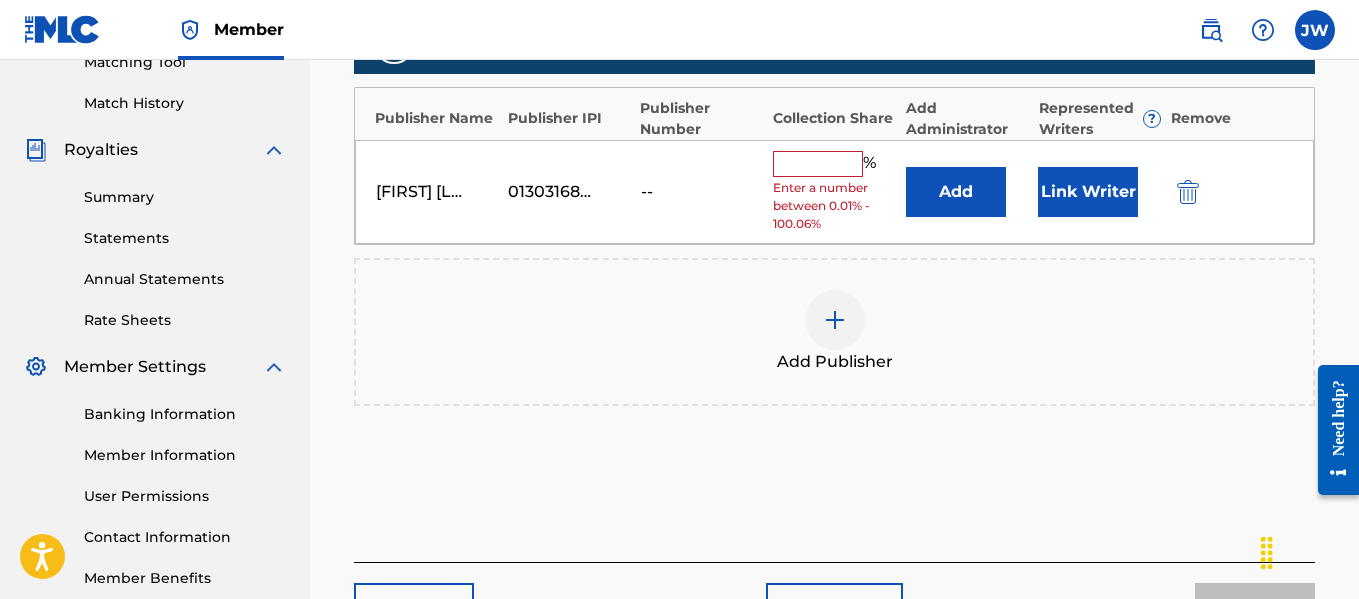click at bounding box center [818, 164] 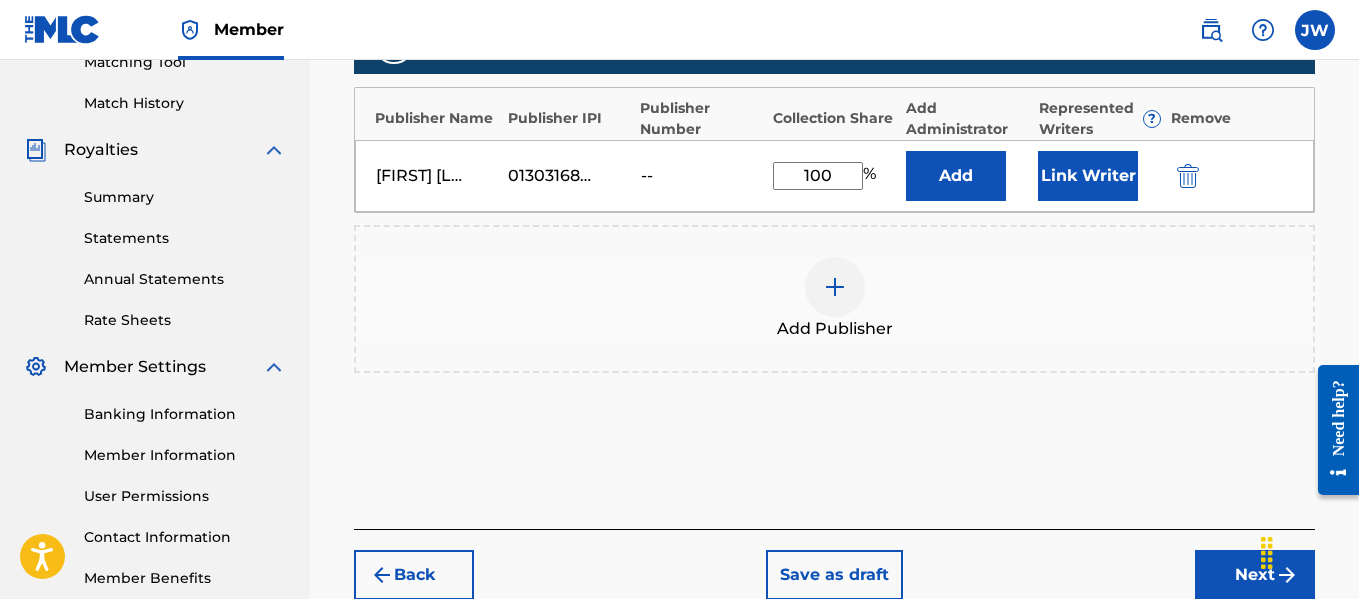 type on "100" 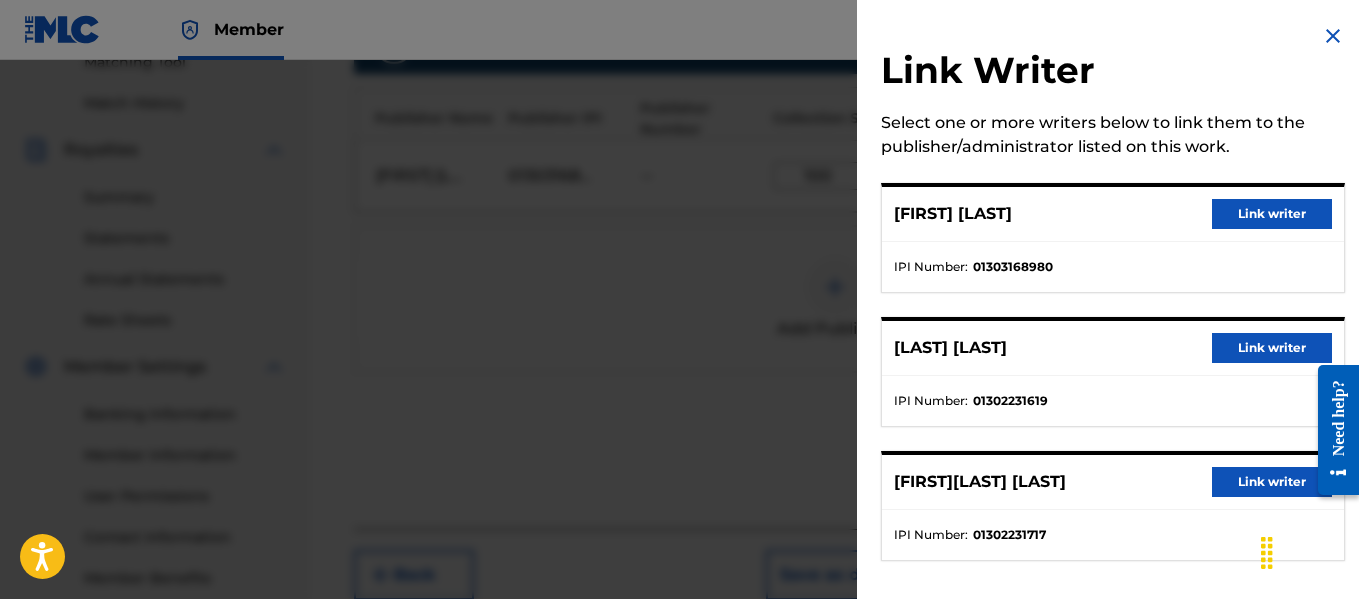 click on "Link writer" at bounding box center [1272, 214] 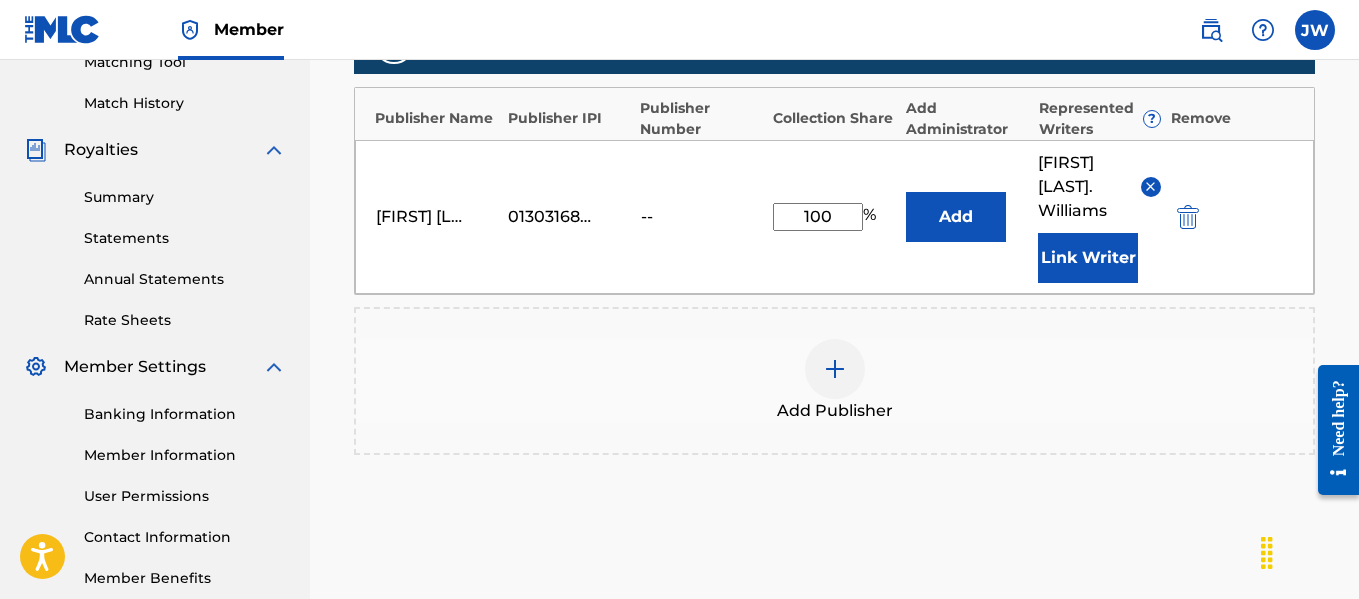 click on "Link Writer" at bounding box center (1088, 258) 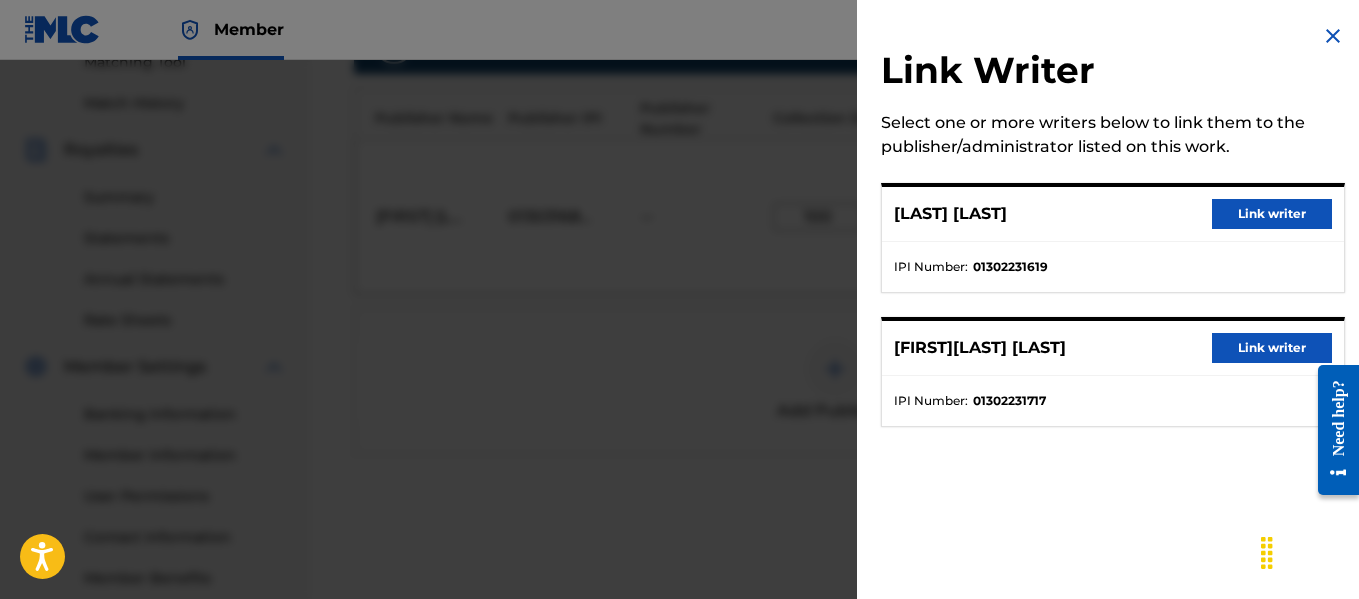 click on "Link writer" at bounding box center (1272, 214) 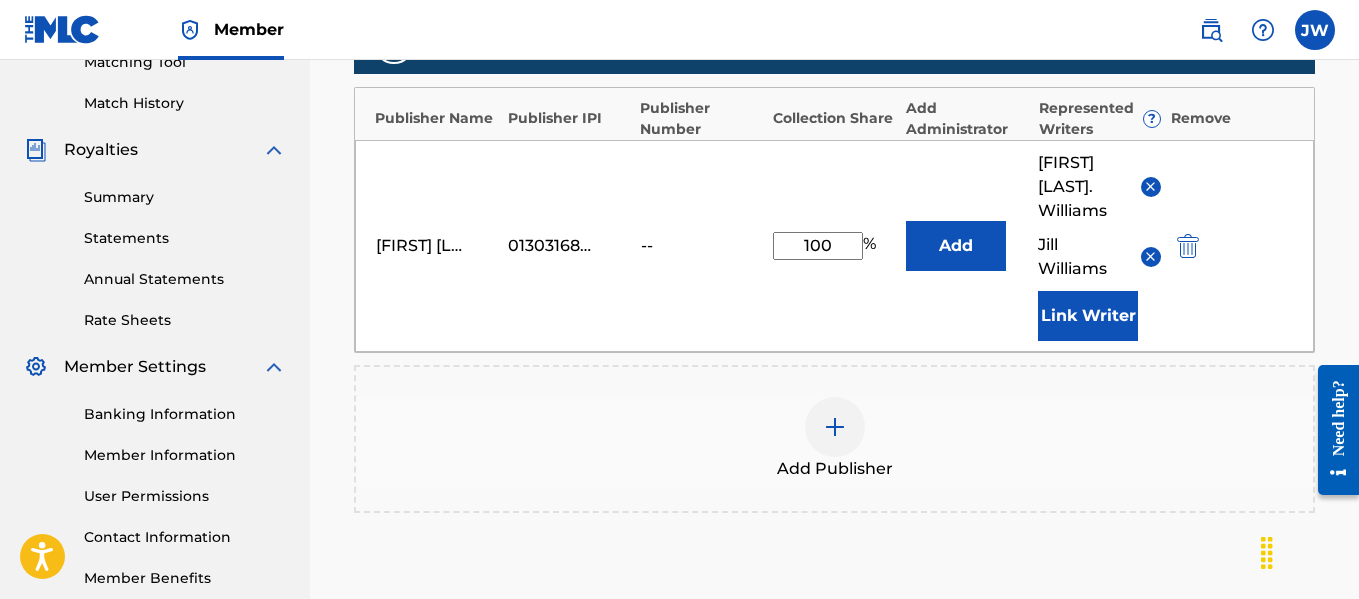 click on "Link Writer" at bounding box center (1088, 316) 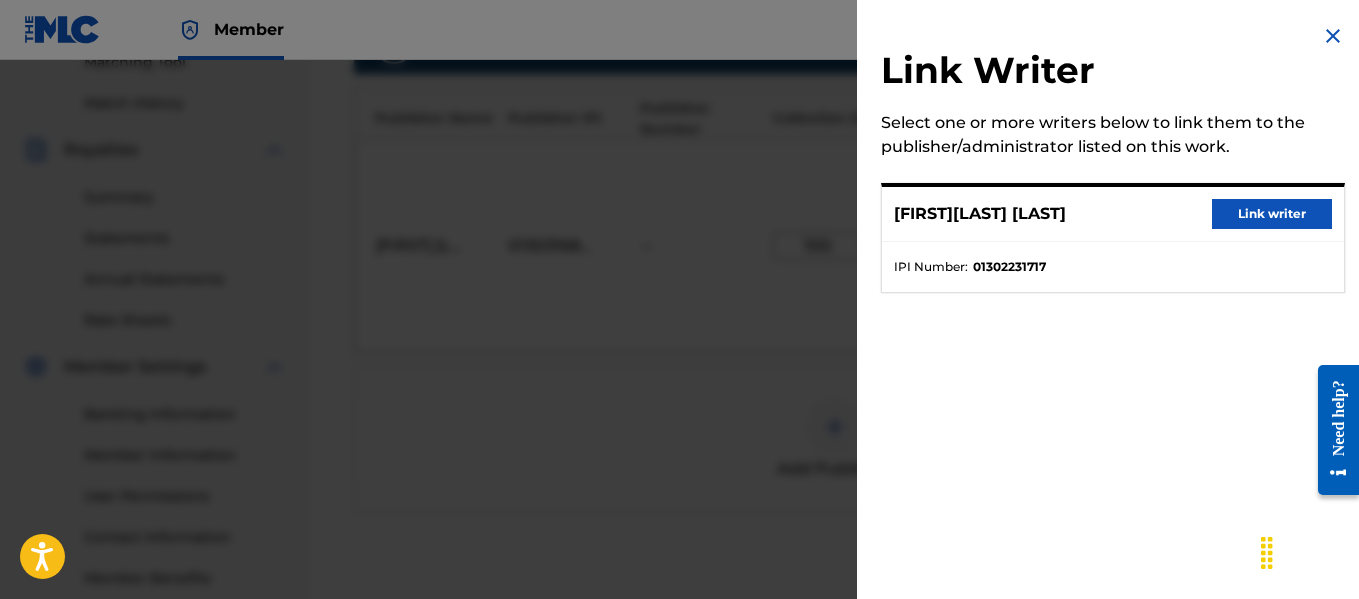 click on "Link writer" at bounding box center (1272, 214) 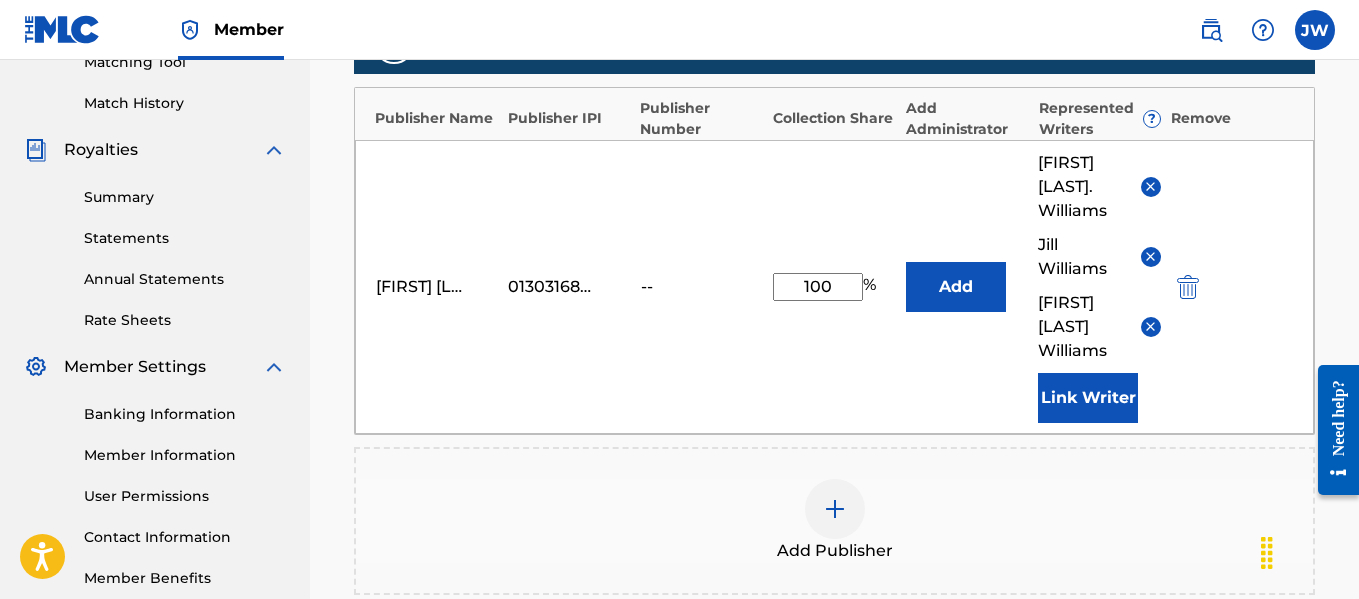 click on "Add" at bounding box center [956, 287] 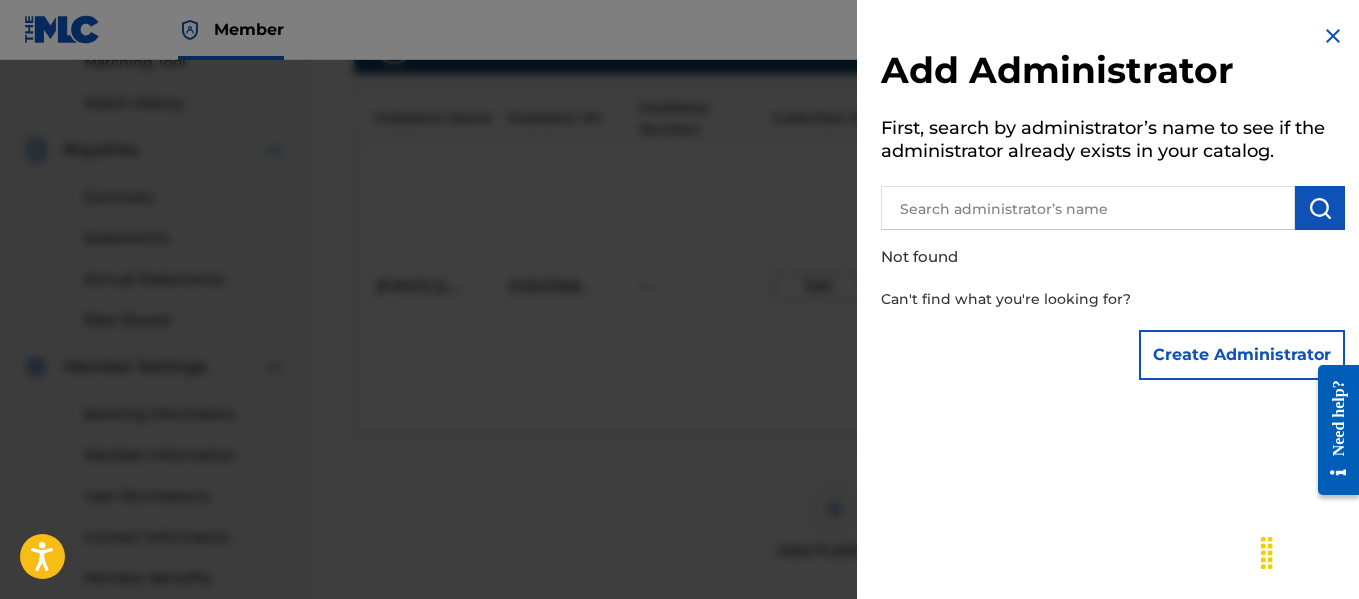 click on "Create Administrator" at bounding box center (1242, 355) 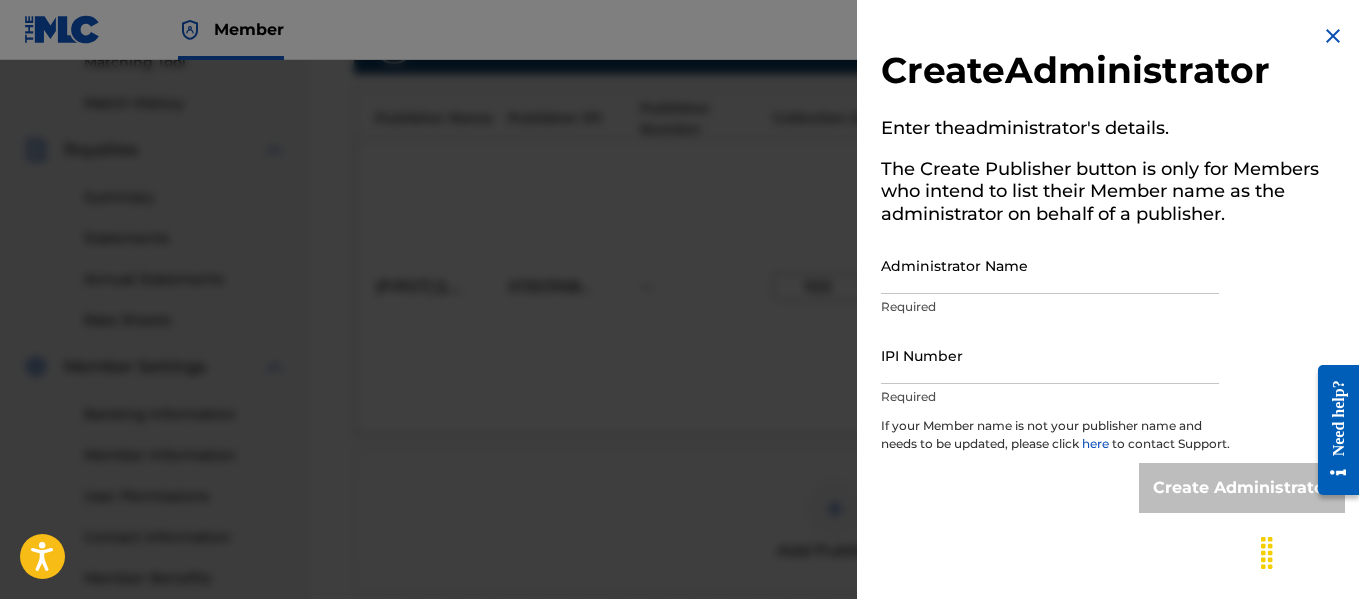 click on "IPI Number" at bounding box center [1050, 355] 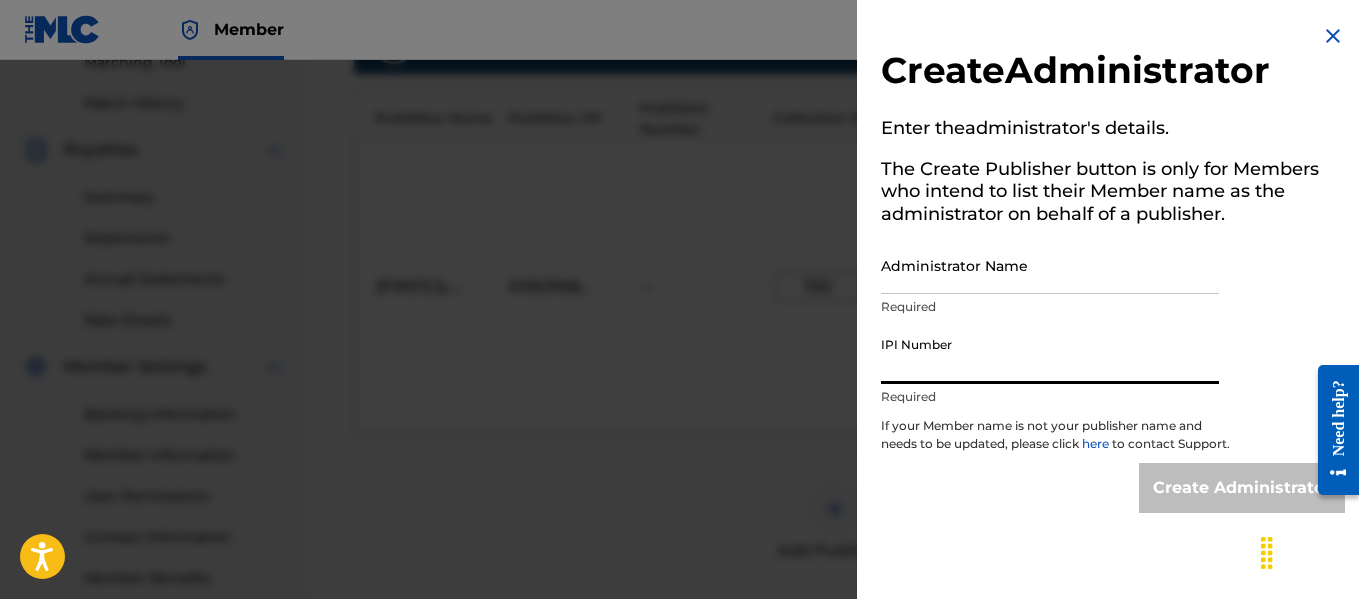 click on "Administrator Name" at bounding box center [1050, 265] 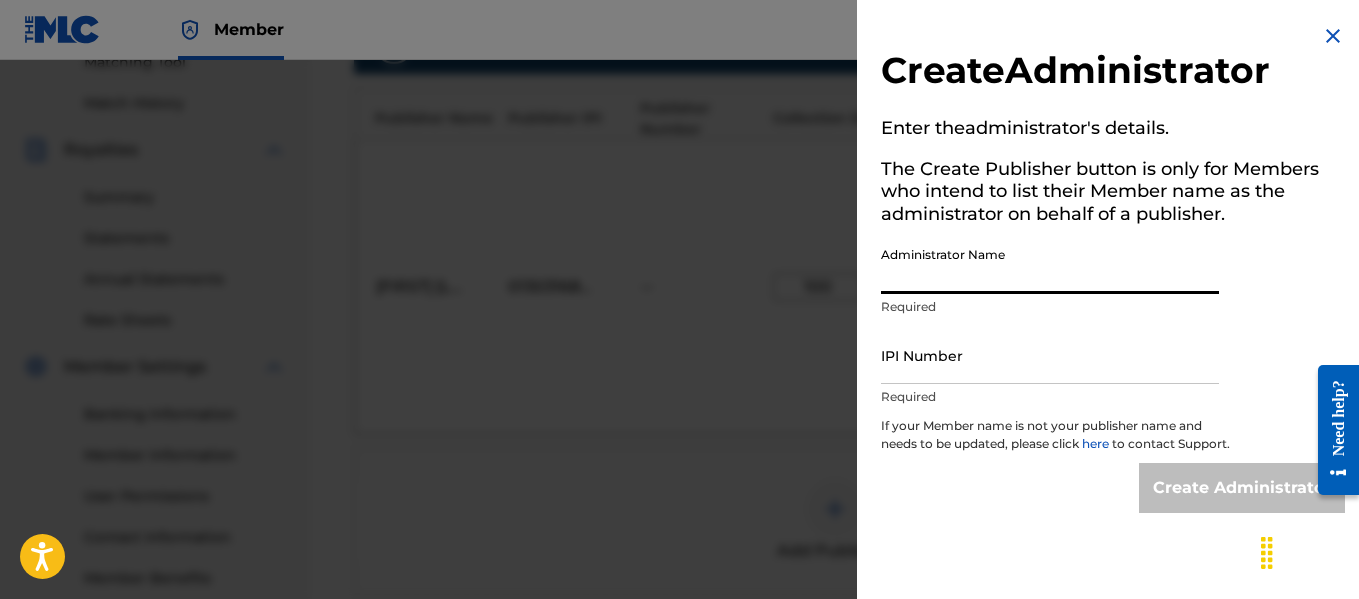 type on "[FIRST] [LAST]" 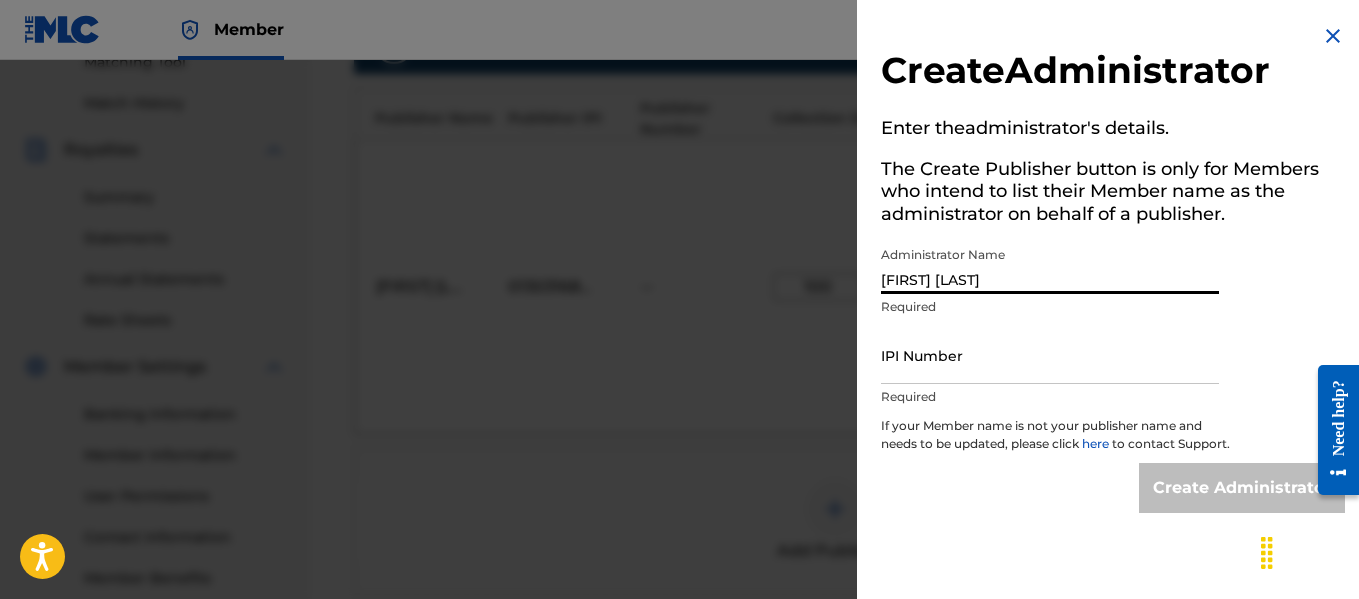 click on "IPI Number" at bounding box center [1050, 355] 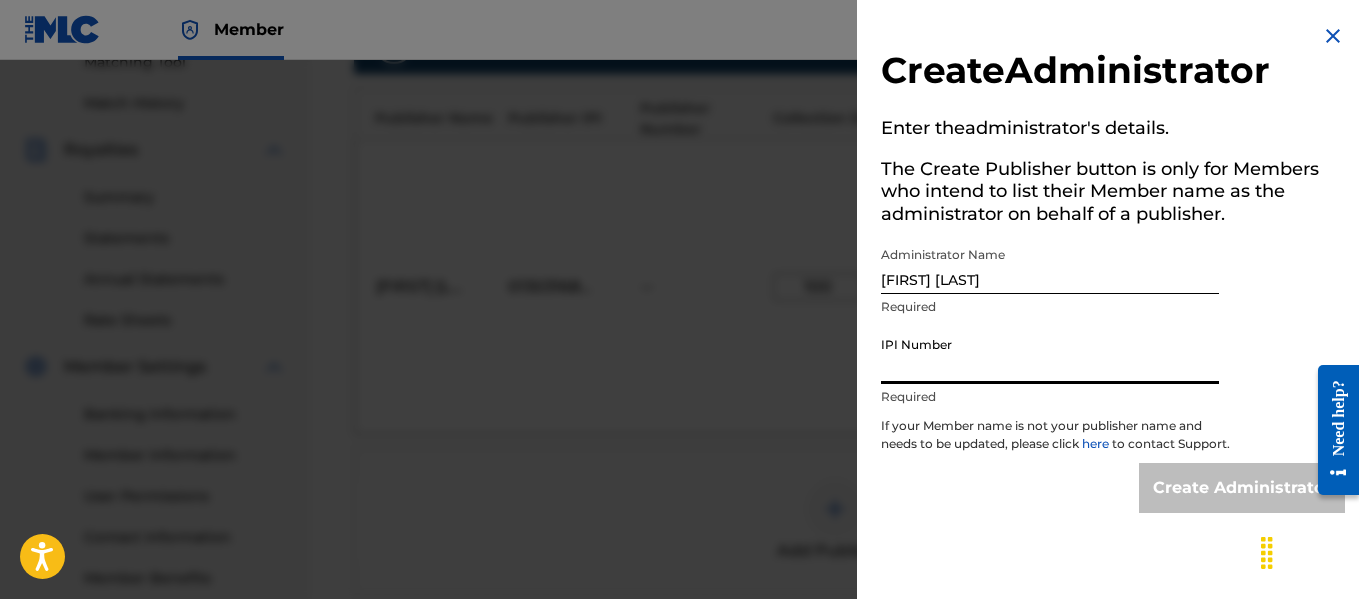 type on "01303168980" 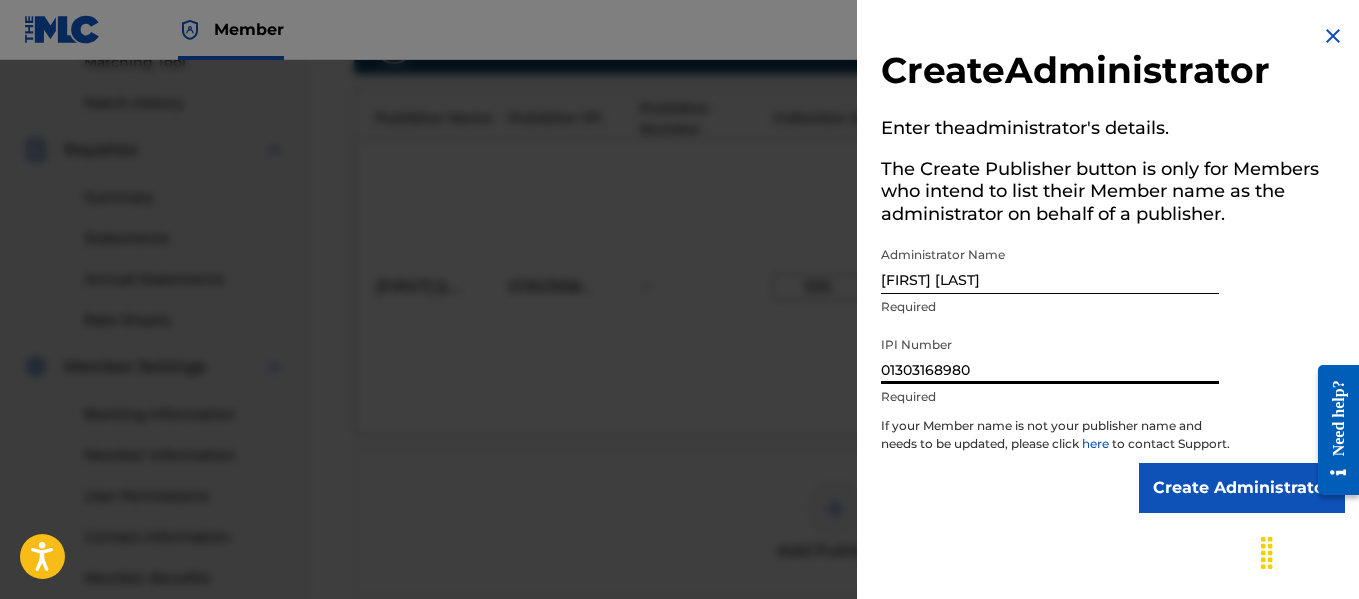 click on "Create Administrator" at bounding box center [1242, 488] 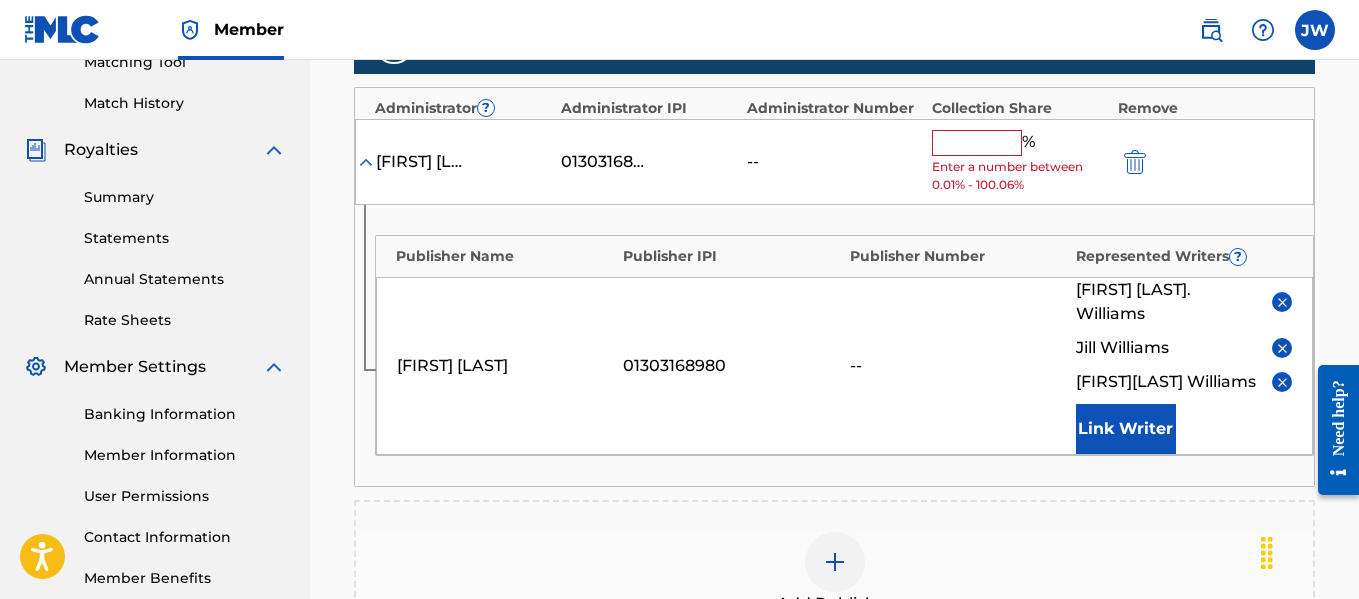 click at bounding box center (977, 143) 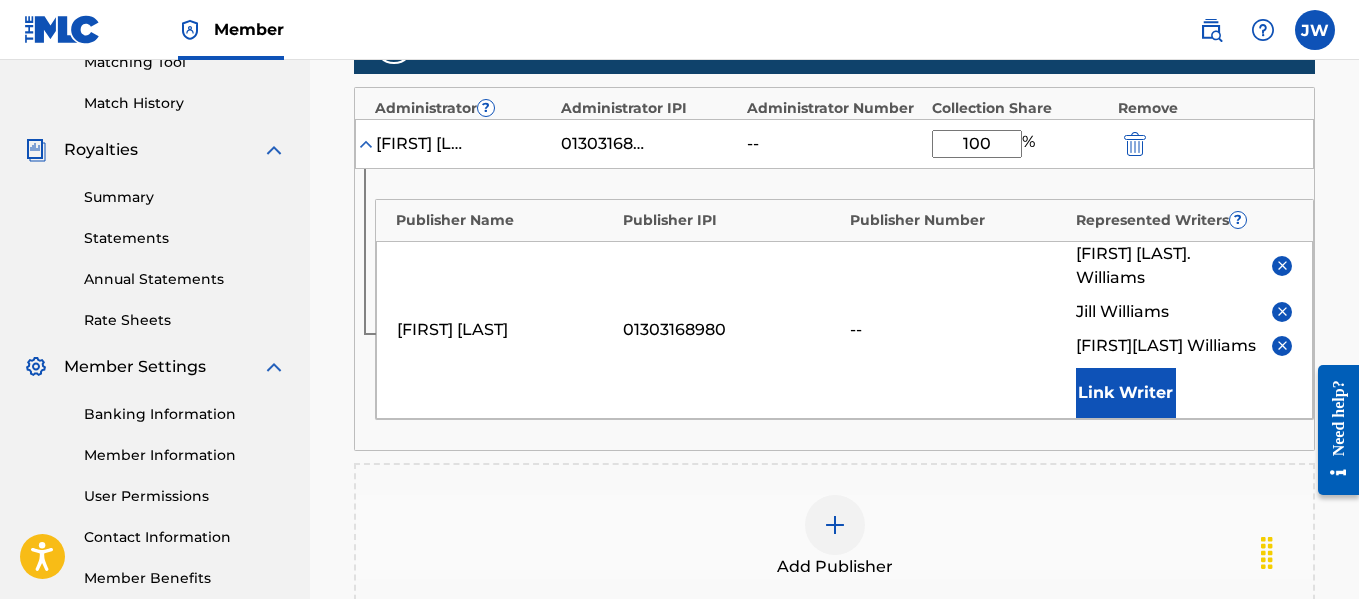 type on "100" 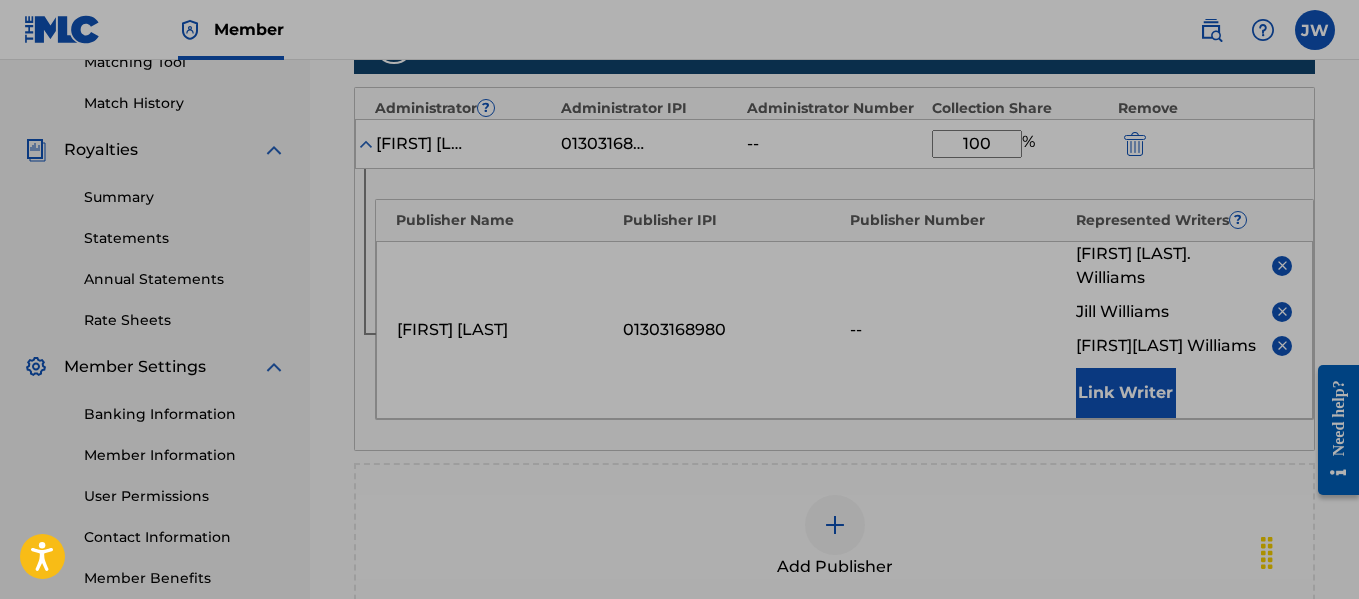 click on "[FIRST] [LAST] [PHONE] -- [FIRST]   [LAST] [LAST]   [LAST] [FIRST][LAST]   [LAST] [LAST] [PRODUCT]" at bounding box center [844, 330] 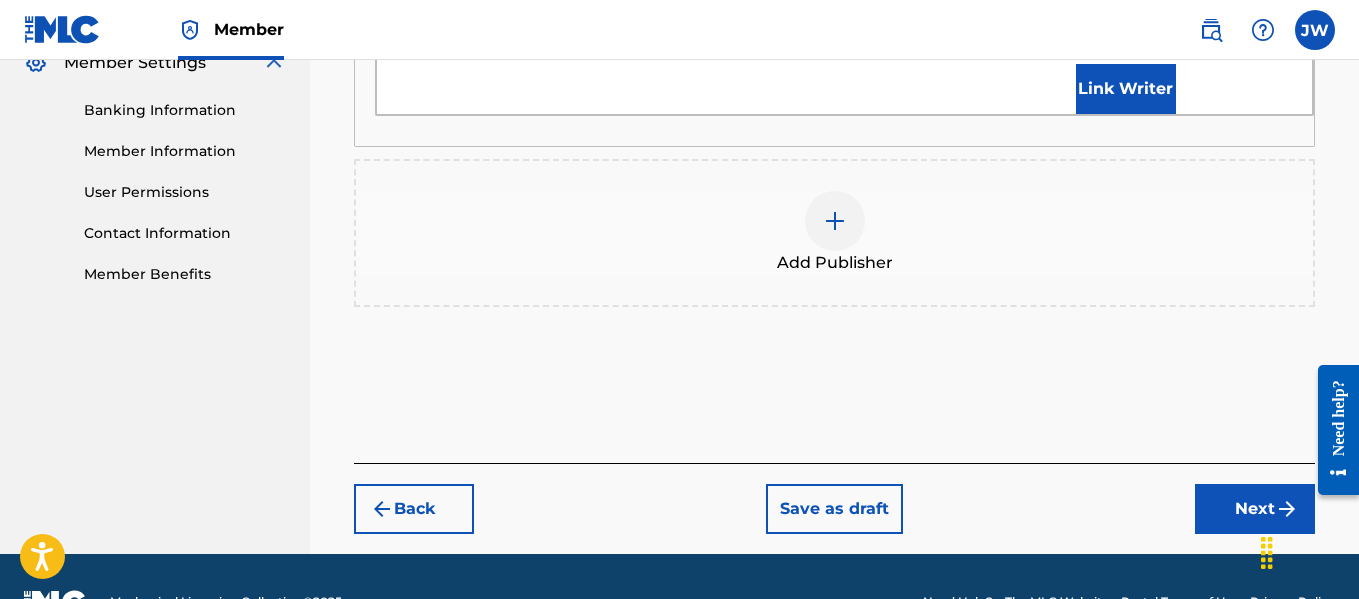 scroll, scrollTop: 862, scrollLeft: 0, axis: vertical 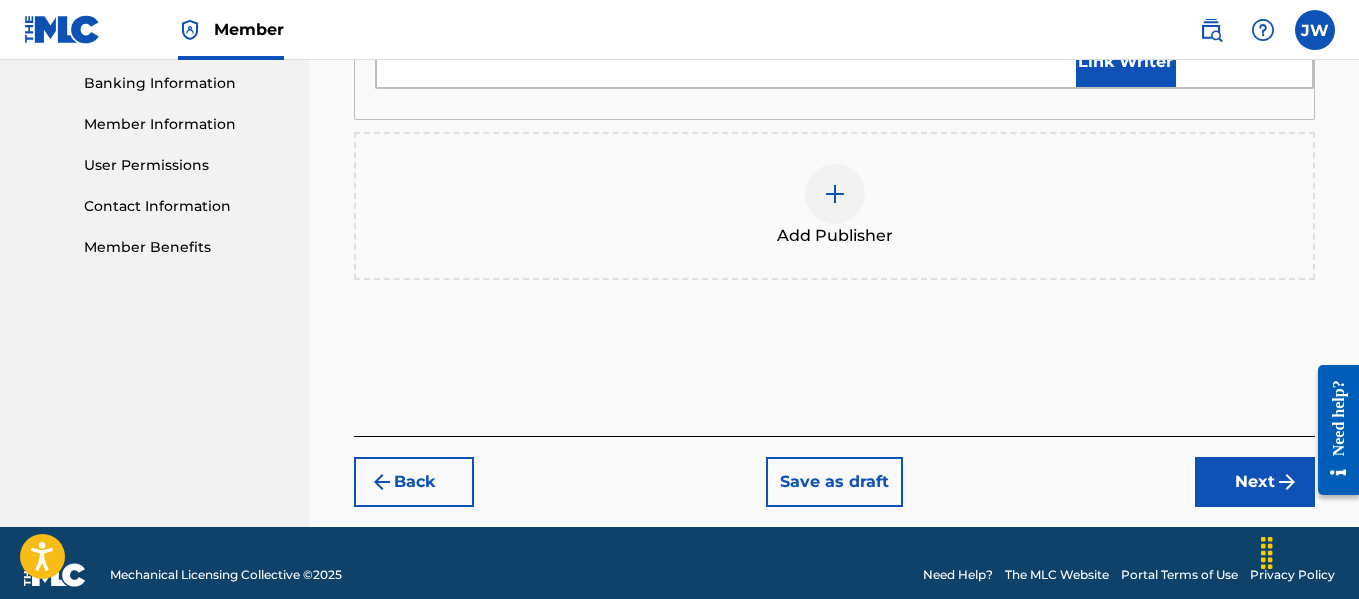 click on "Next" at bounding box center [1255, 482] 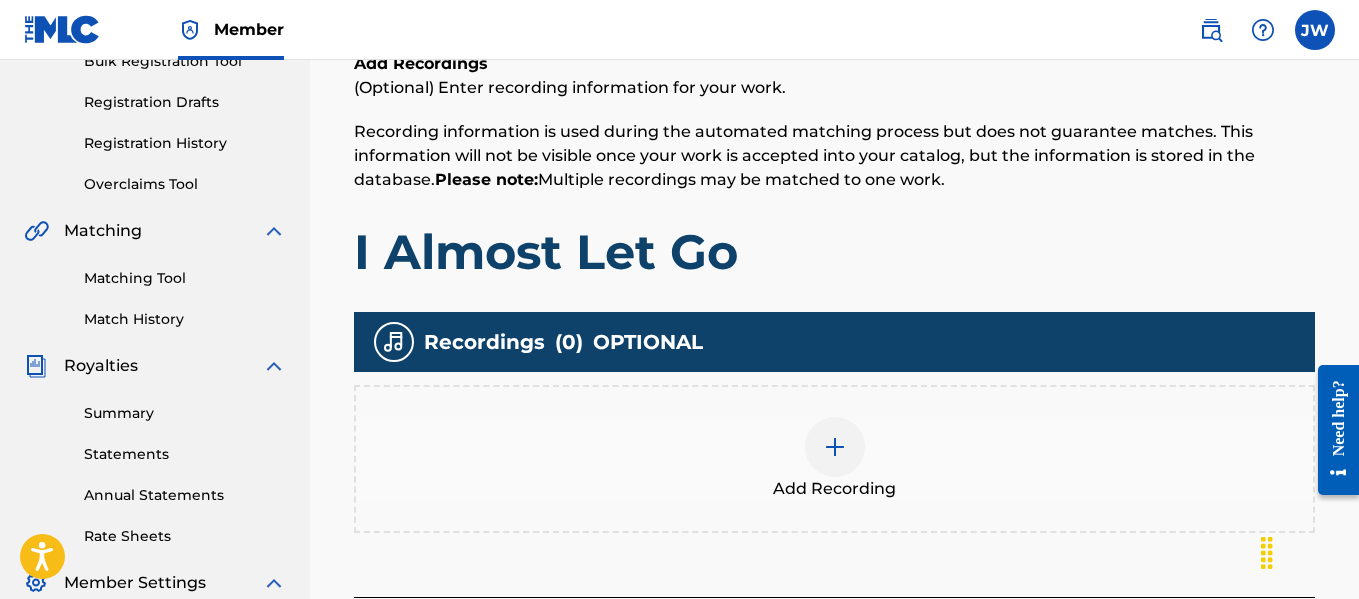 scroll, scrollTop: 90, scrollLeft: 0, axis: vertical 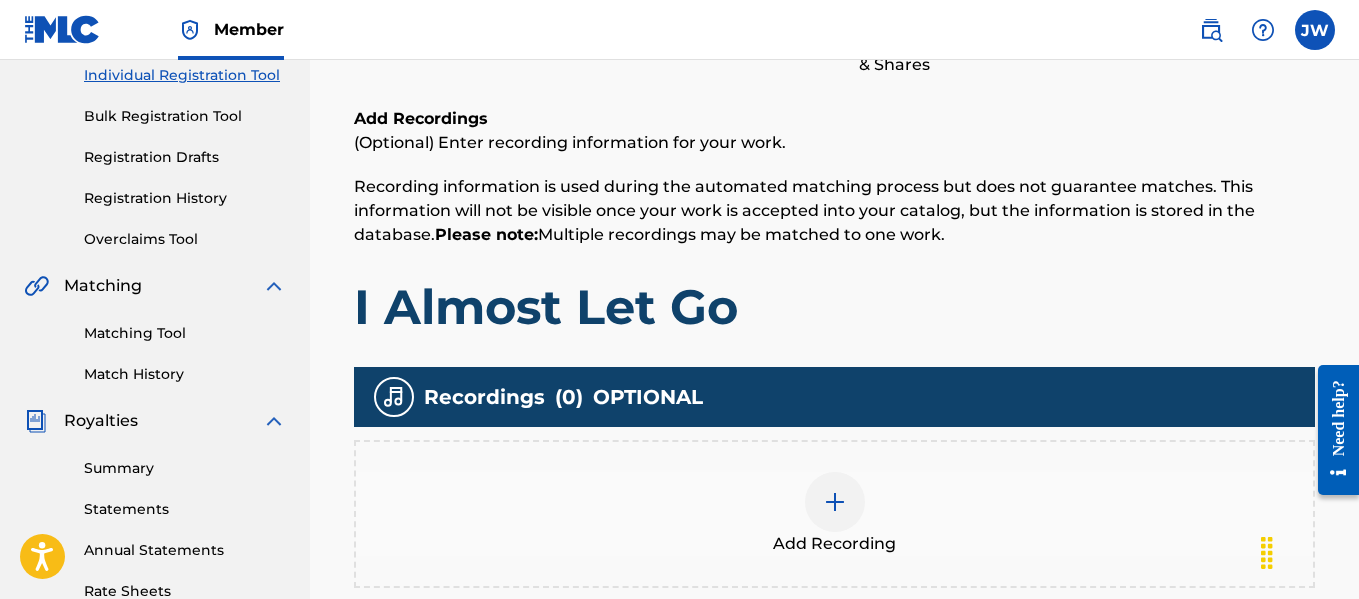 click at bounding box center (835, 502) 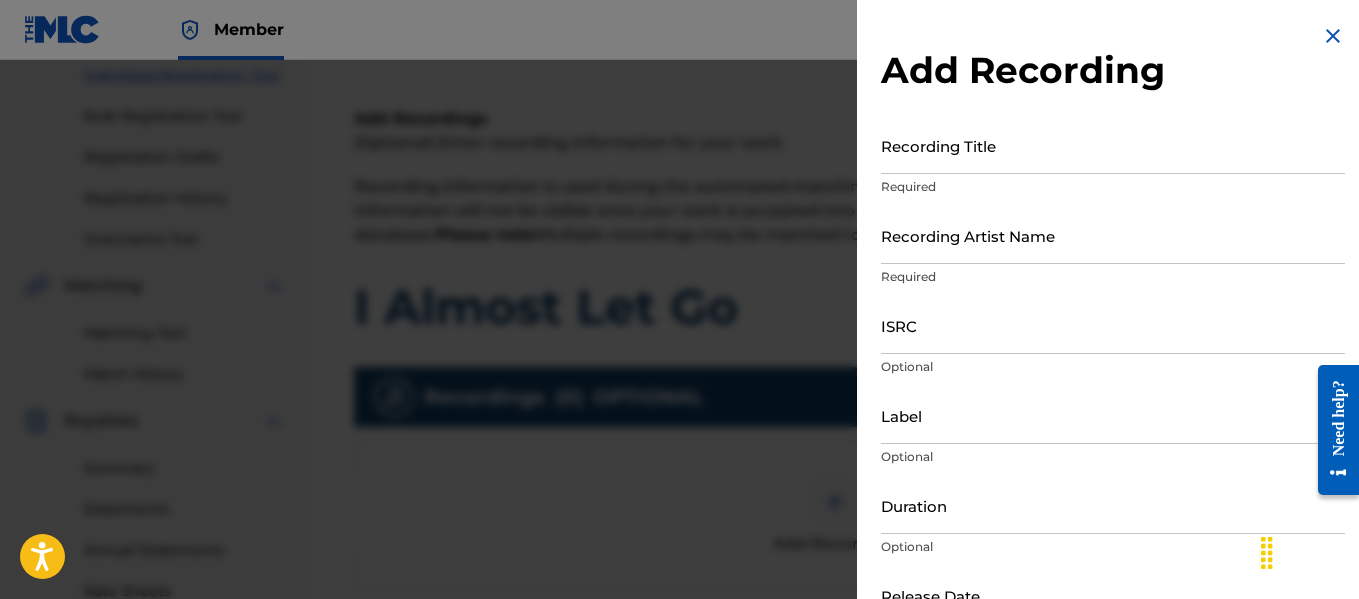 click on "Recording Title" at bounding box center (1113, 145) 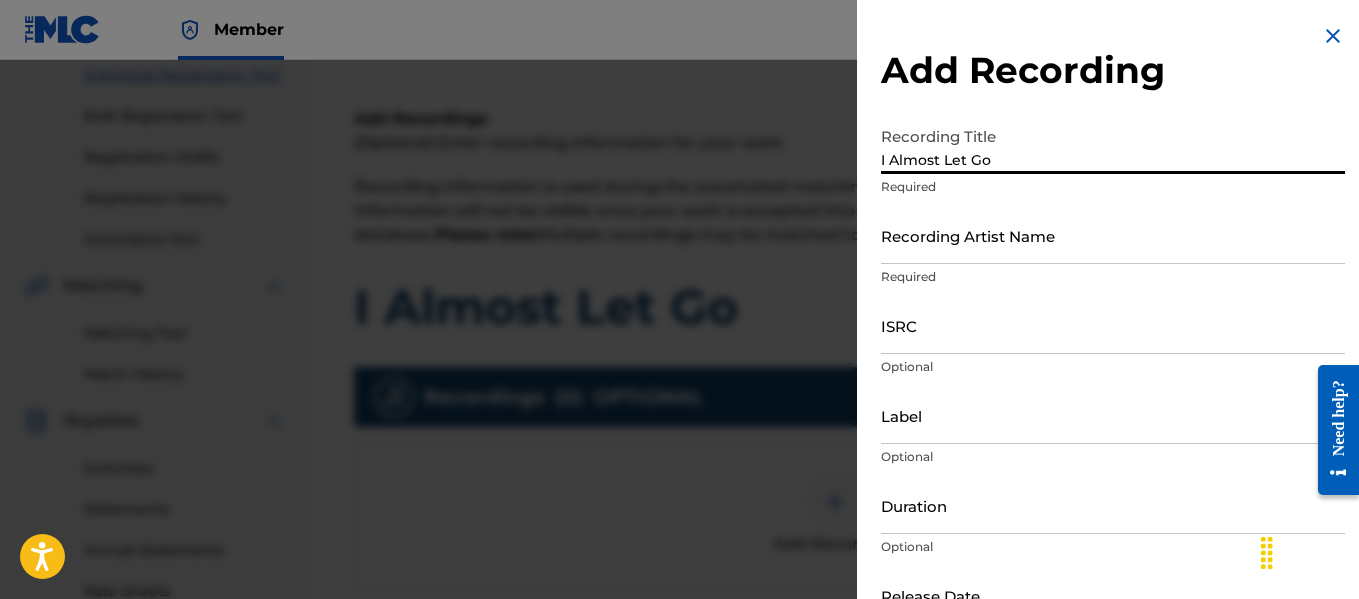 type on "I Almost Let Go" 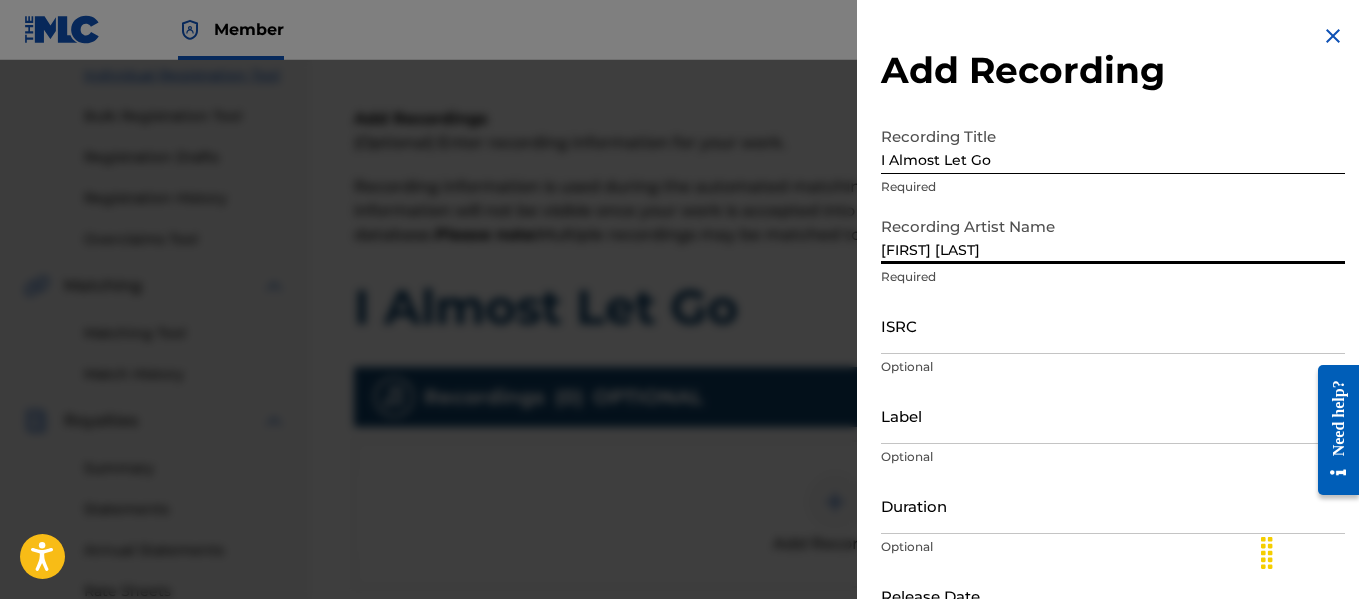 type on "[FIRST] [LAST]" 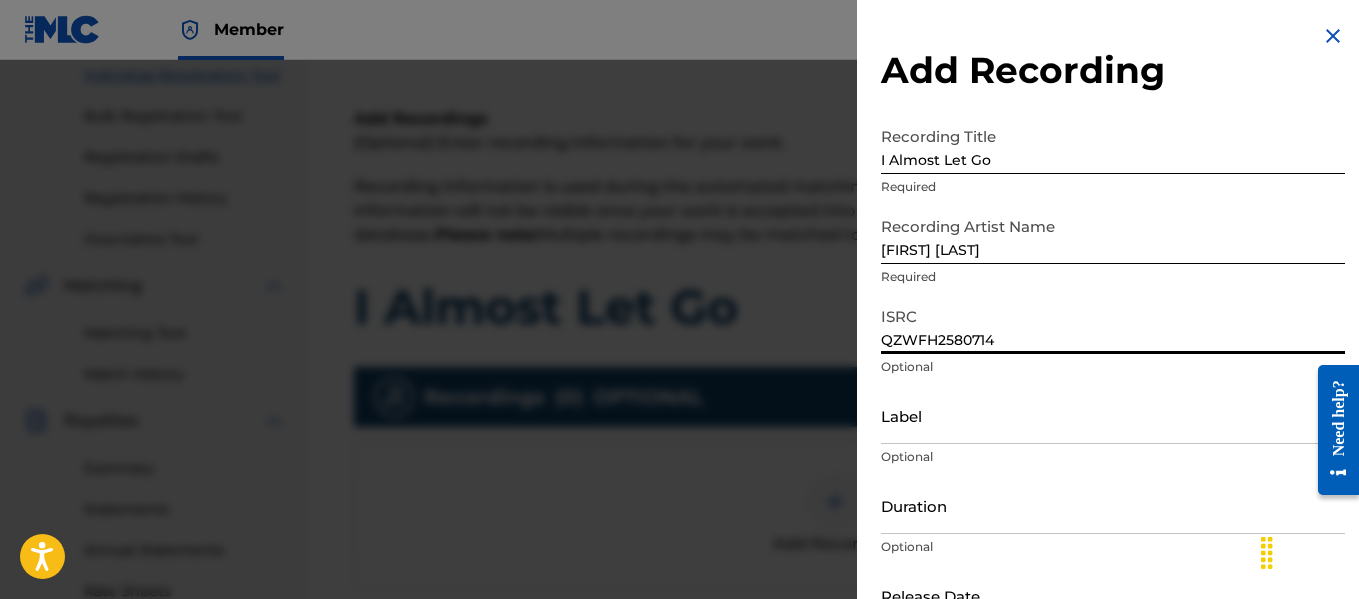 type on "QZWFH2580714" 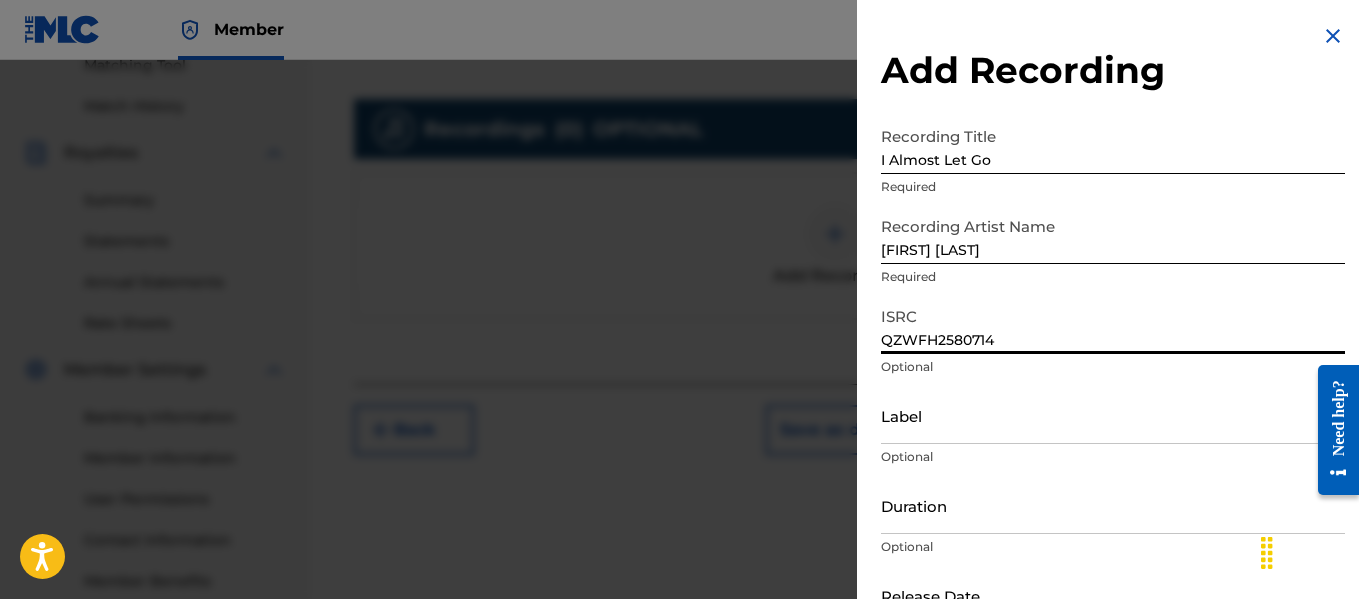 scroll, scrollTop: 533, scrollLeft: 0, axis: vertical 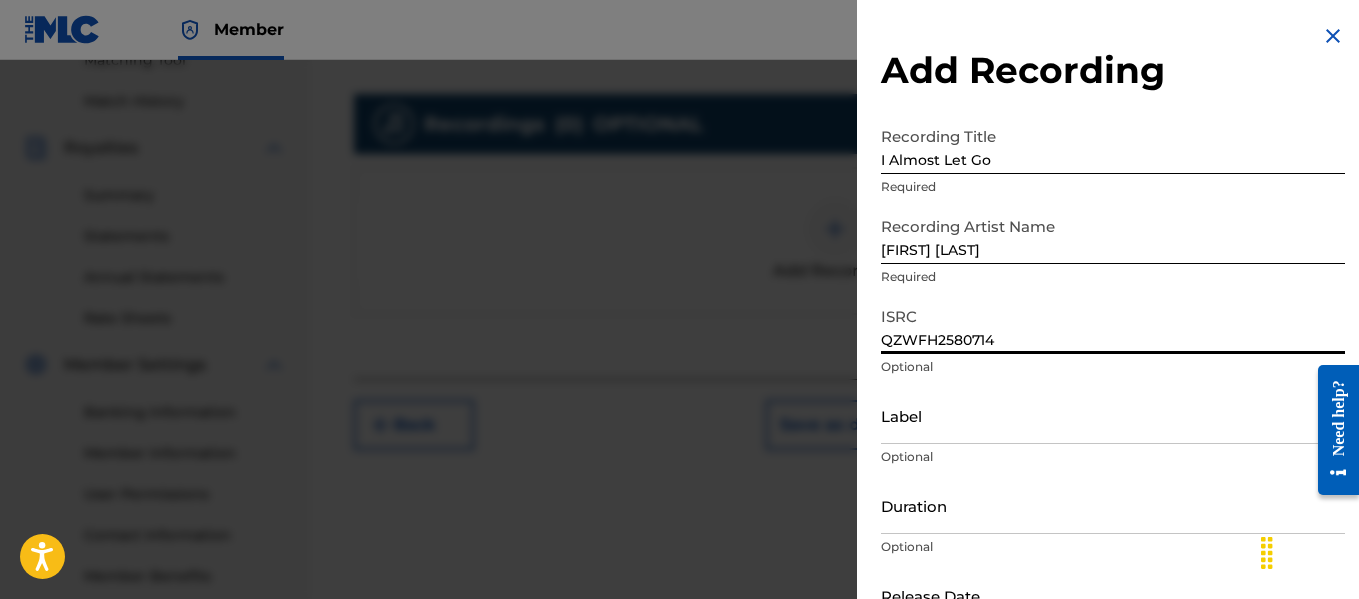 click on "Label" at bounding box center [1113, 415] 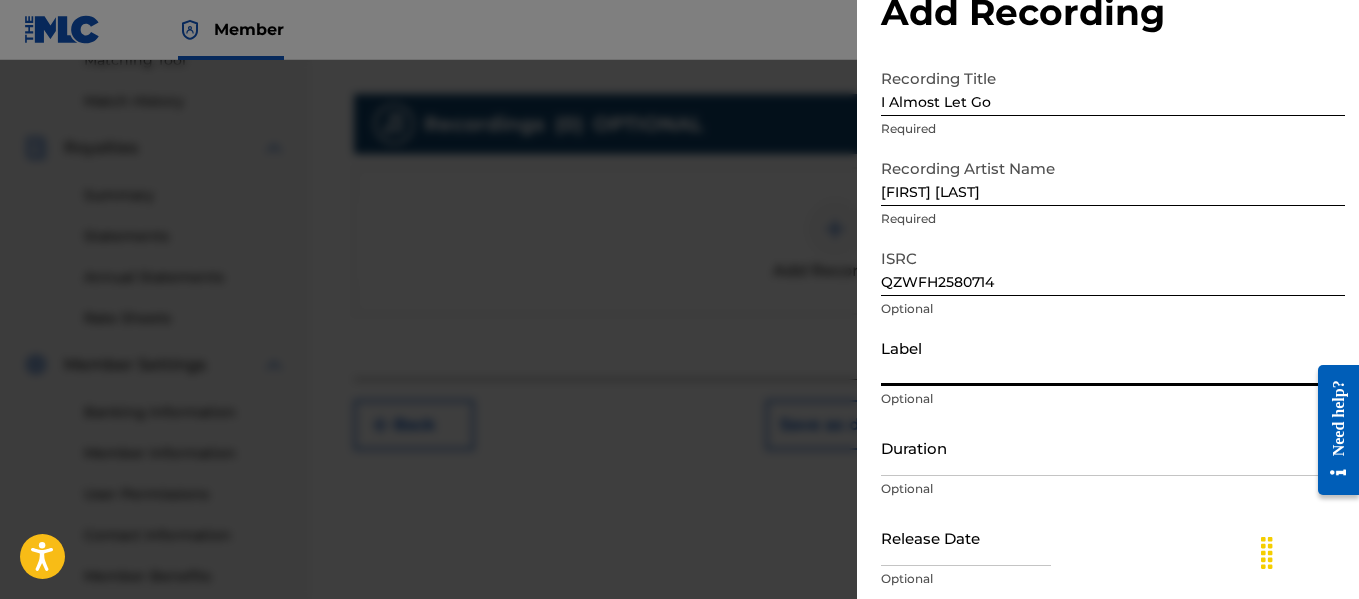 scroll, scrollTop: 132, scrollLeft: 0, axis: vertical 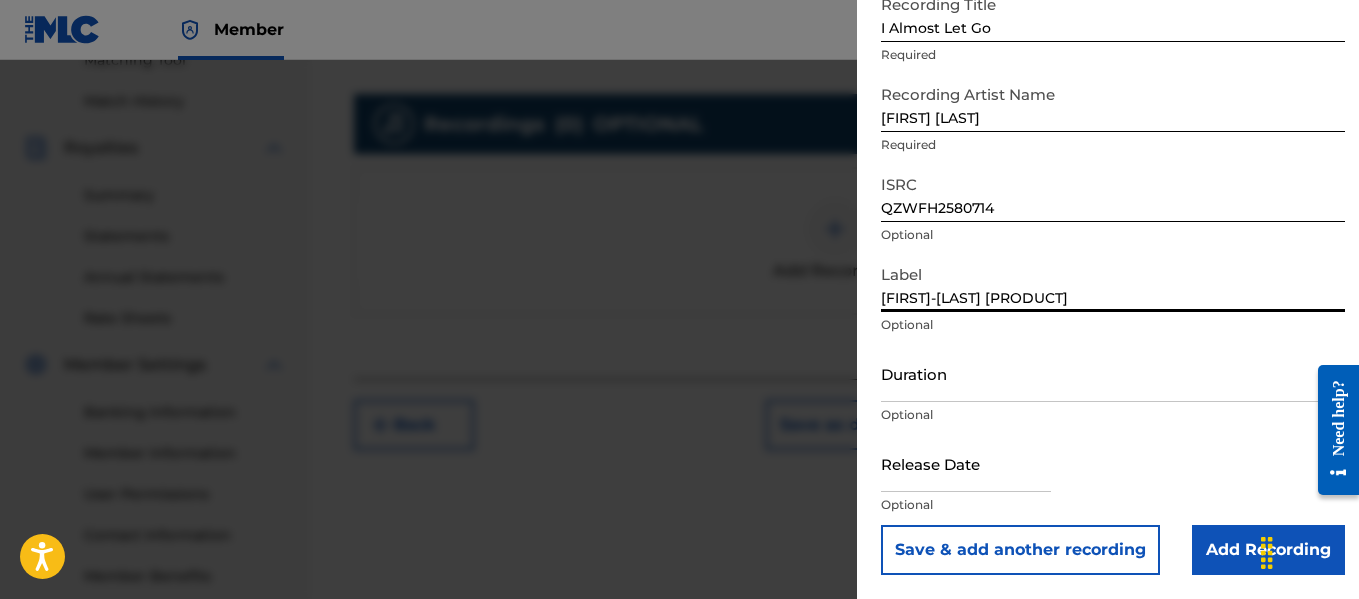 type on "[FIRST]-[LAST] [PRODUCT]" 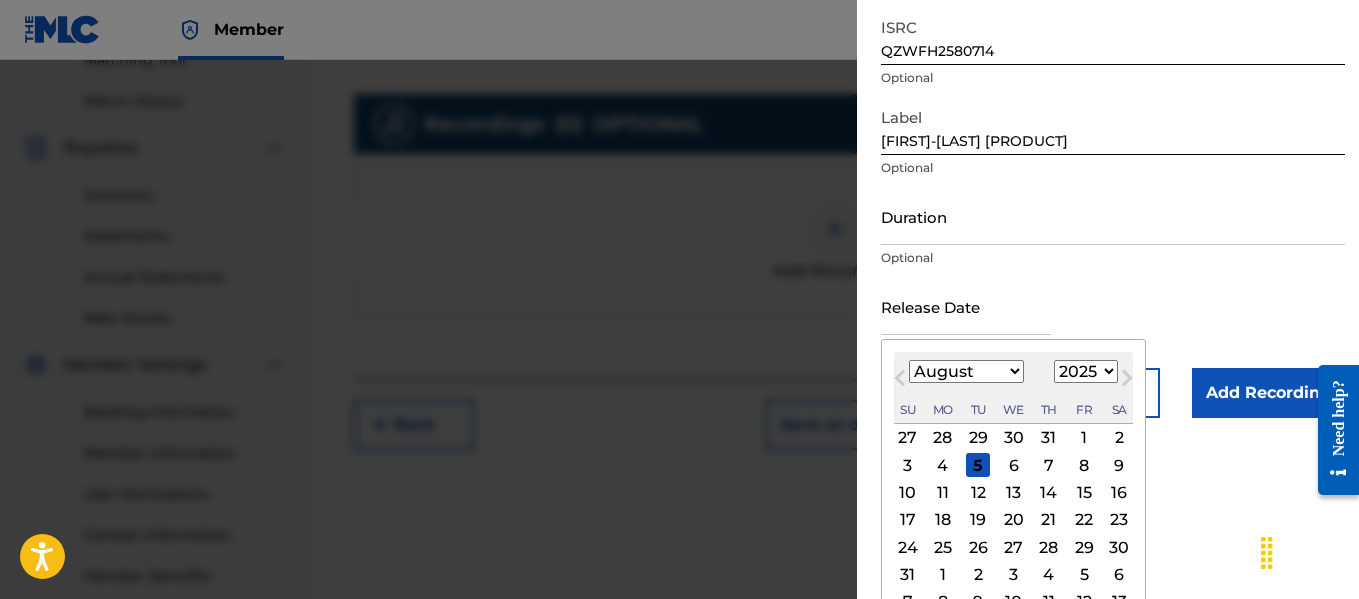 scroll, scrollTop: 319, scrollLeft: 0, axis: vertical 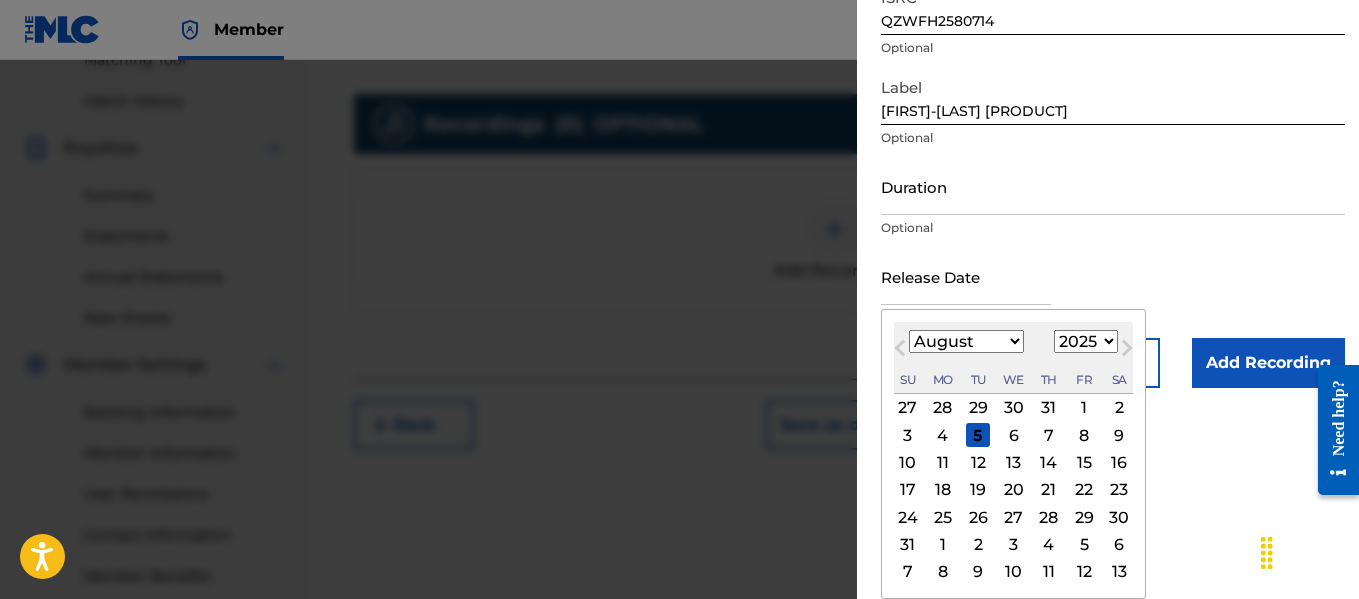 click on "Previous Month" at bounding box center (902, 351) 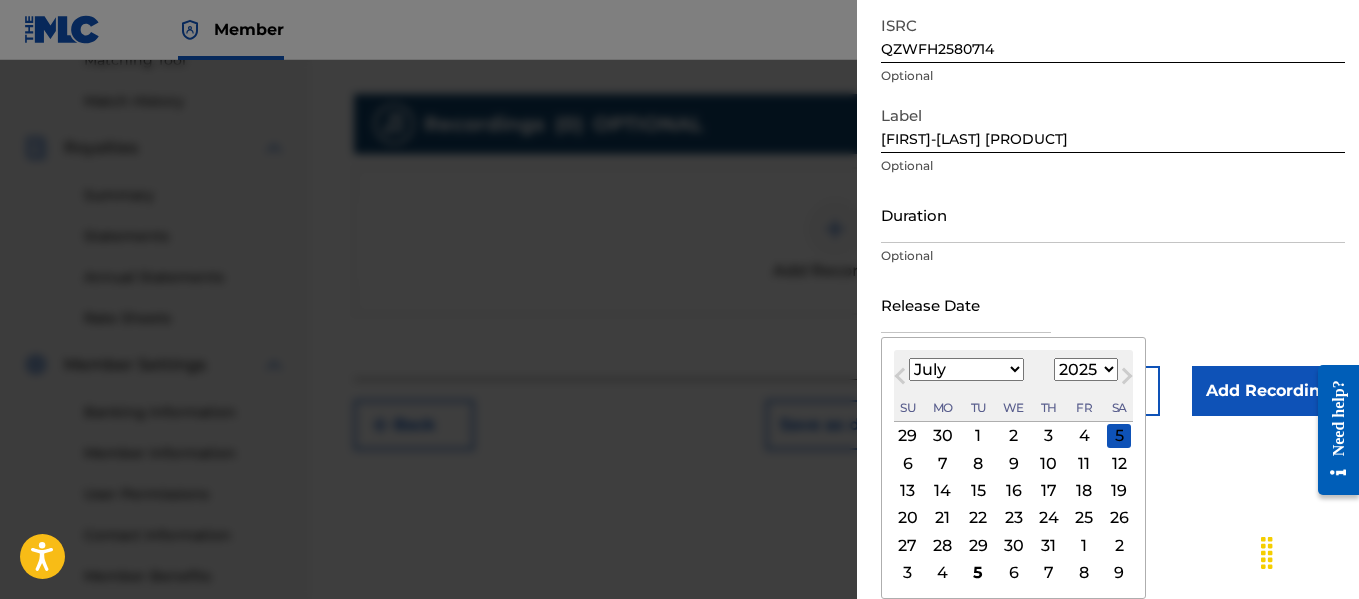 scroll, scrollTop: 291, scrollLeft: 0, axis: vertical 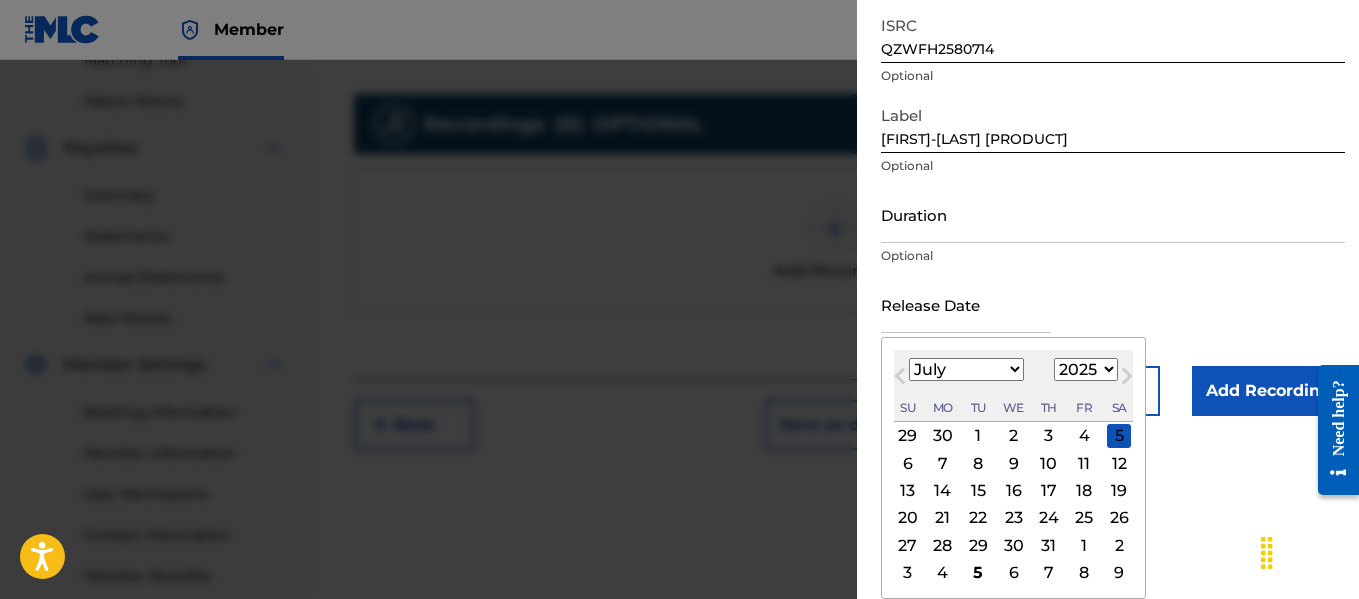 click on "17" at bounding box center [1049, 491] 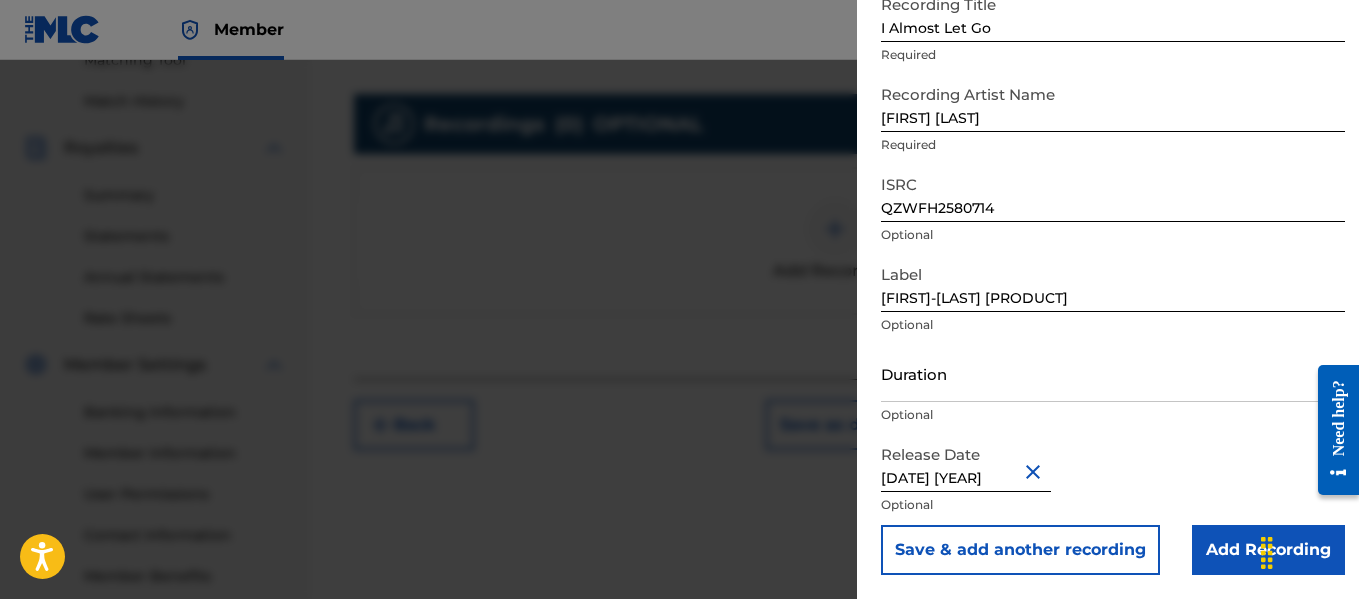 scroll, scrollTop: 132, scrollLeft: 0, axis: vertical 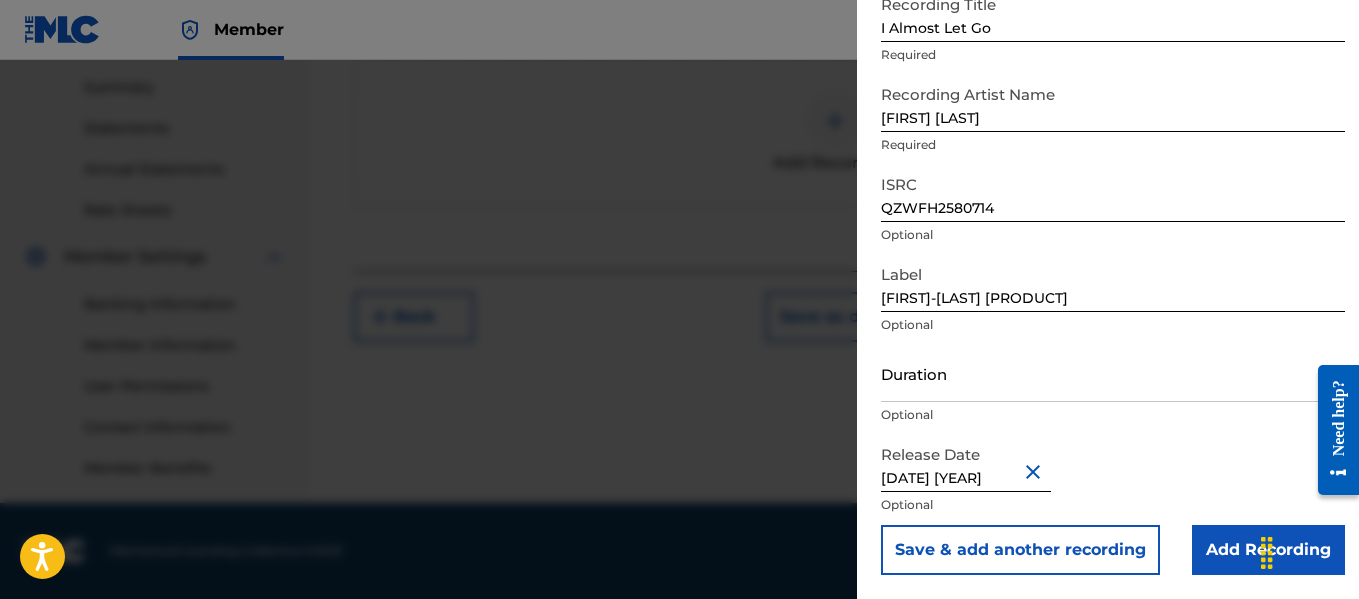 click on "Add Recording" at bounding box center (1268, 550) 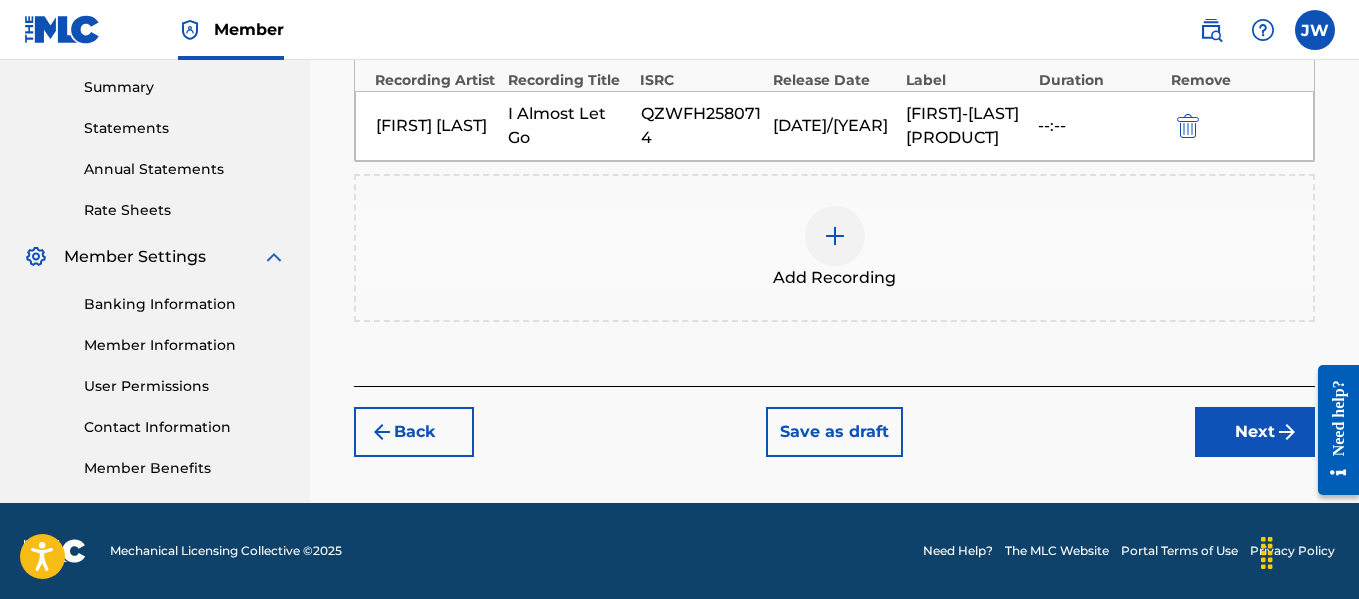 click at bounding box center (1287, 432) 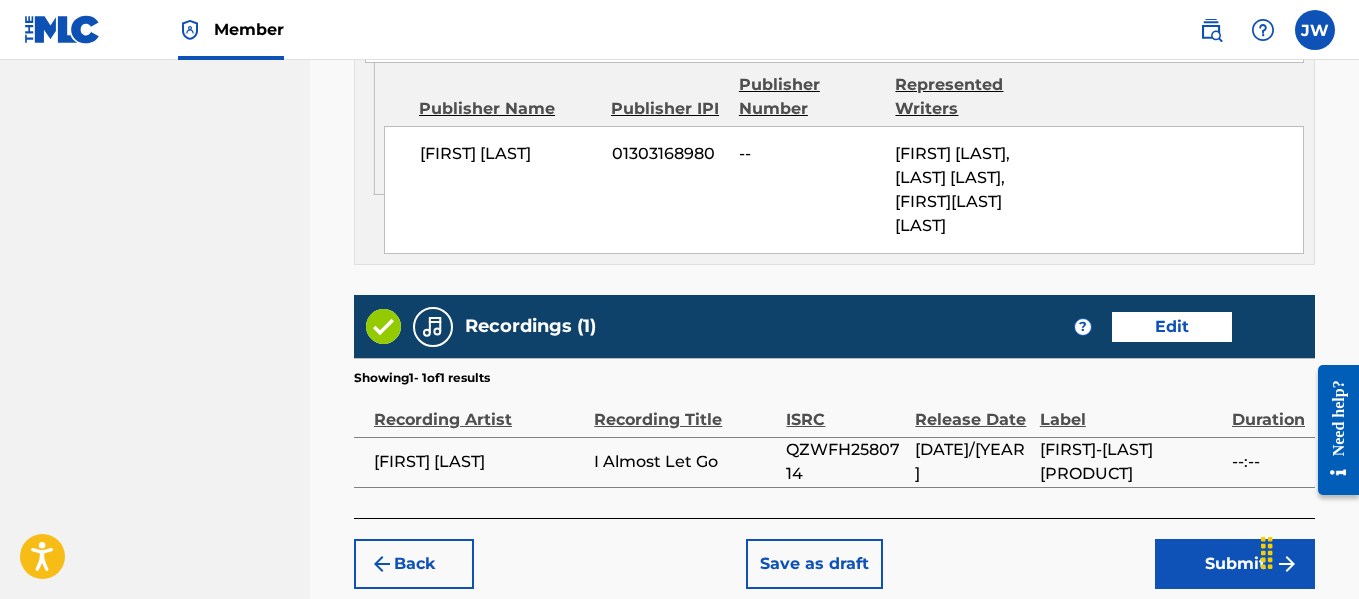 scroll, scrollTop: 1357, scrollLeft: 0, axis: vertical 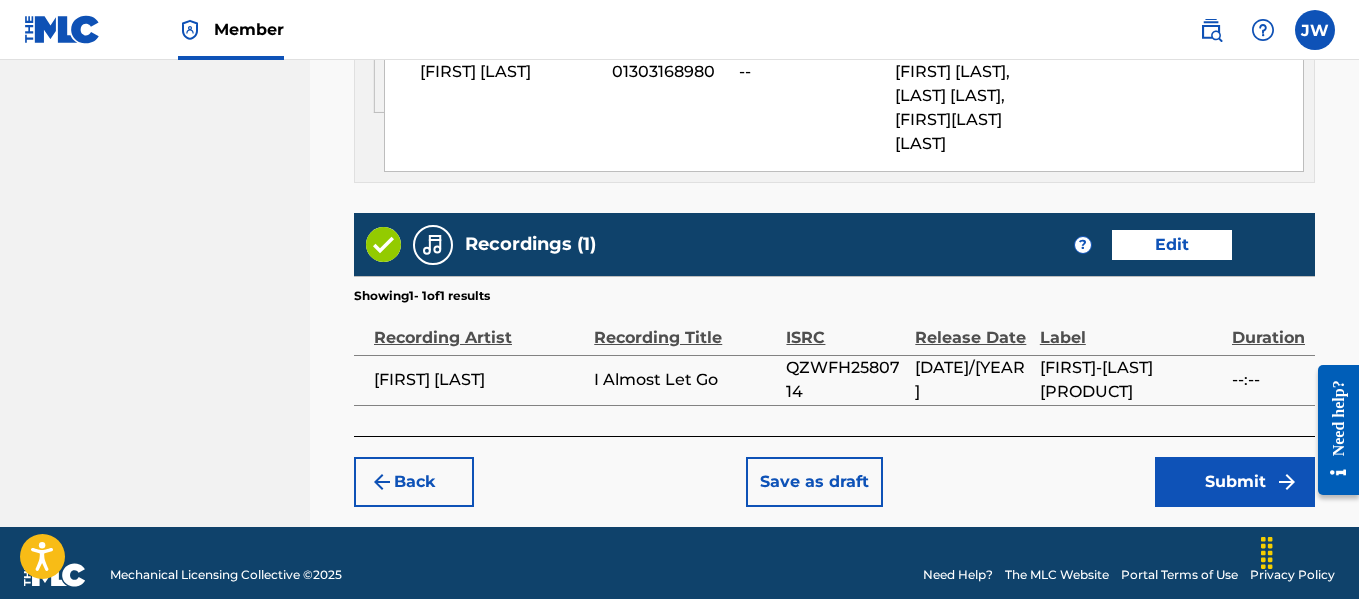 click on "Edit" at bounding box center (1172, 245) 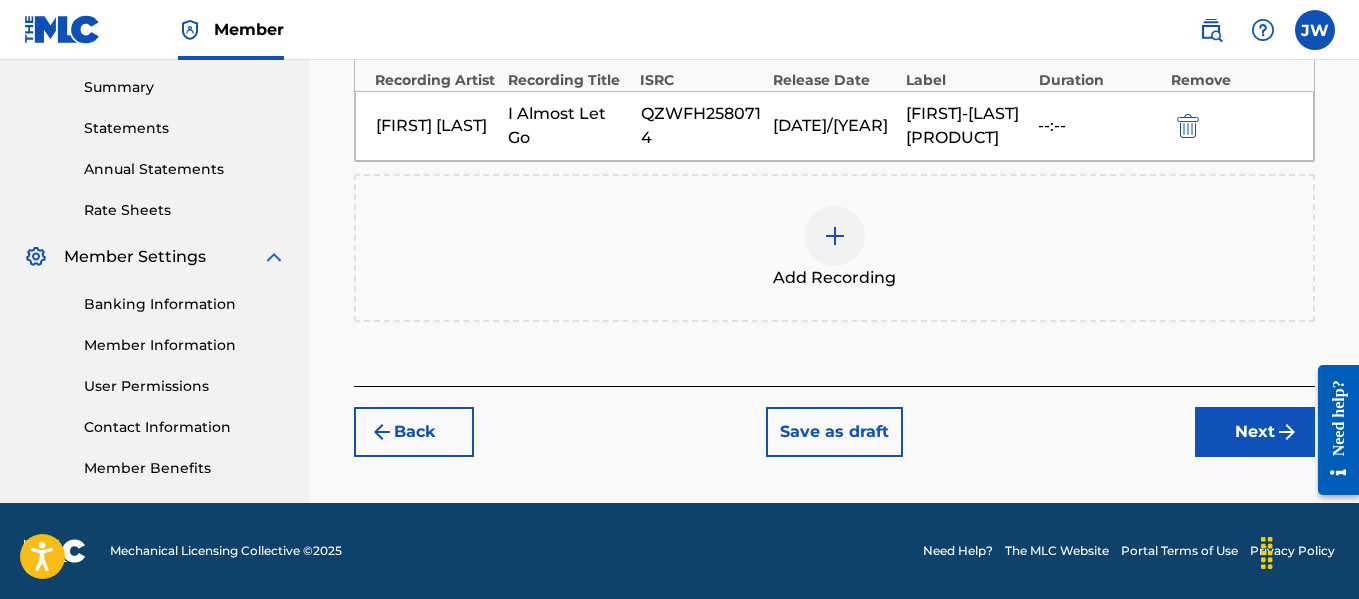 click on "--:--" at bounding box center (1099, 126) 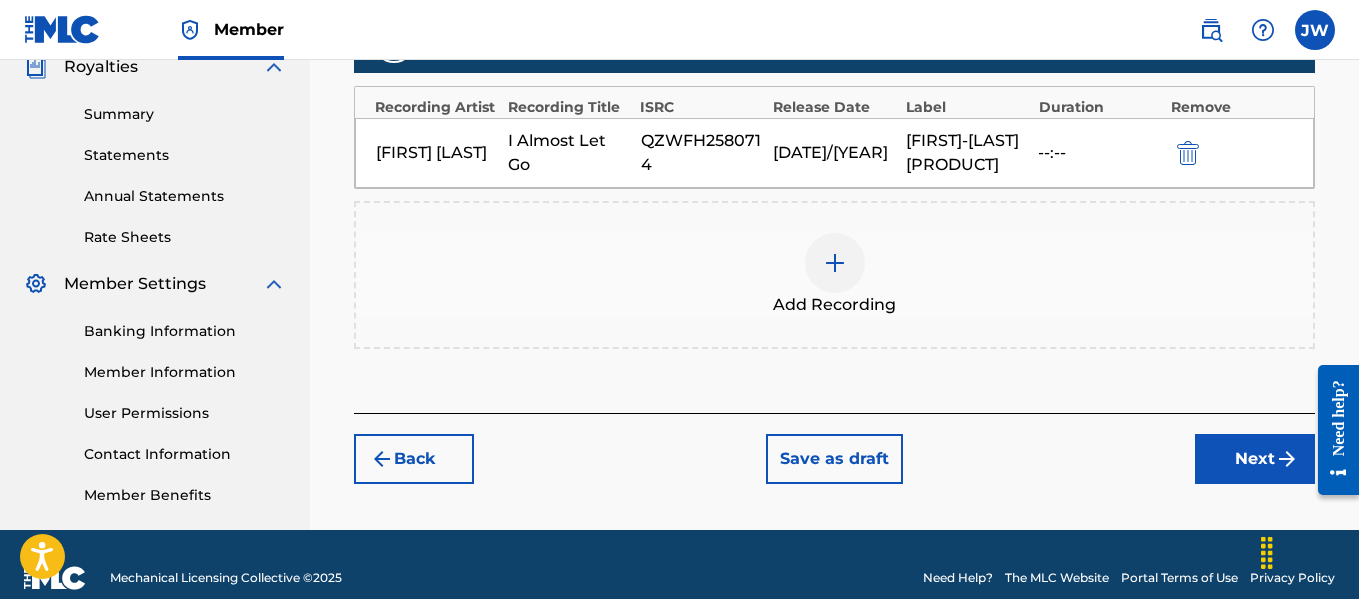 scroll, scrollTop: 641, scrollLeft: 0, axis: vertical 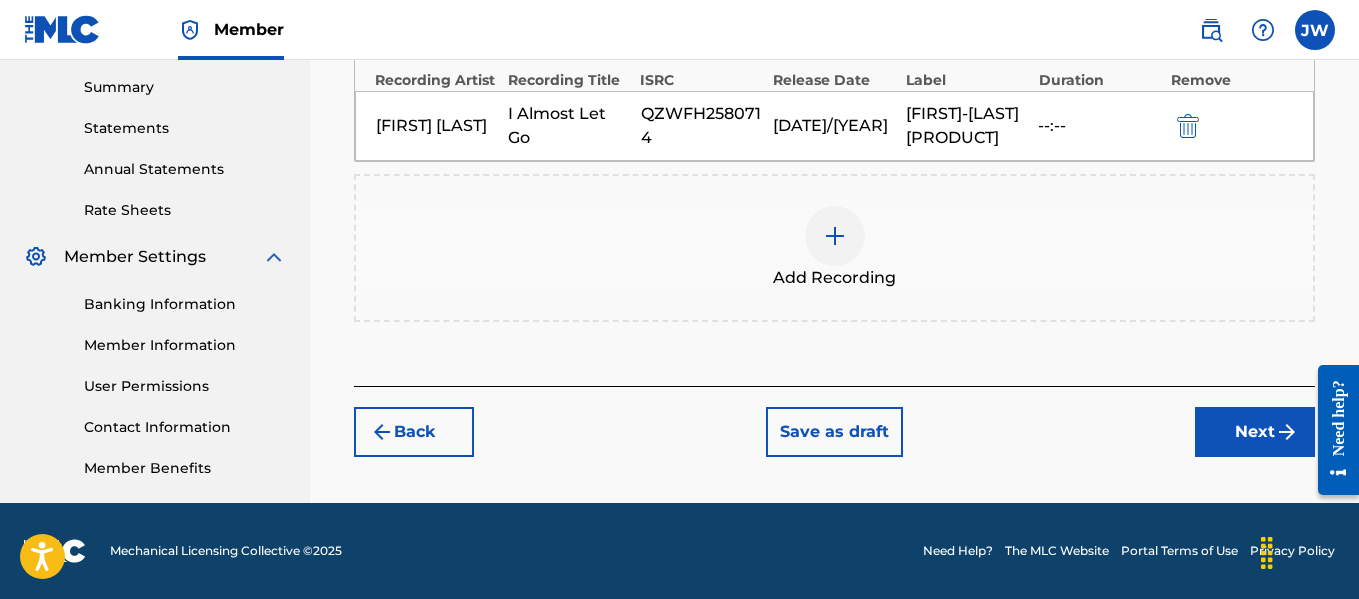 click on "Next" at bounding box center (1255, 432) 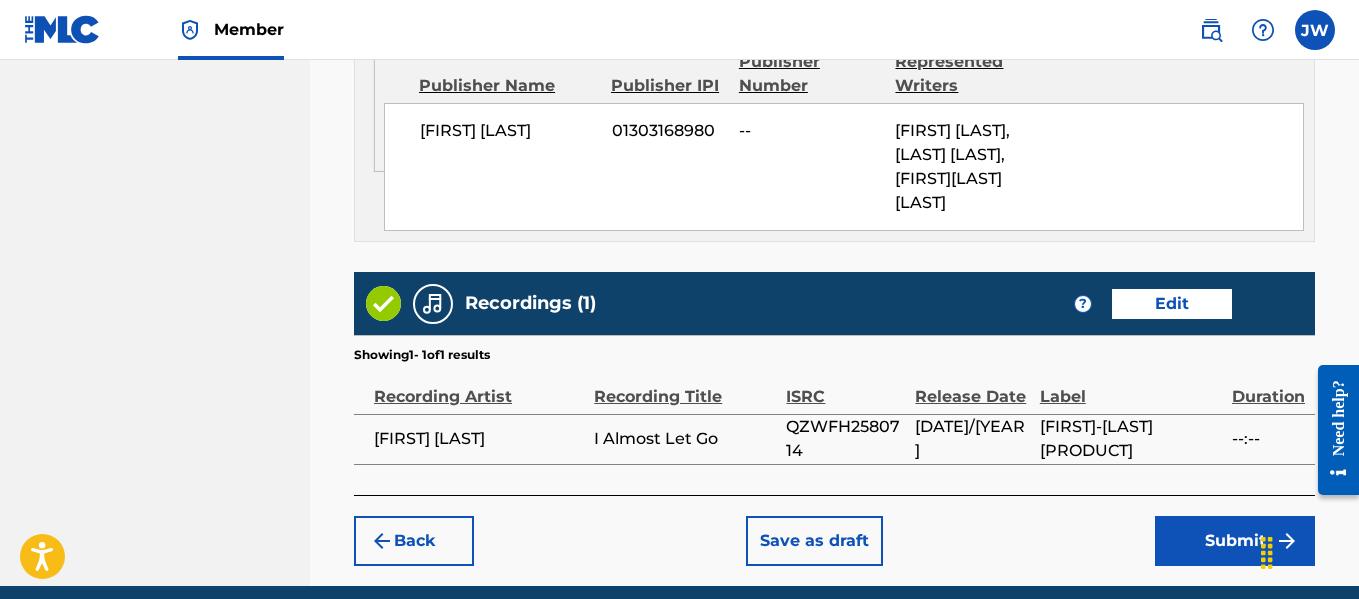 scroll, scrollTop: 1357, scrollLeft: 0, axis: vertical 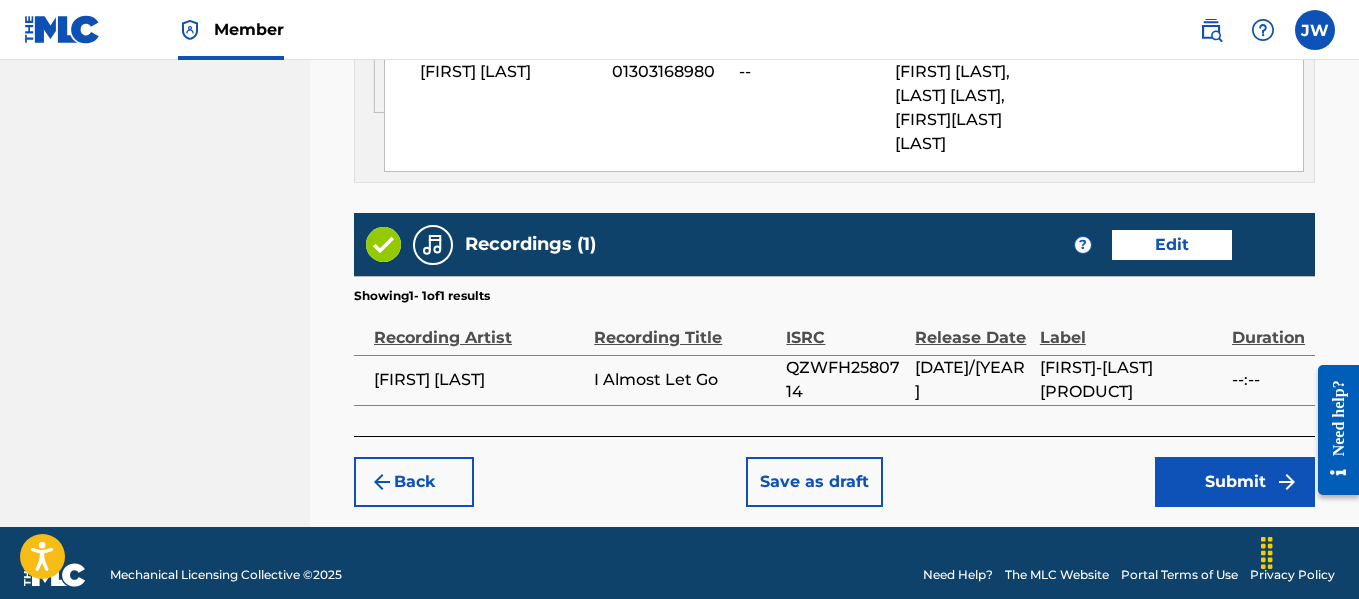 click on "Submit" at bounding box center [1235, 482] 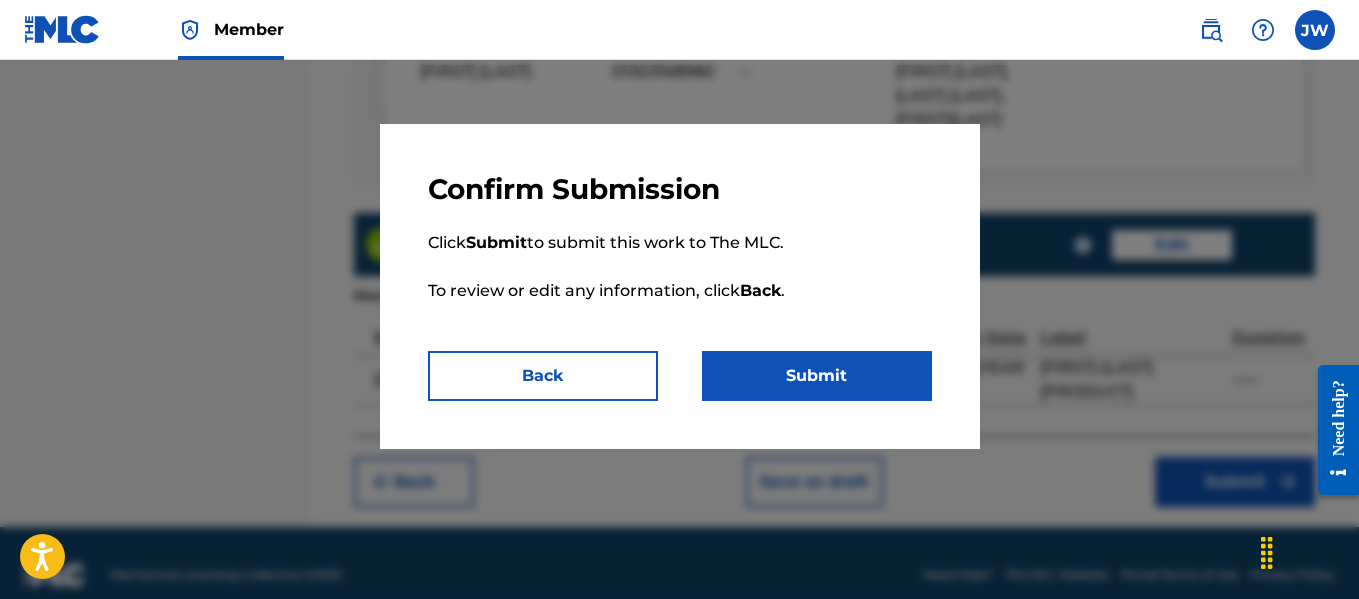 click on "Submit" at bounding box center (817, 376) 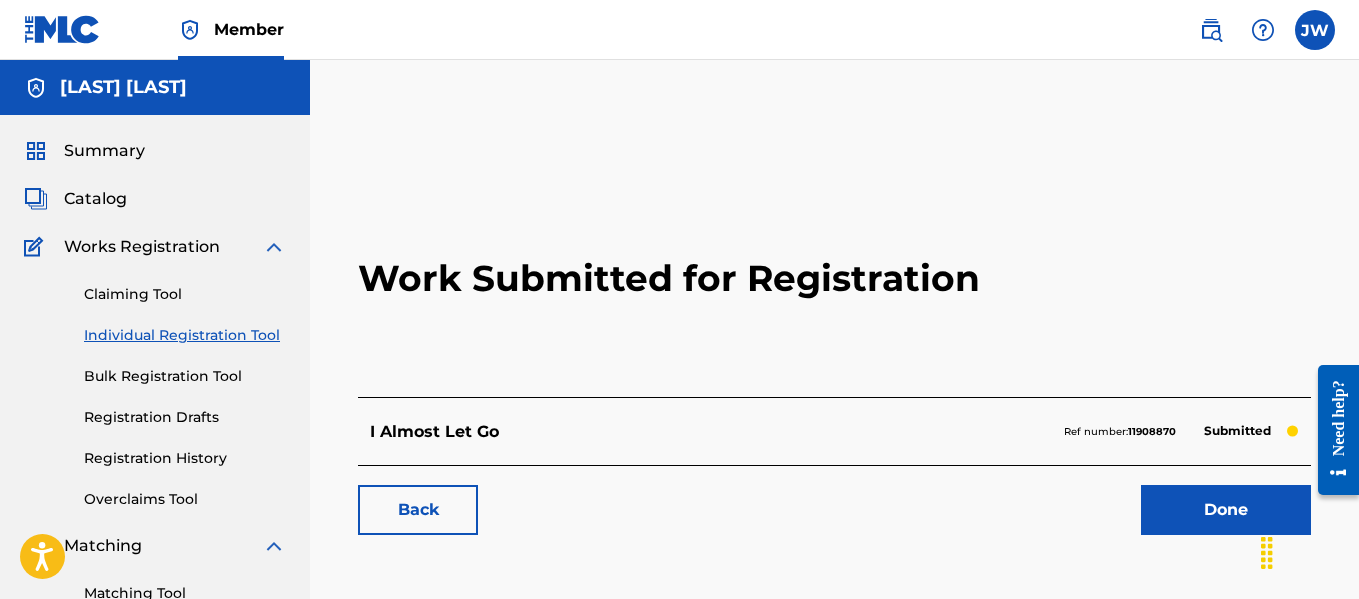 click on "Done" at bounding box center (1226, 510) 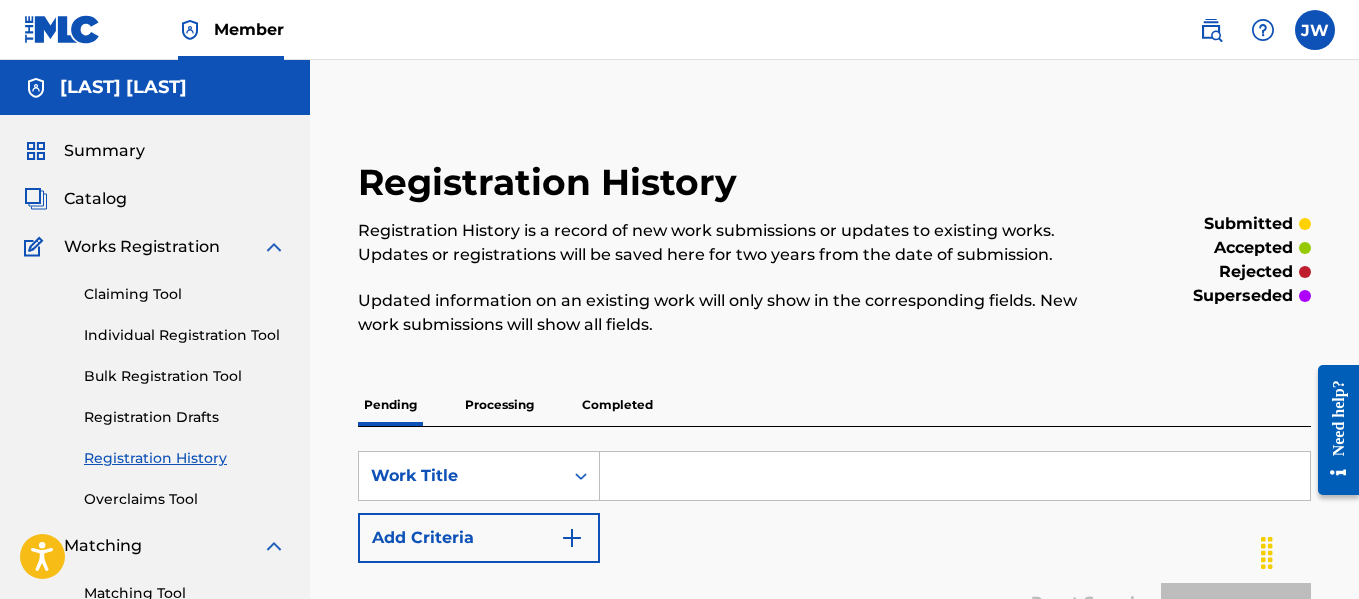 click on "Updated information on an existing work will only show in the corresponding fields. New work submissions will show all fields." at bounding box center (725, 313) 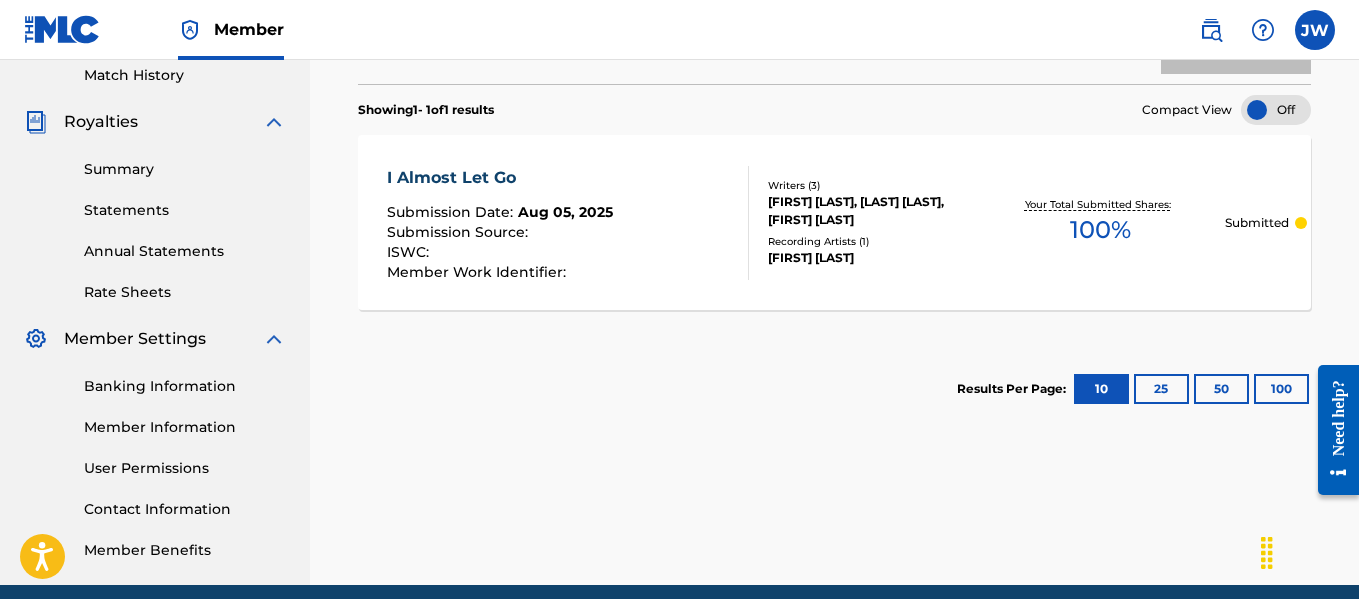 scroll, scrollTop: 567, scrollLeft: 0, axis: vertical 